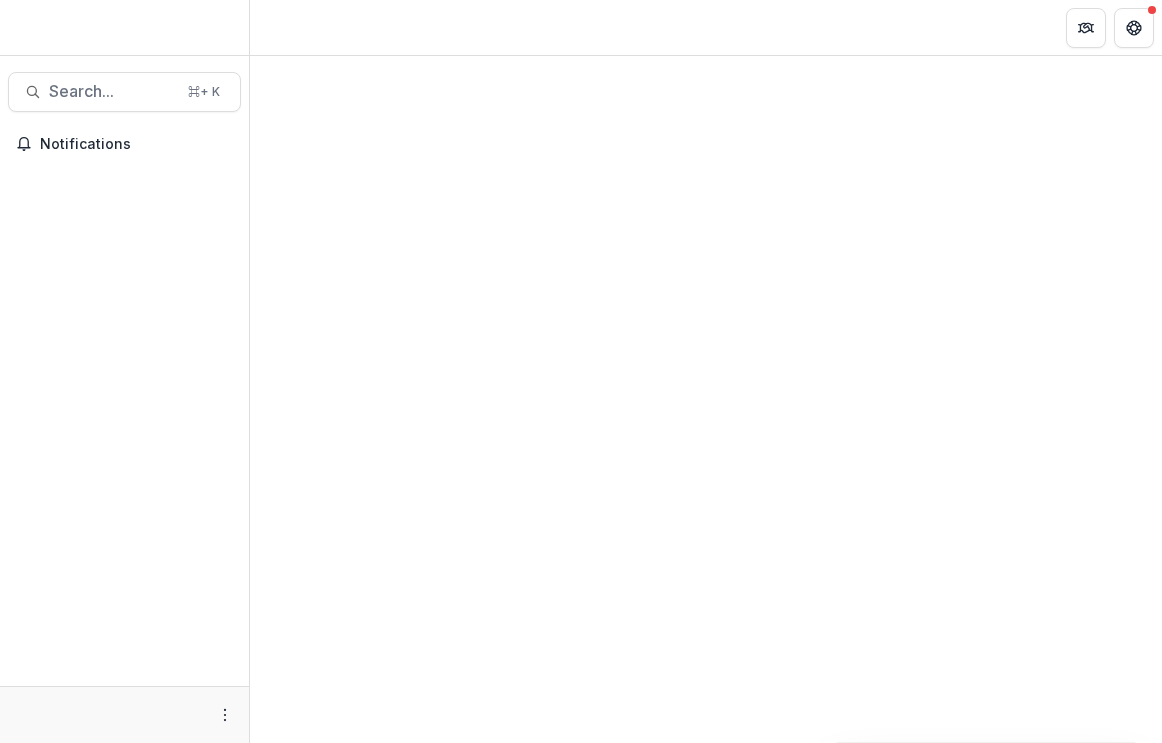 scroll, scrollTop: 0, scrollLeft: 0, axis: both 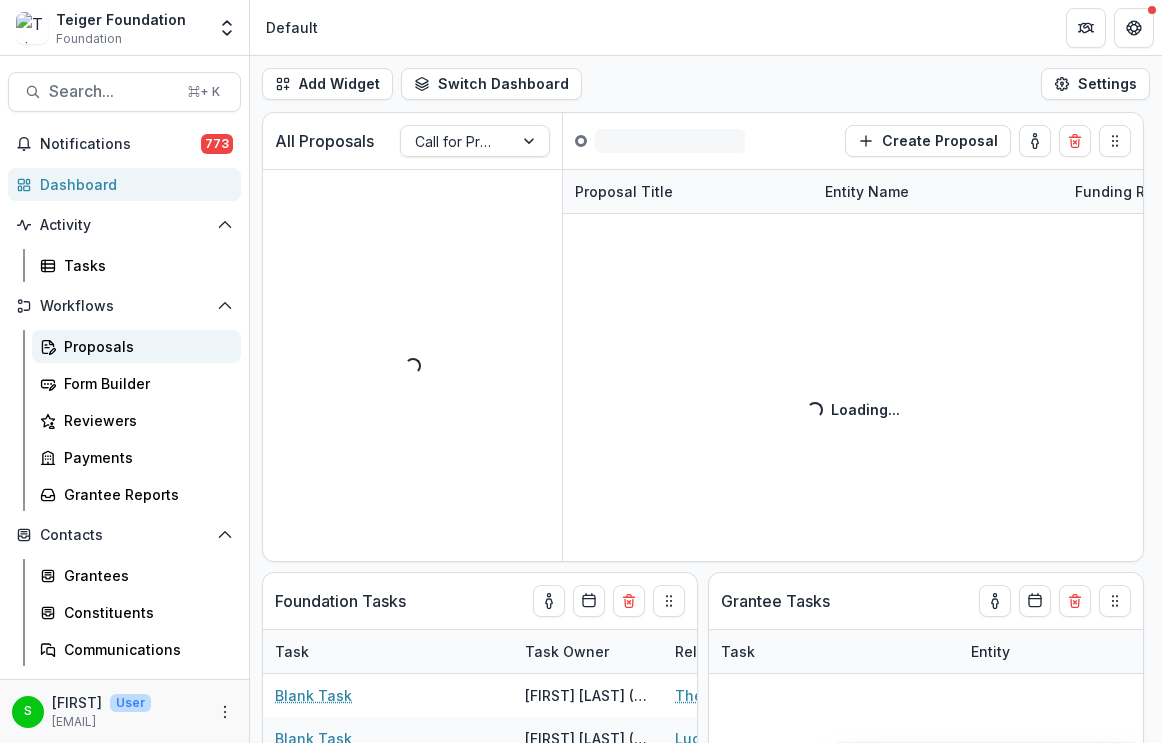 click on "Proposals" at bounding box center [144, 346] 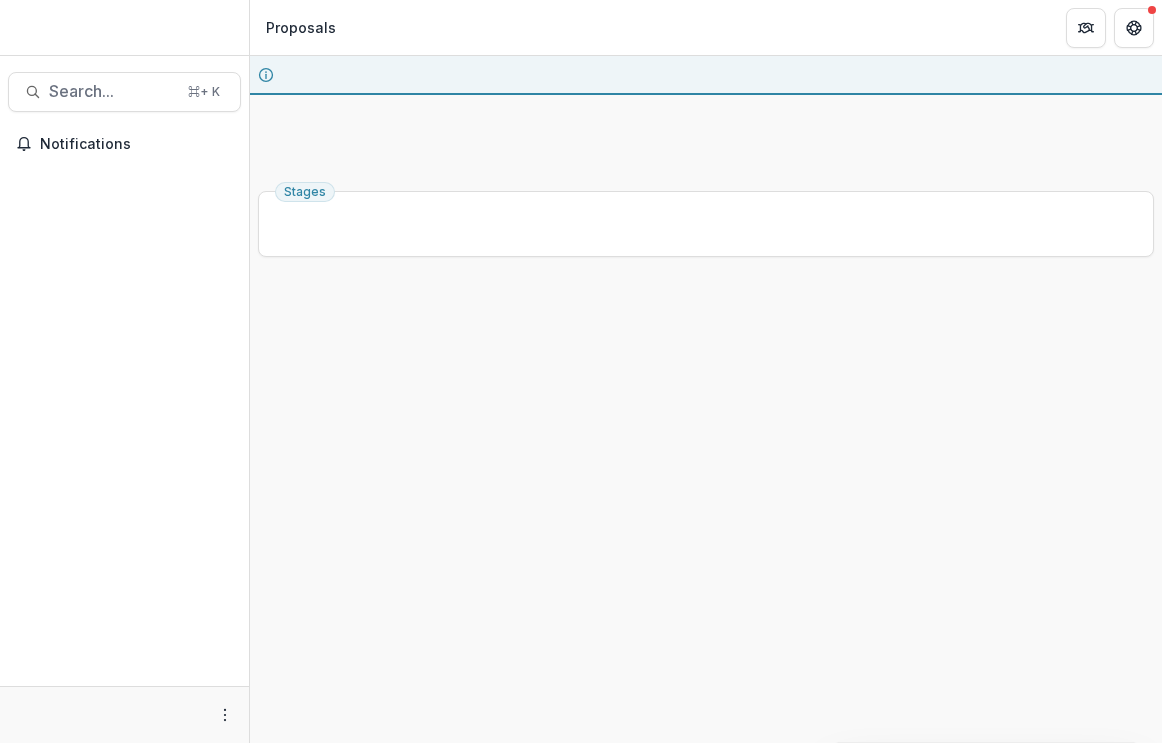 scroll, scrollTop: 0, scrollLeft: 0, axis: both 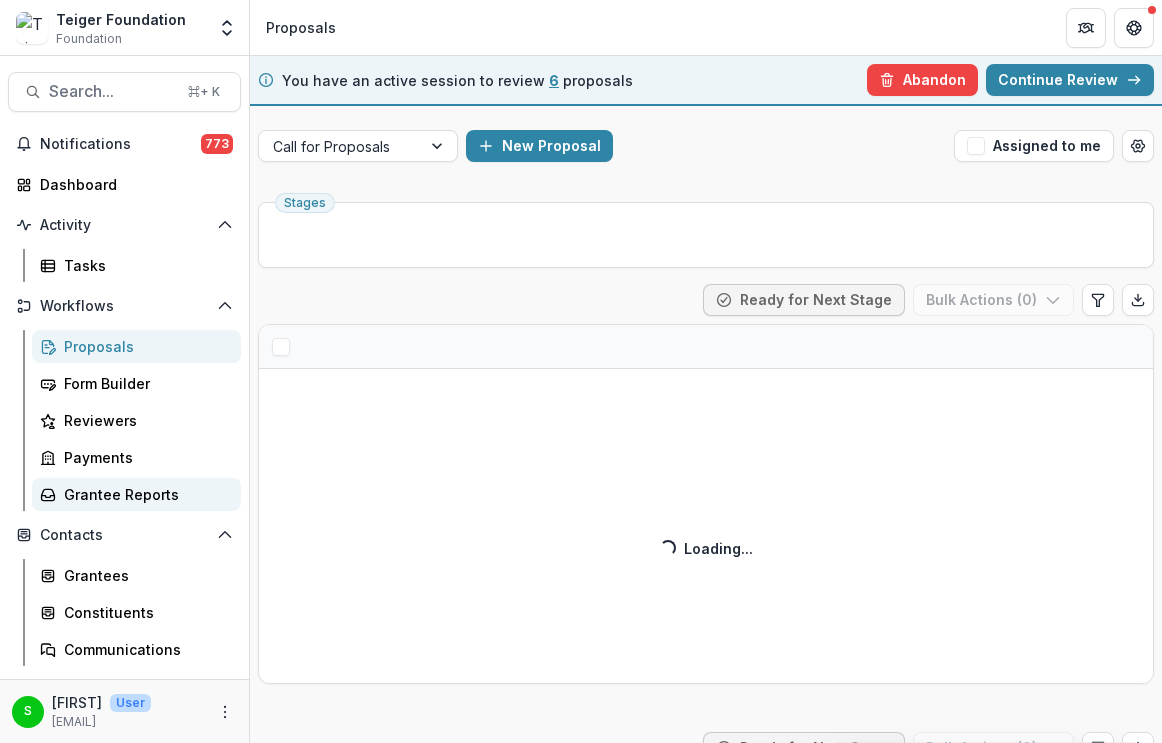 click on "Grantee Reports" at bounding box center (144, 494) 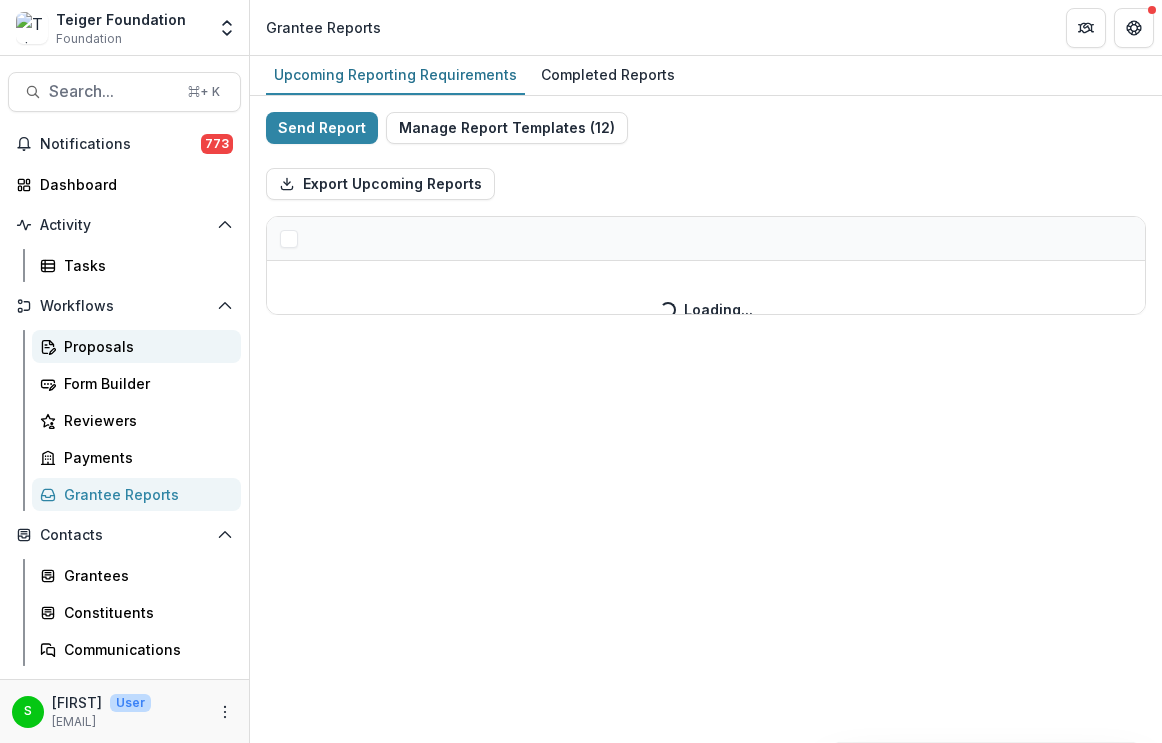 click on "Proposals" at bounding box center (144, 346) 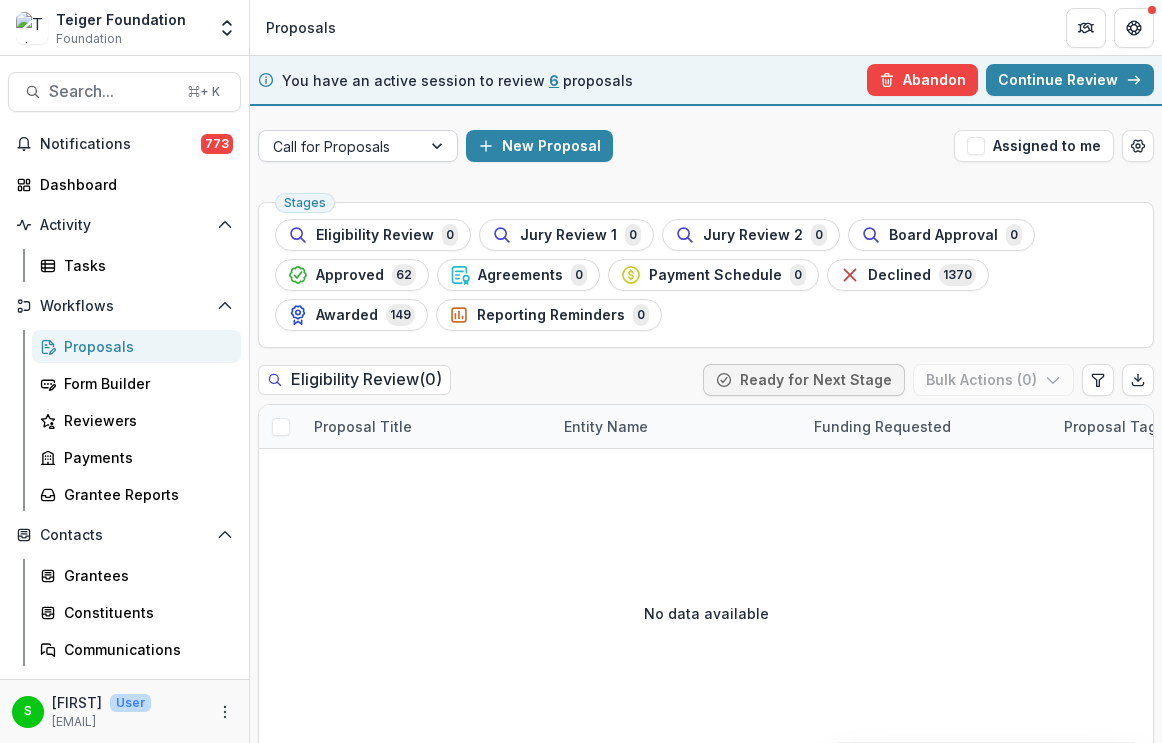 click on "Call for Proposals" at bounding box center [340, 146] 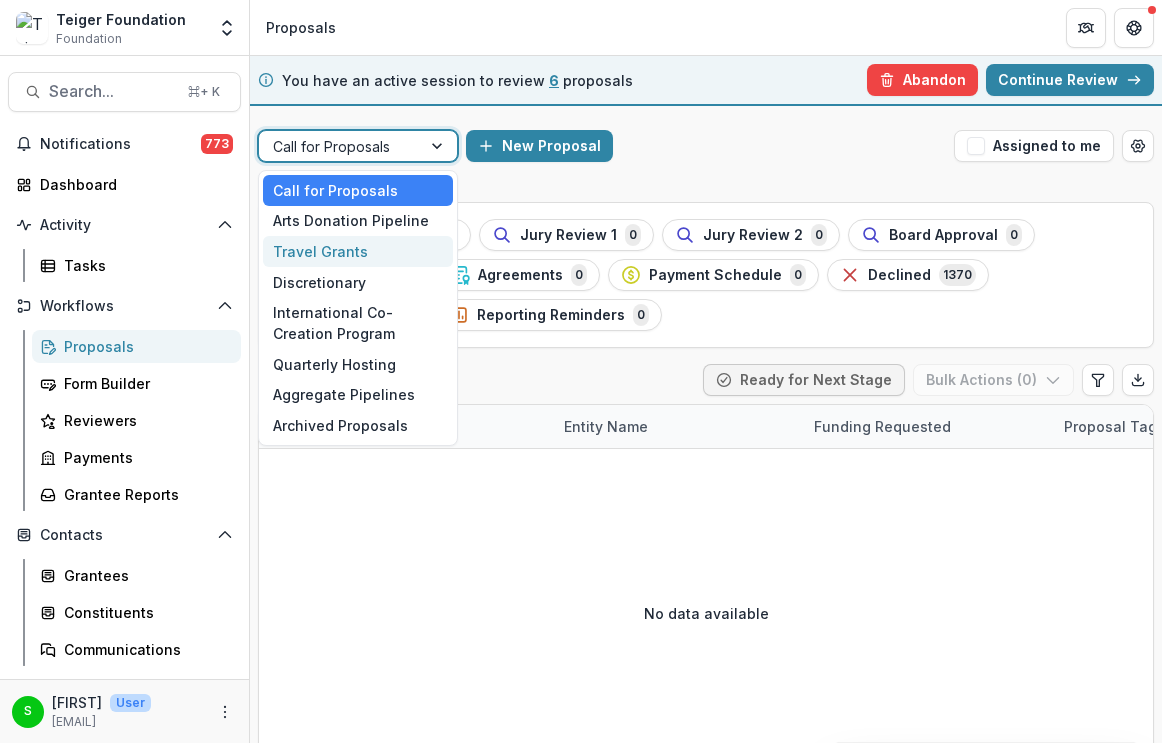 click on "Travel Grants" at bounding box center [358, 251] 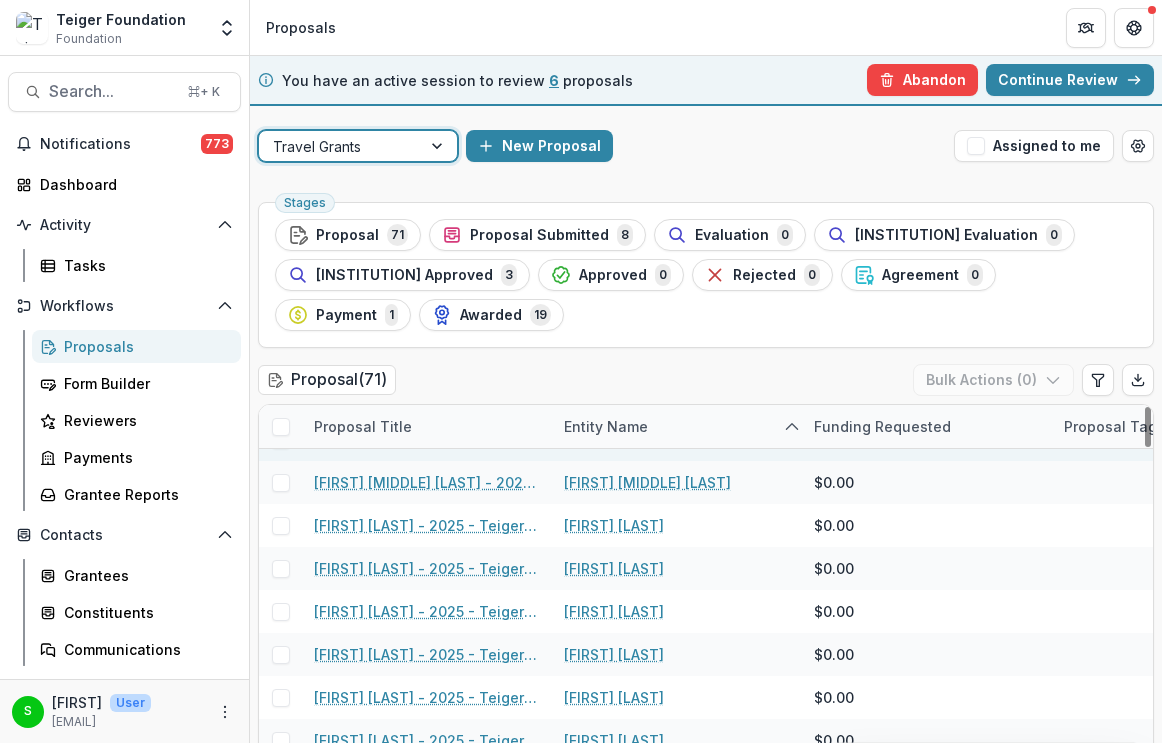 scroll, scrollTop: 32, scrollLeft: 0, axis: vertical 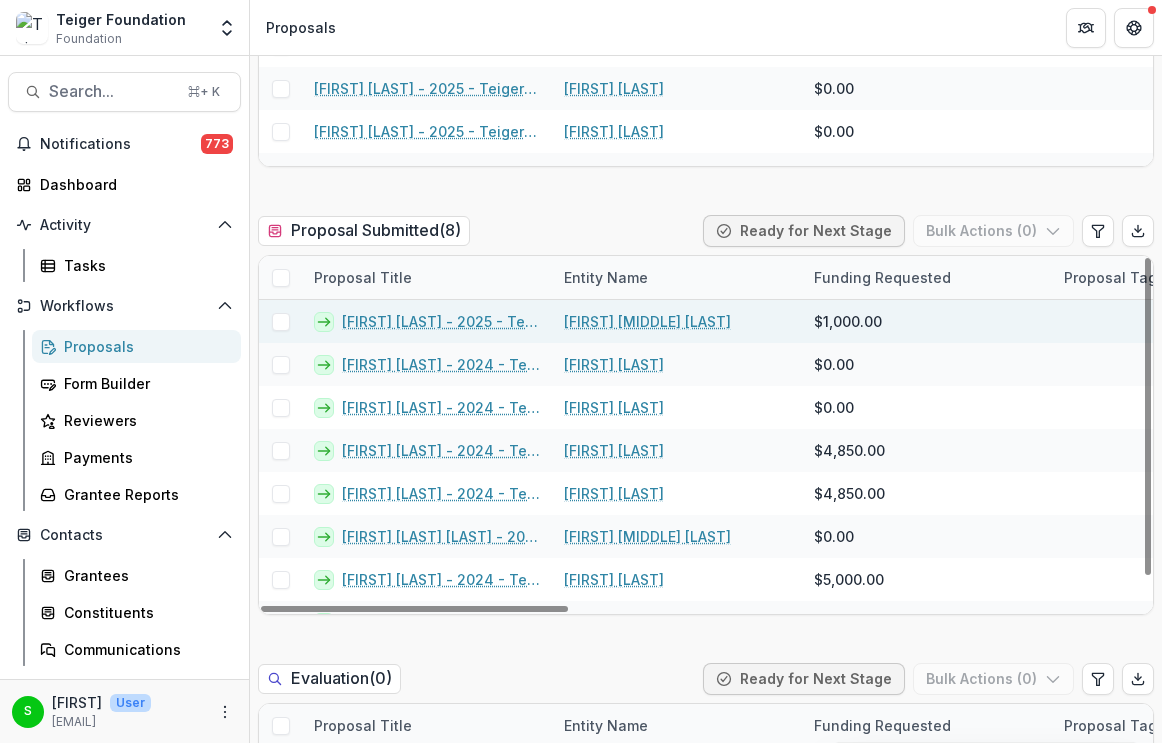 click on "Luis Hernandez - 2025 - Teiger Foundation Travel Grant" at bounding box center (441, 321) 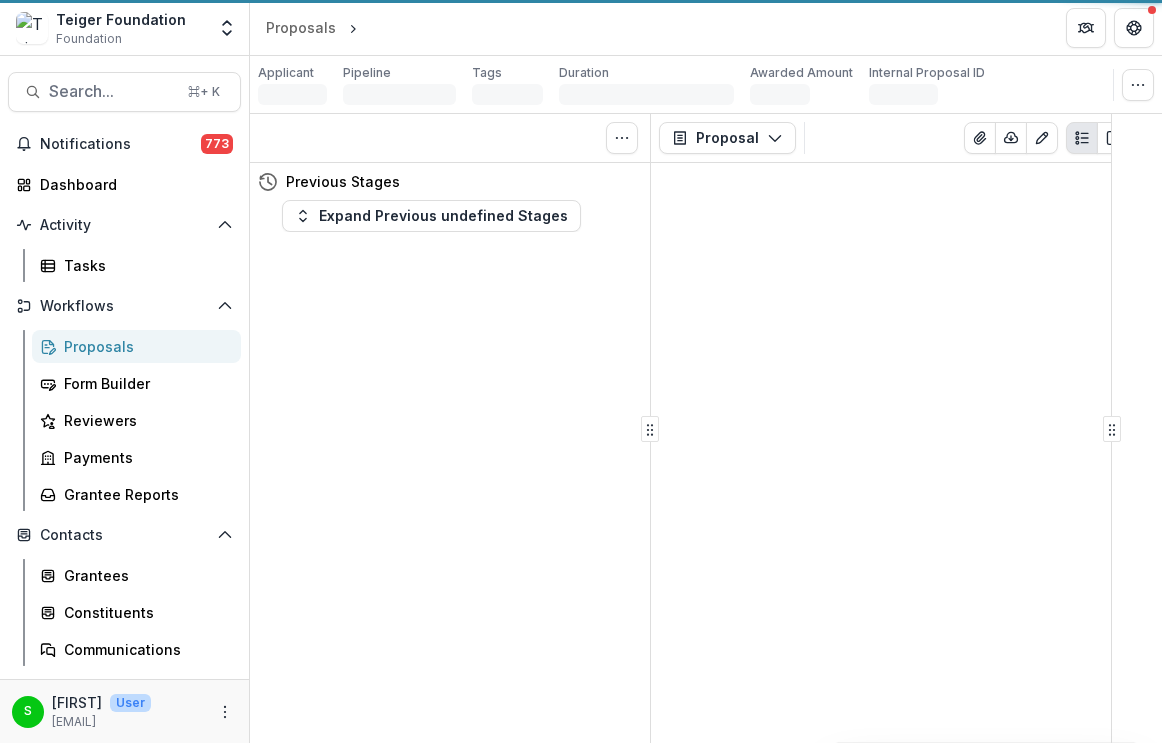 scroll, scrollTop: 0, scrollLeft: 0, axis: both 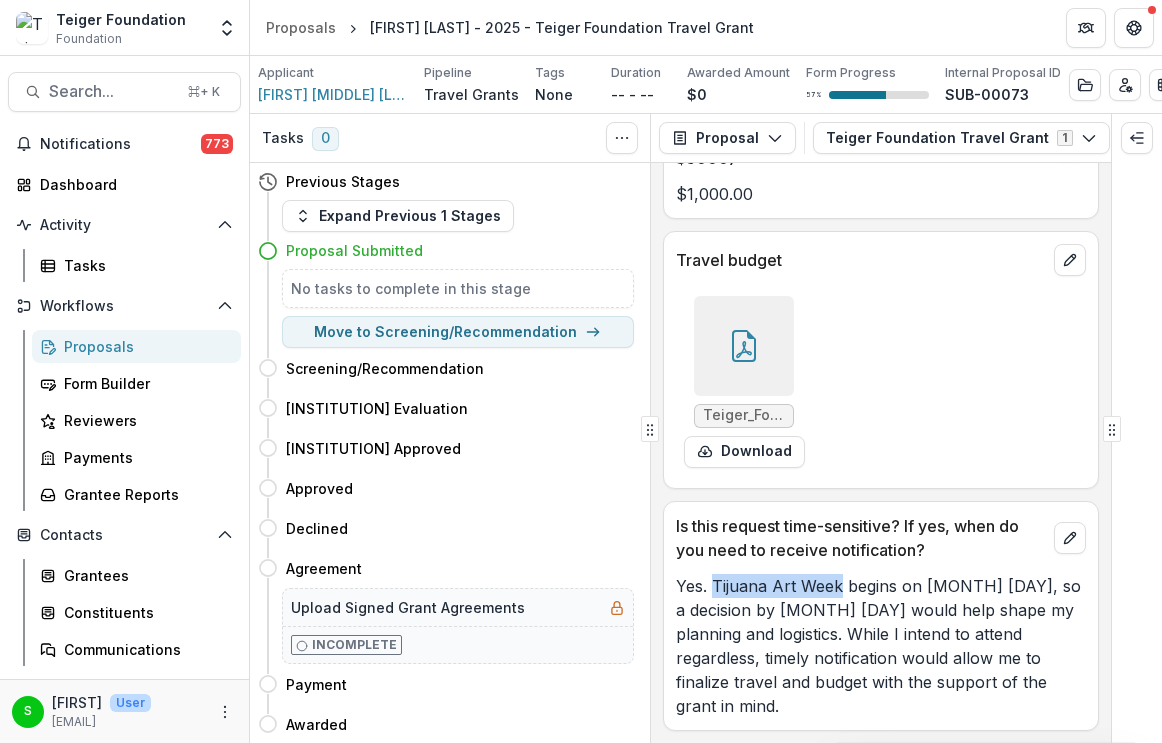 drag, startPoint x: 715, startPoint y: 602, endPoint x: 839, endPoint y: 599, distance: 124.036285 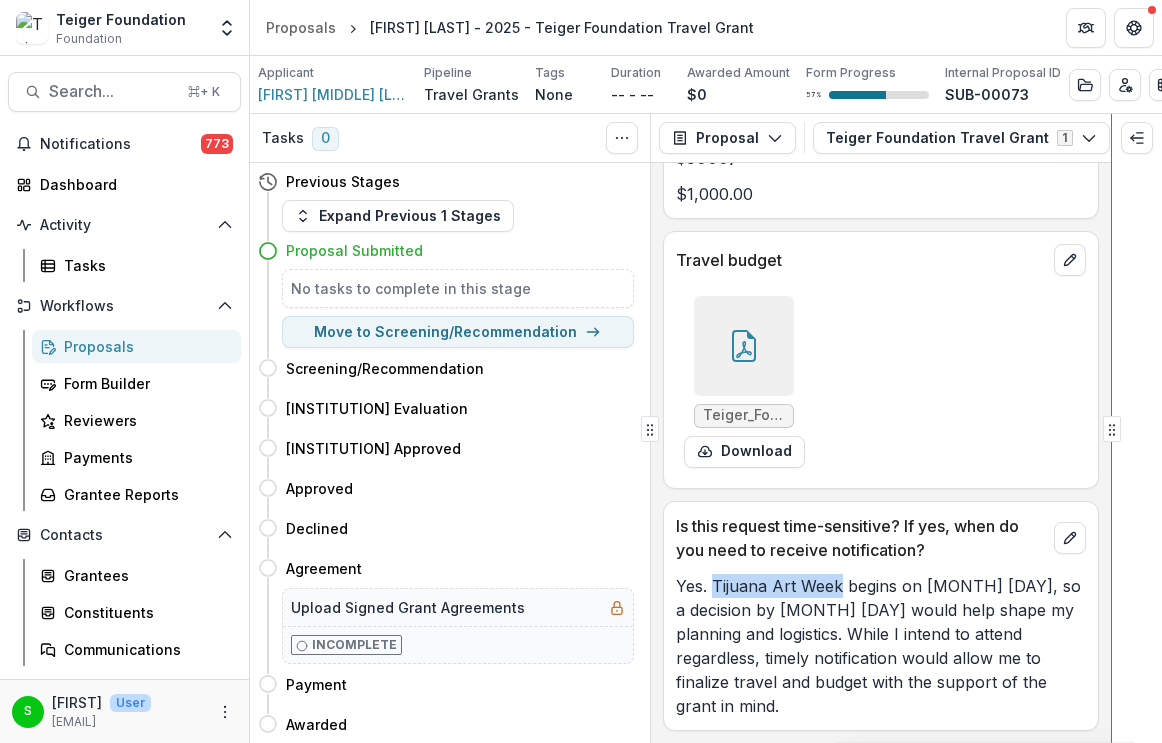 click on "**********" at bounding box center [706, 428] 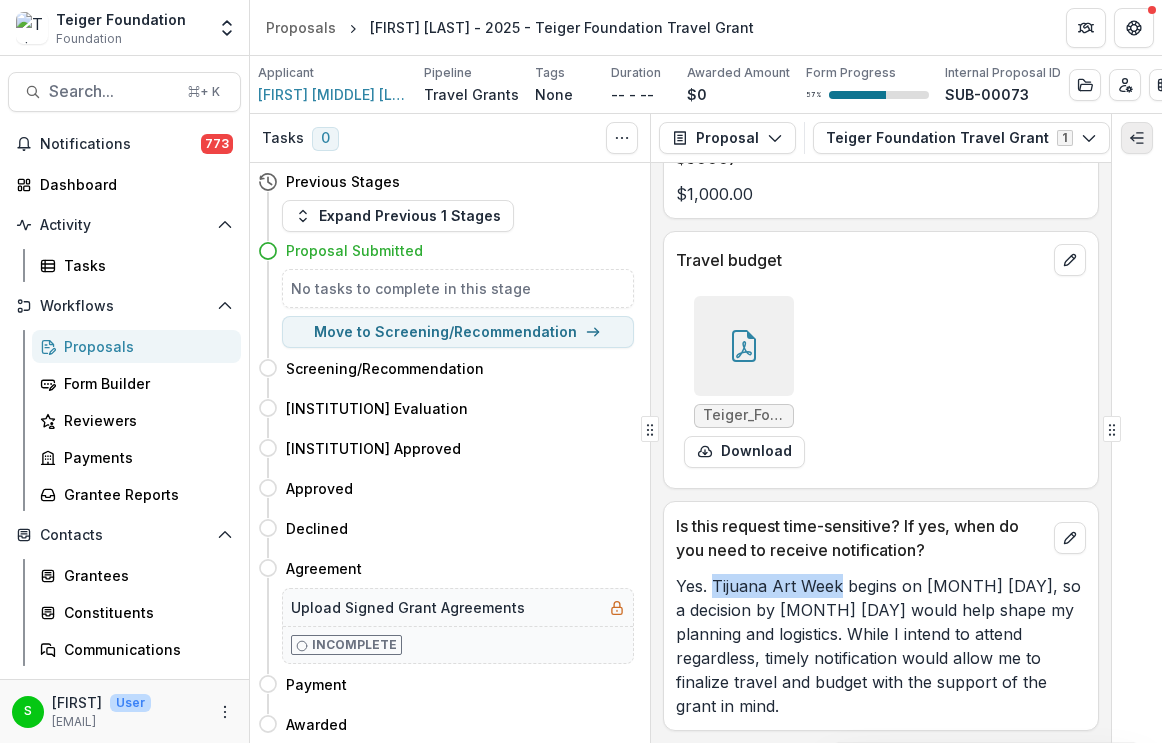 click at bounding box center [1137, 138] 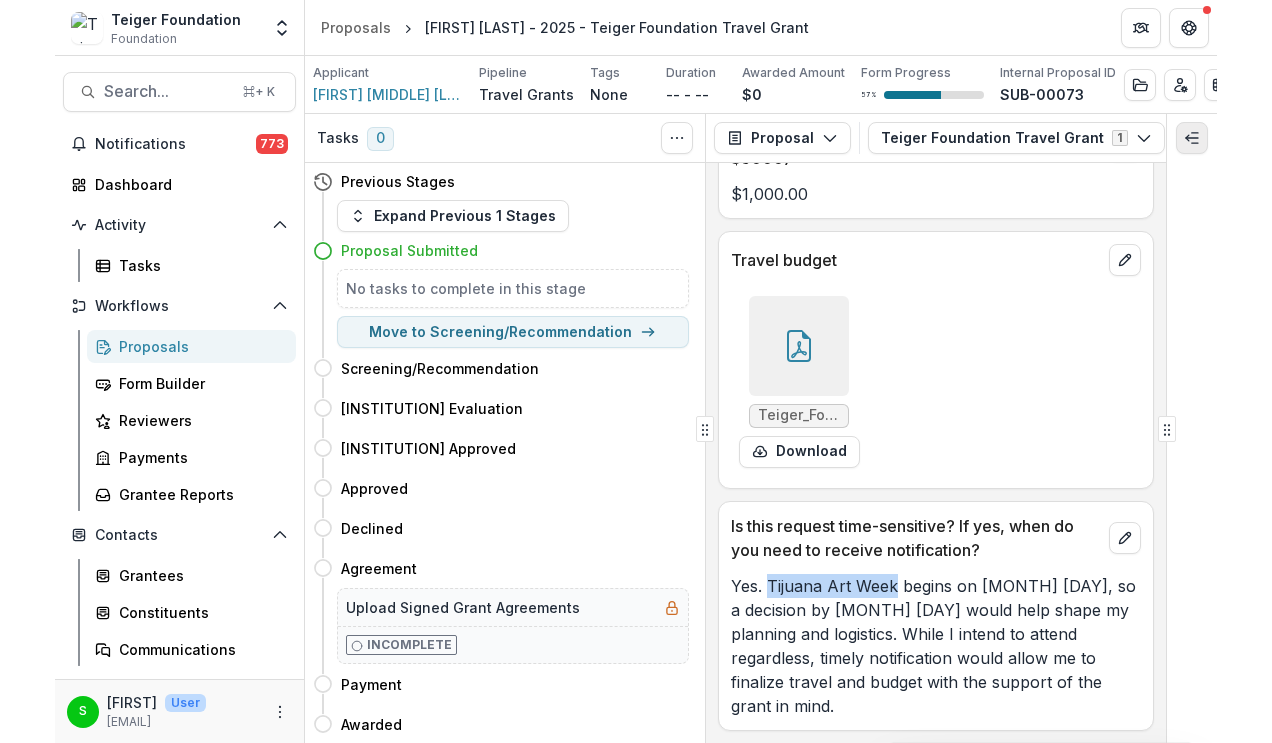 scroll, scrollTop: 15492, scrollLeft: 0, axis: vertical 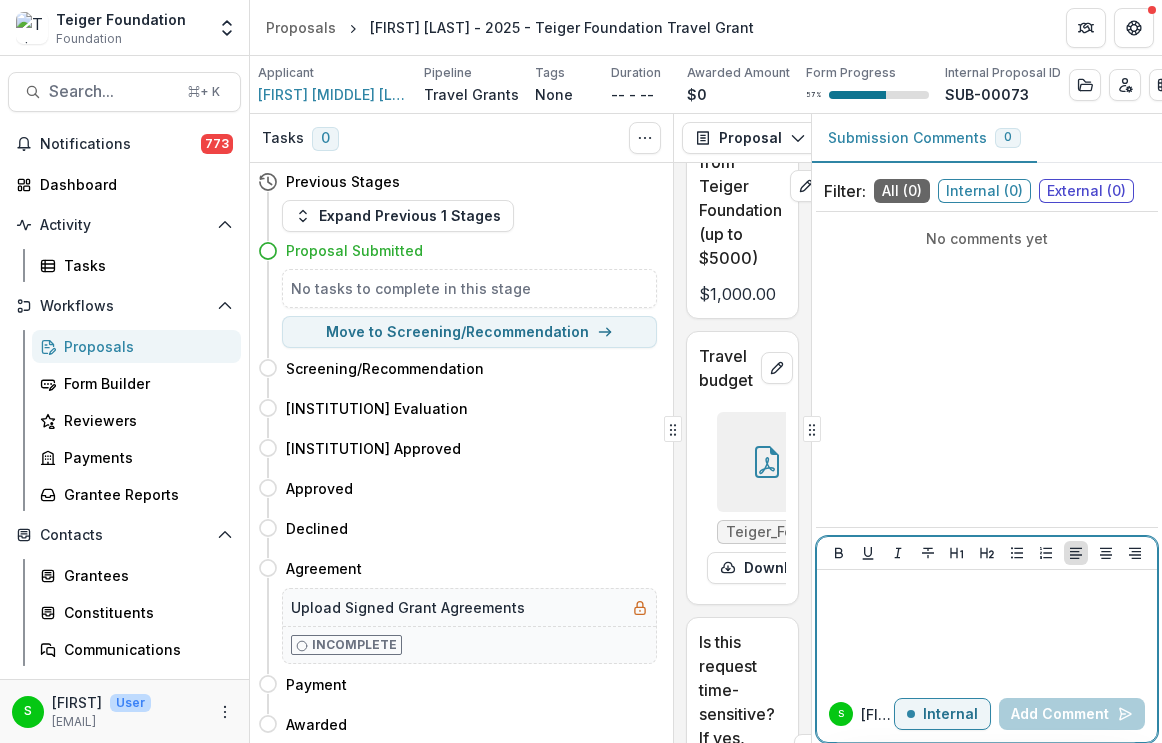 click at bounding box center (987, 589) 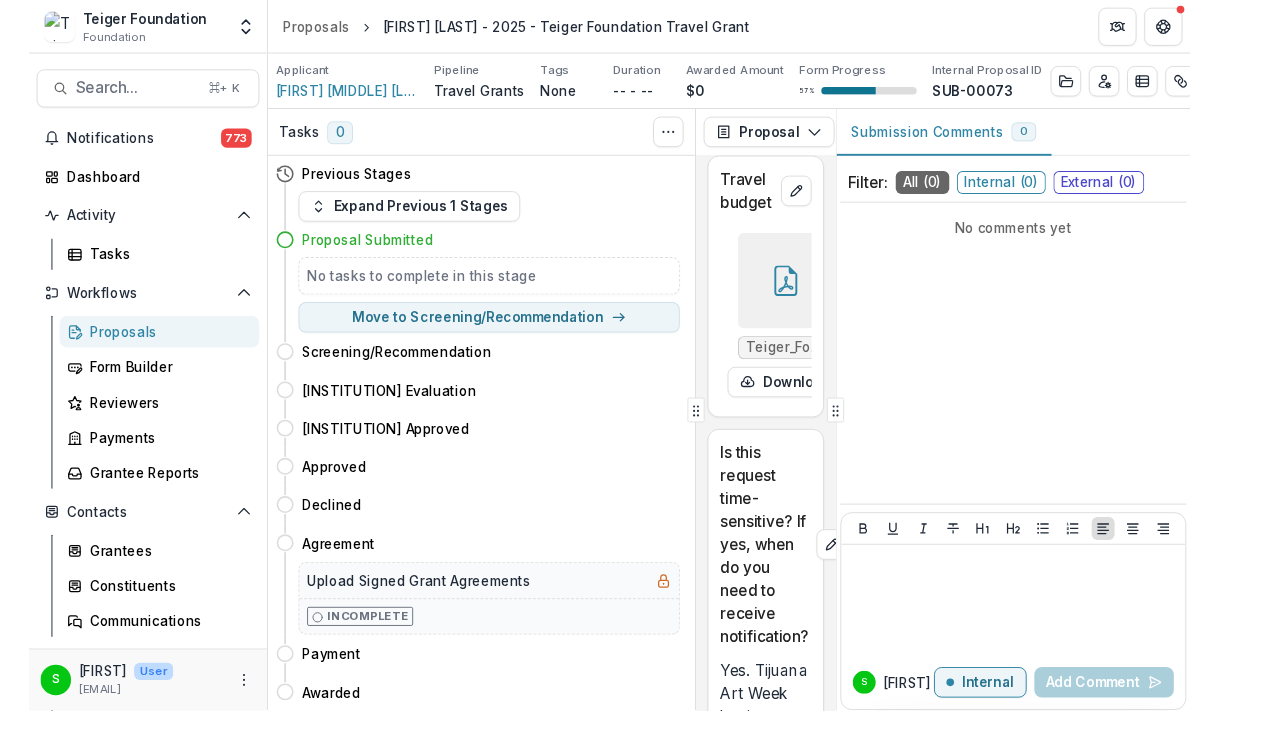 scroll, scrollTop: 13295, scrollLeft: 0, axis: vertical 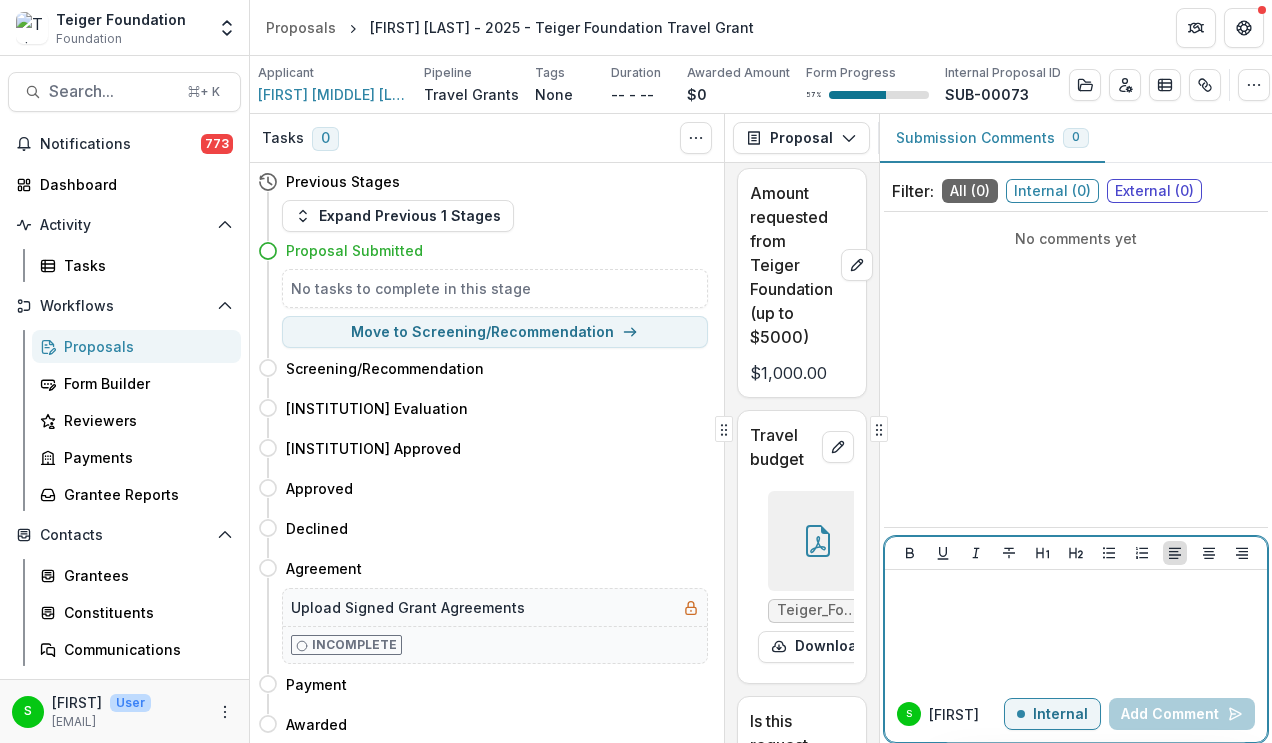 click at bounding box center (1076, 628) 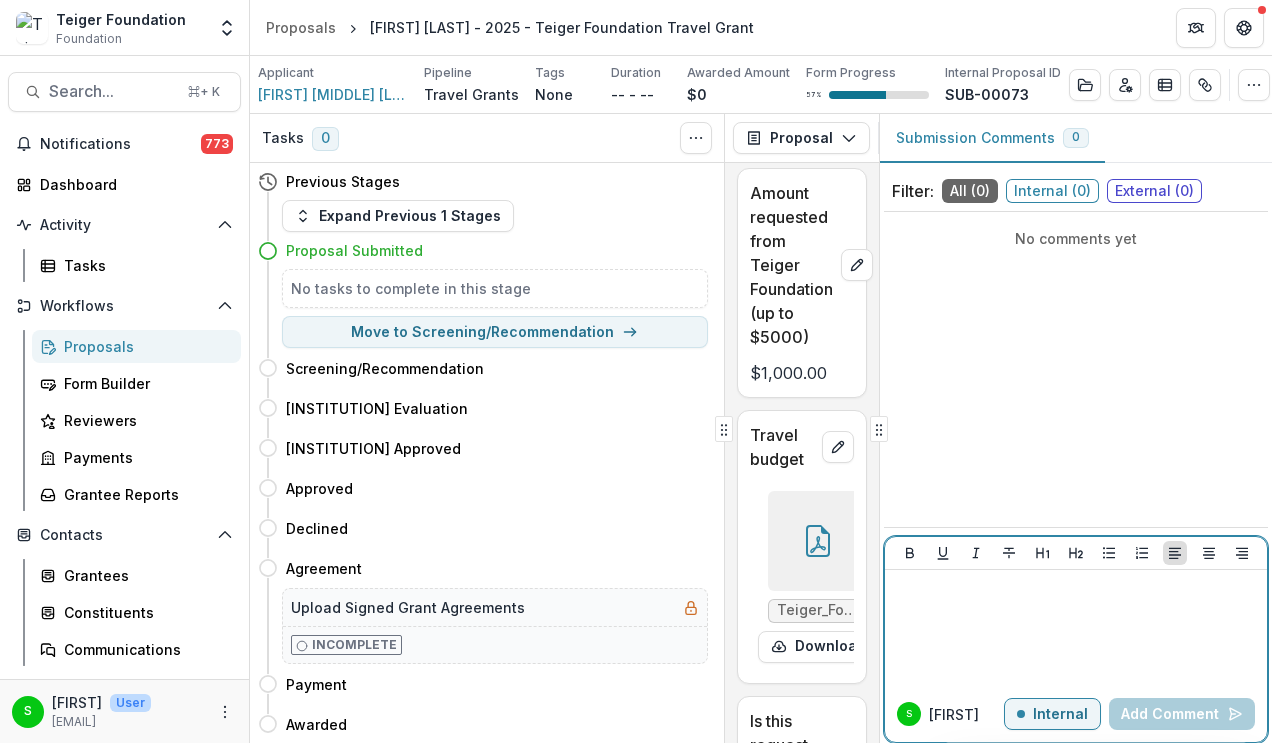 click at bounding box center [1076, 589] 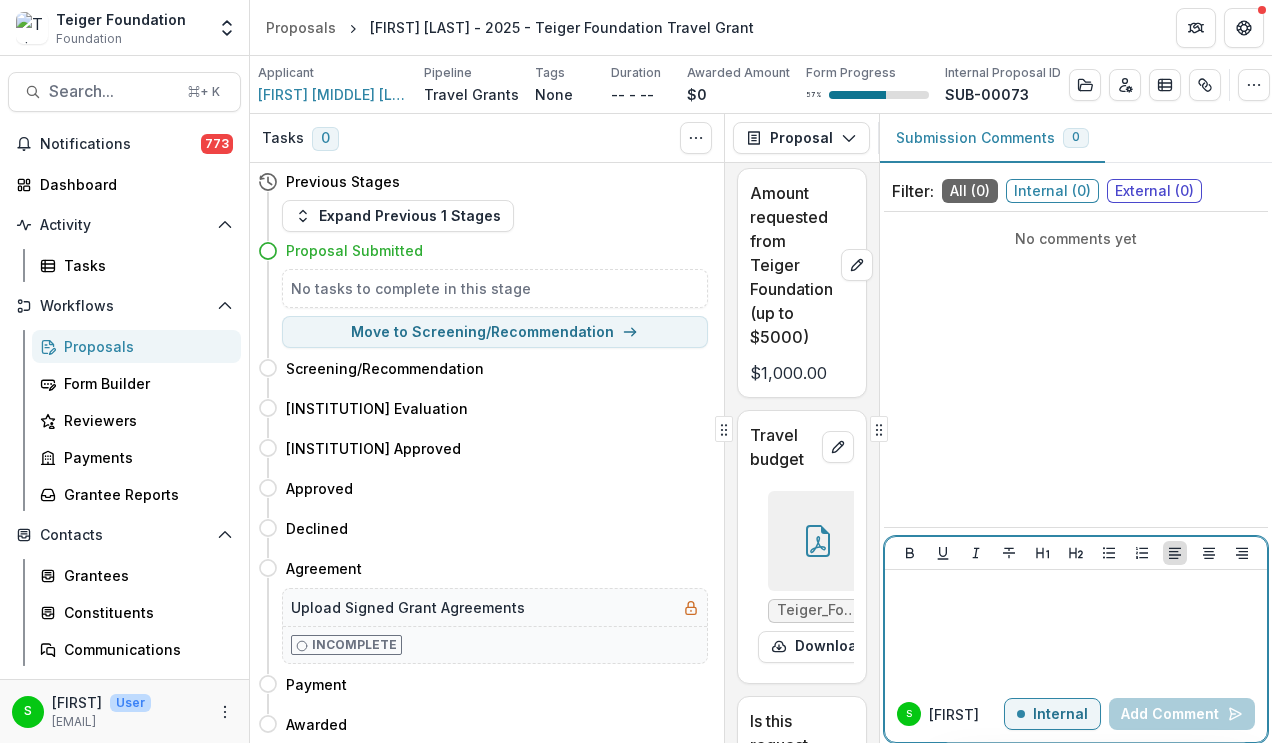 type 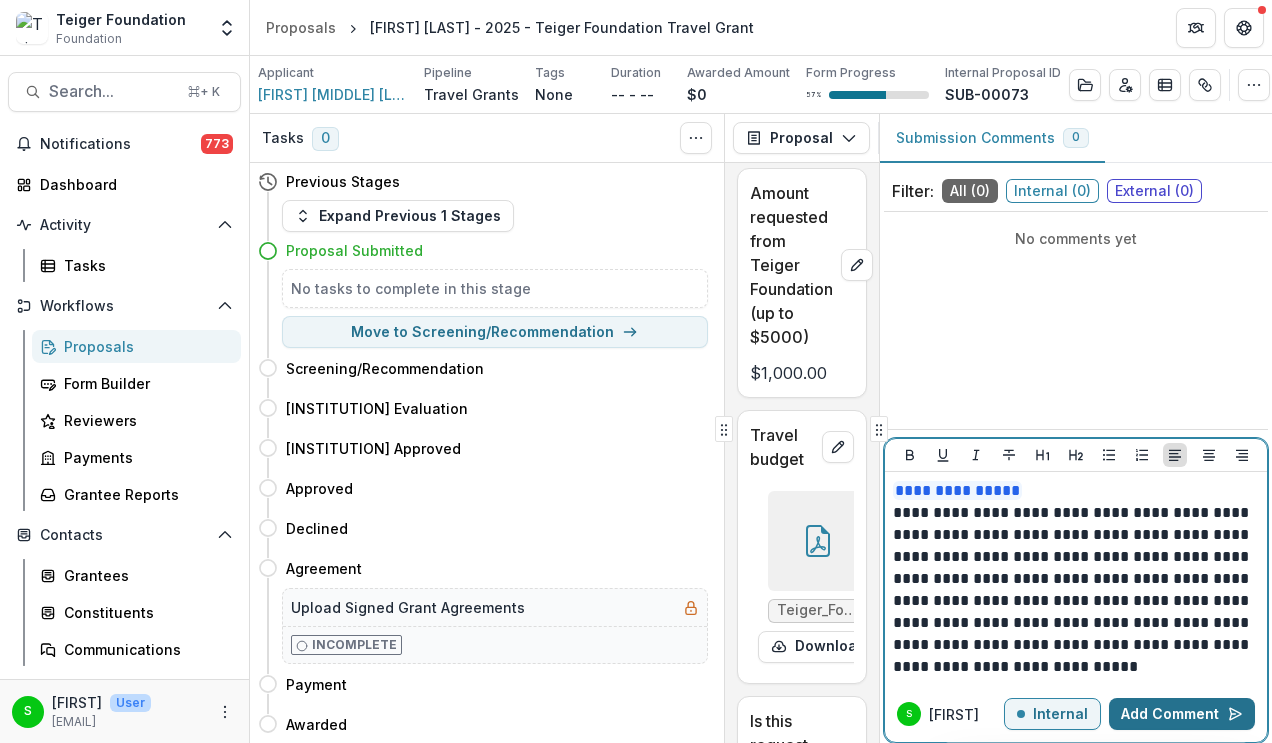 click on "Add Comment" at bounding box center (1182, 714) 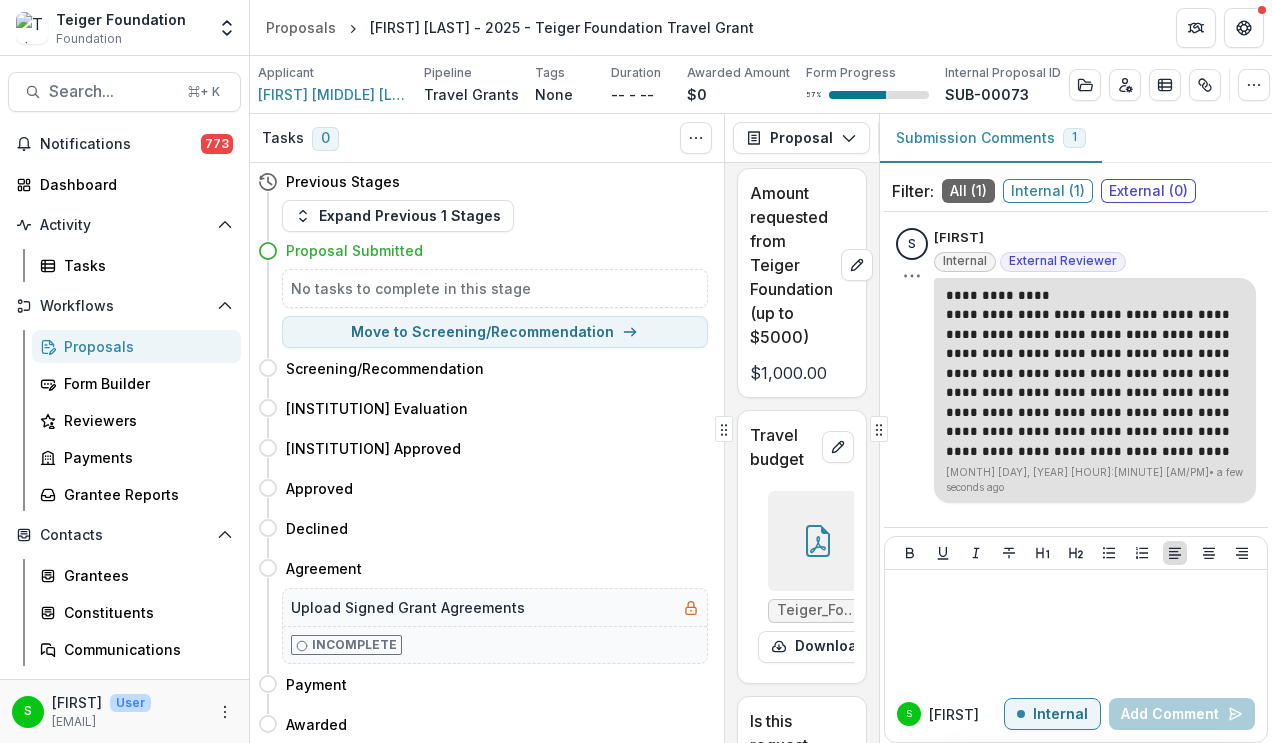 click on "**********" at bounding box center (1095, 383) 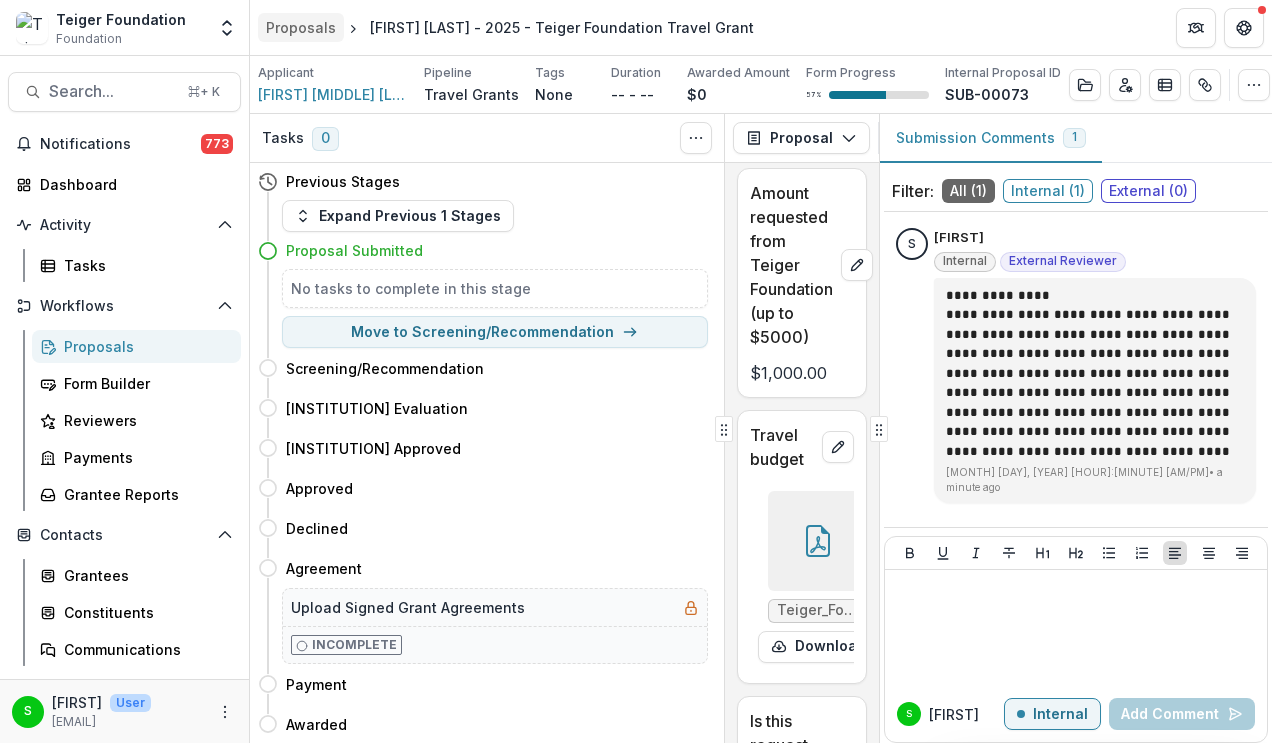 click on "Proposals" at bounding box center (301, 27) 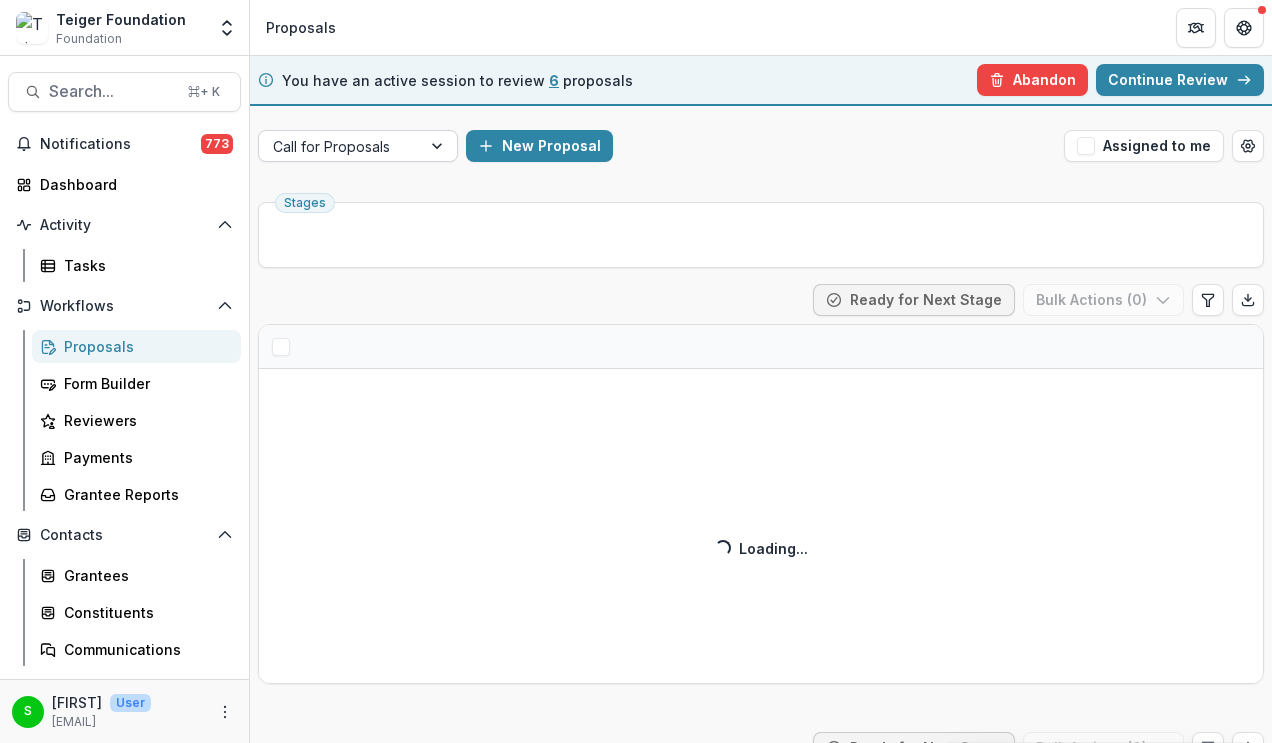 click at bounding box center [340, 146] 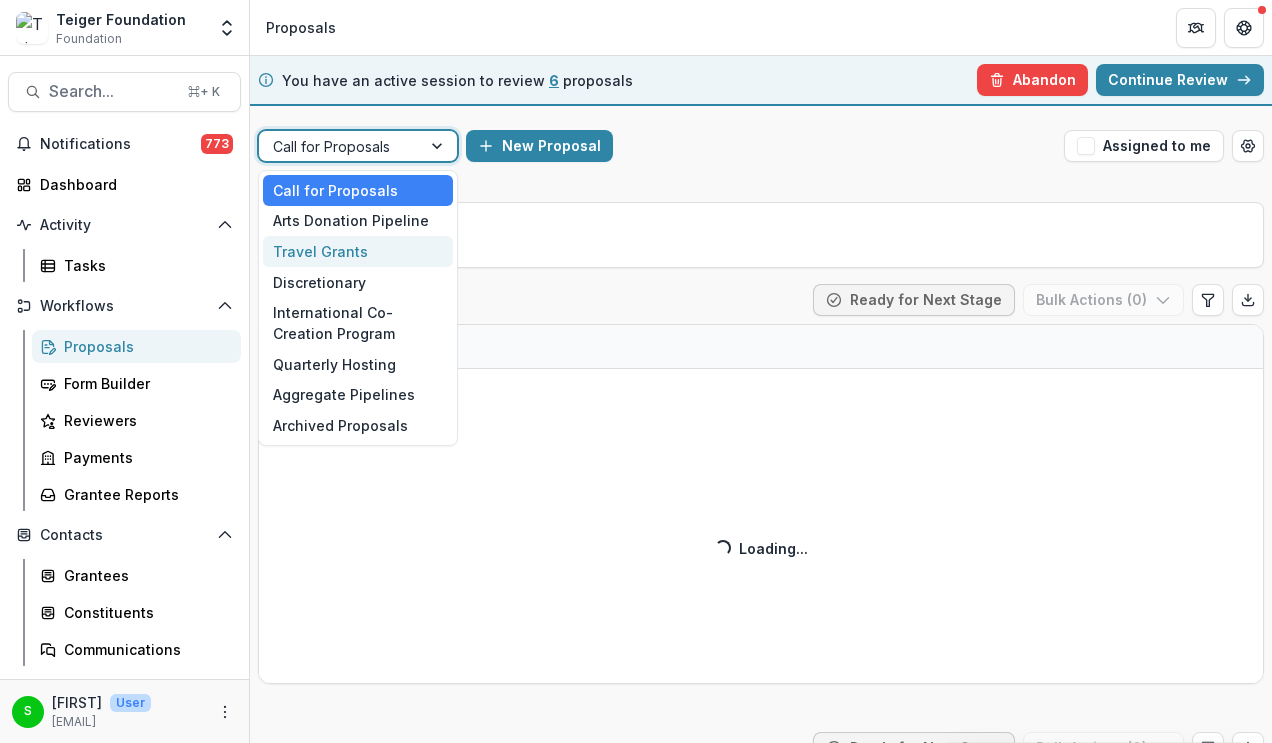 click on "Travel Grants" at bounding box center [358, 251] 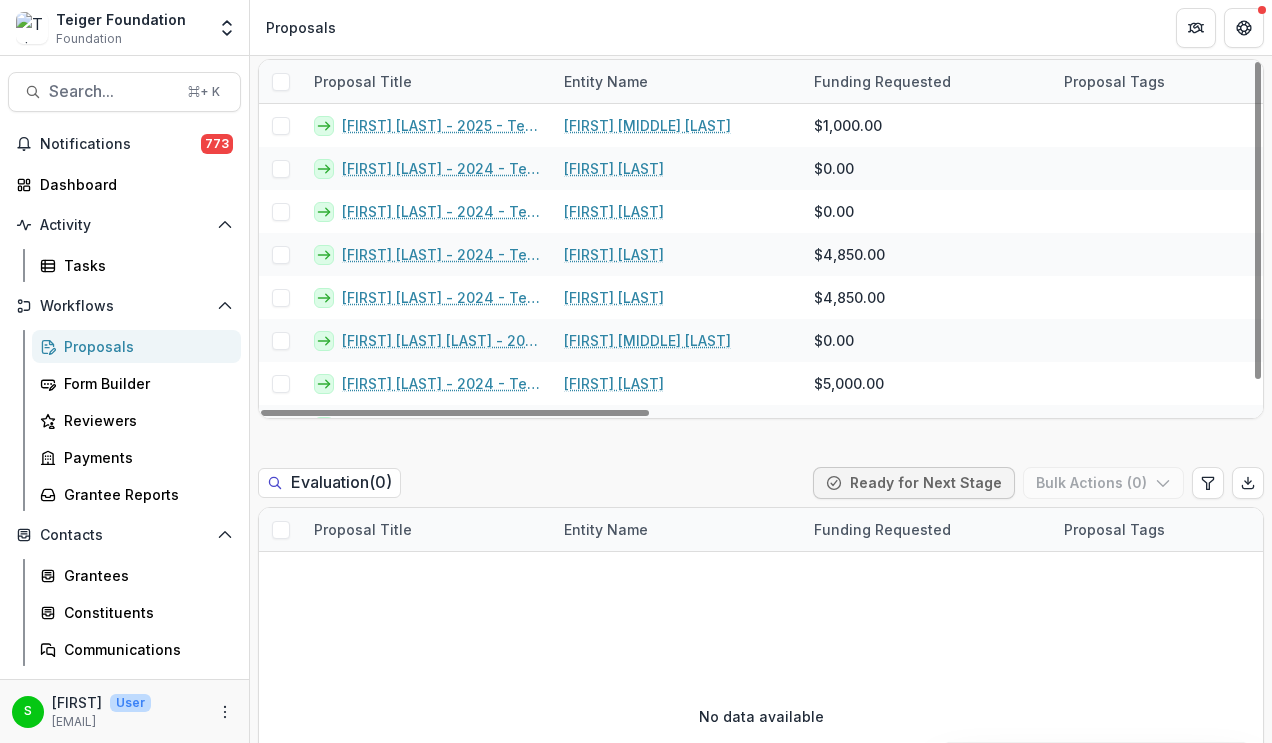 scroll, scrollTop: 784, scrollLeft: 0, axis: vertical 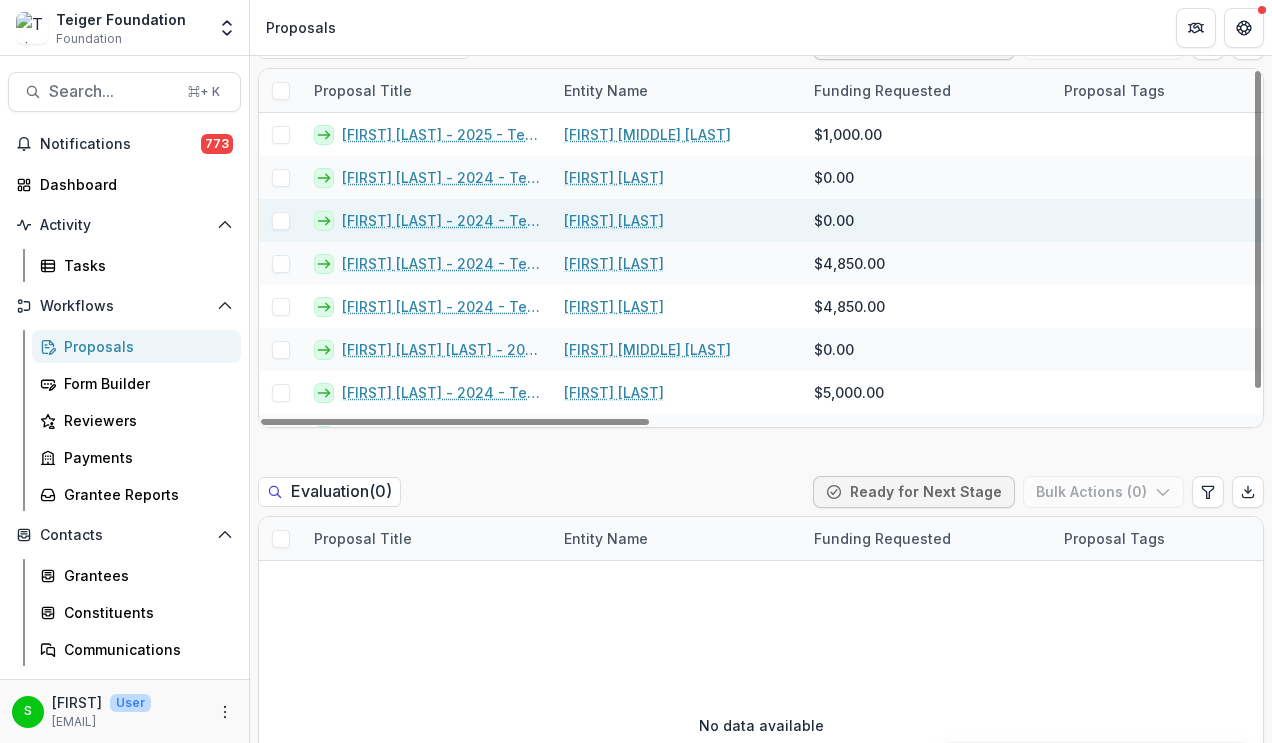 click on "[FIRST] [LAST] - 2024 - Teiger Foundation Travel Grant" at bounding box center (441, 220) 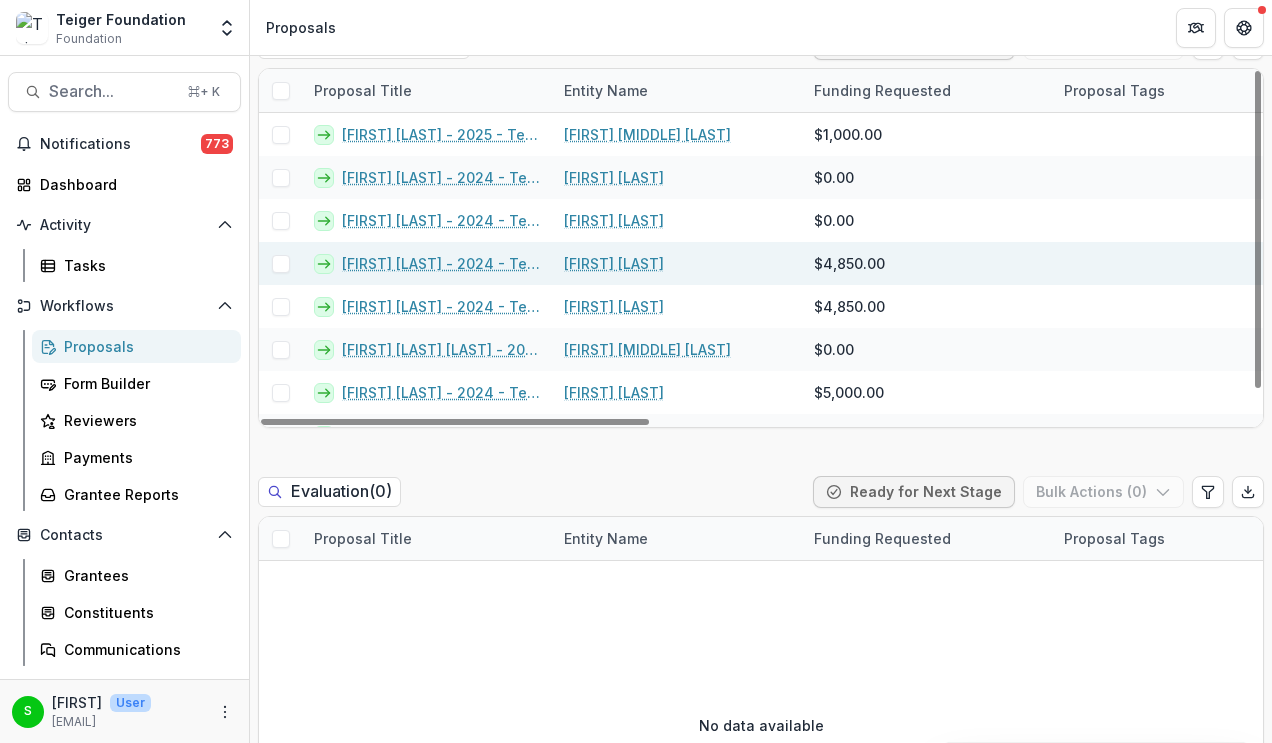 click on "[FIRST] [LAST] - 2024 - Teiger Foundation Travel Grant" at bounding box center (441, 263) 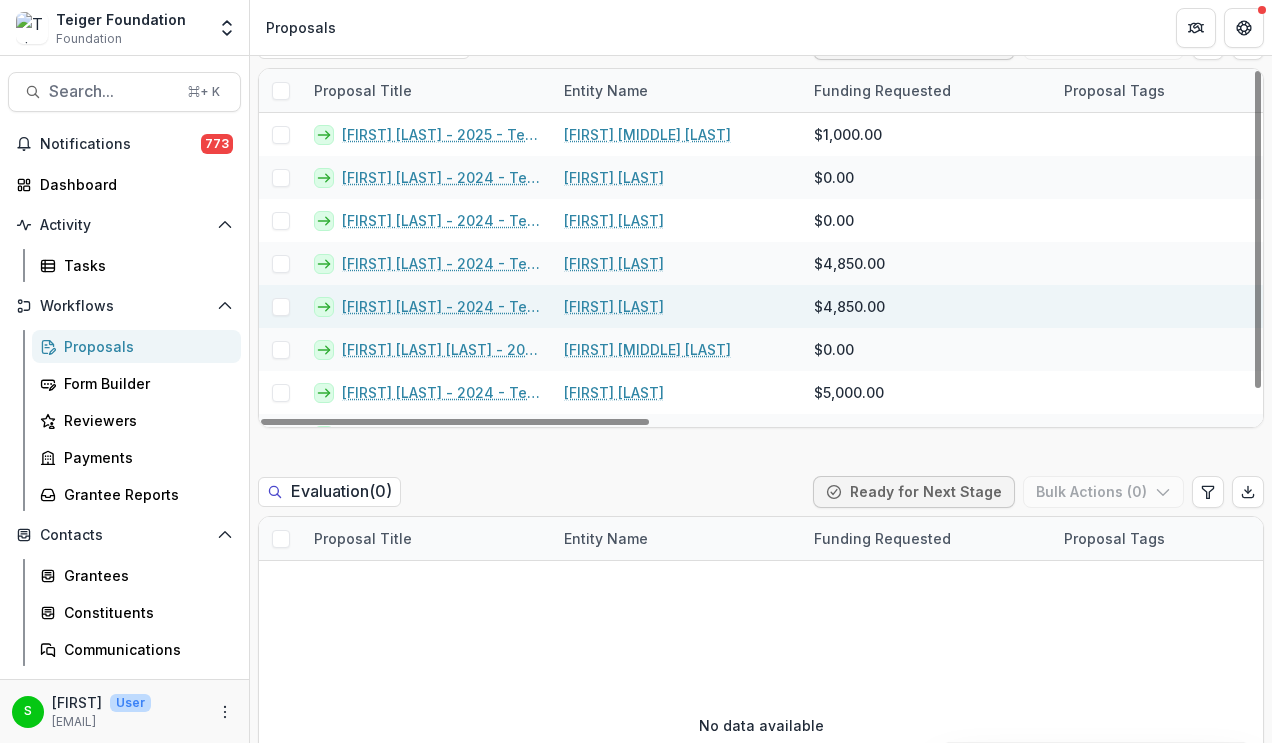 click on "[FIRST] [LAST] - 2024 - Teiger Foundation Travel Grant" at bounding box center (441, 306) 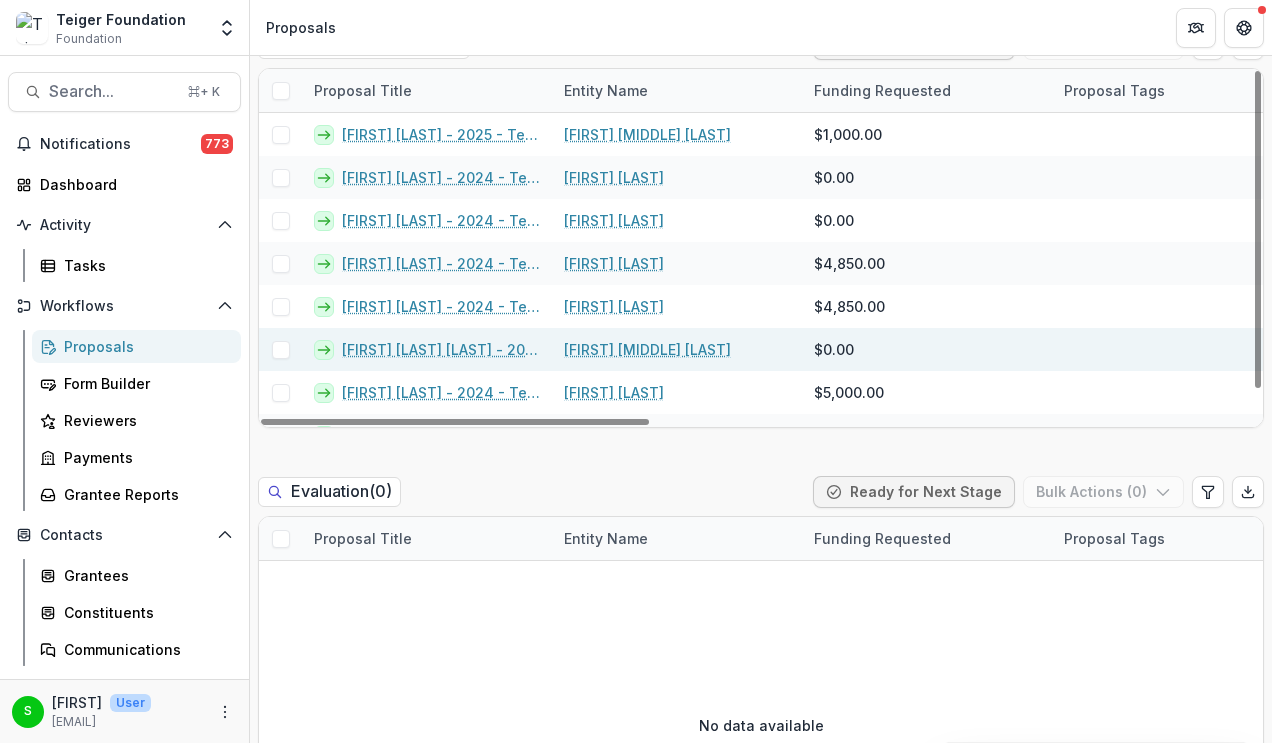 click on "[FIRST] [LAST] [LAST] - 2024 - Teiger Foundation Travel Grant" at bounding box center [441, 349] 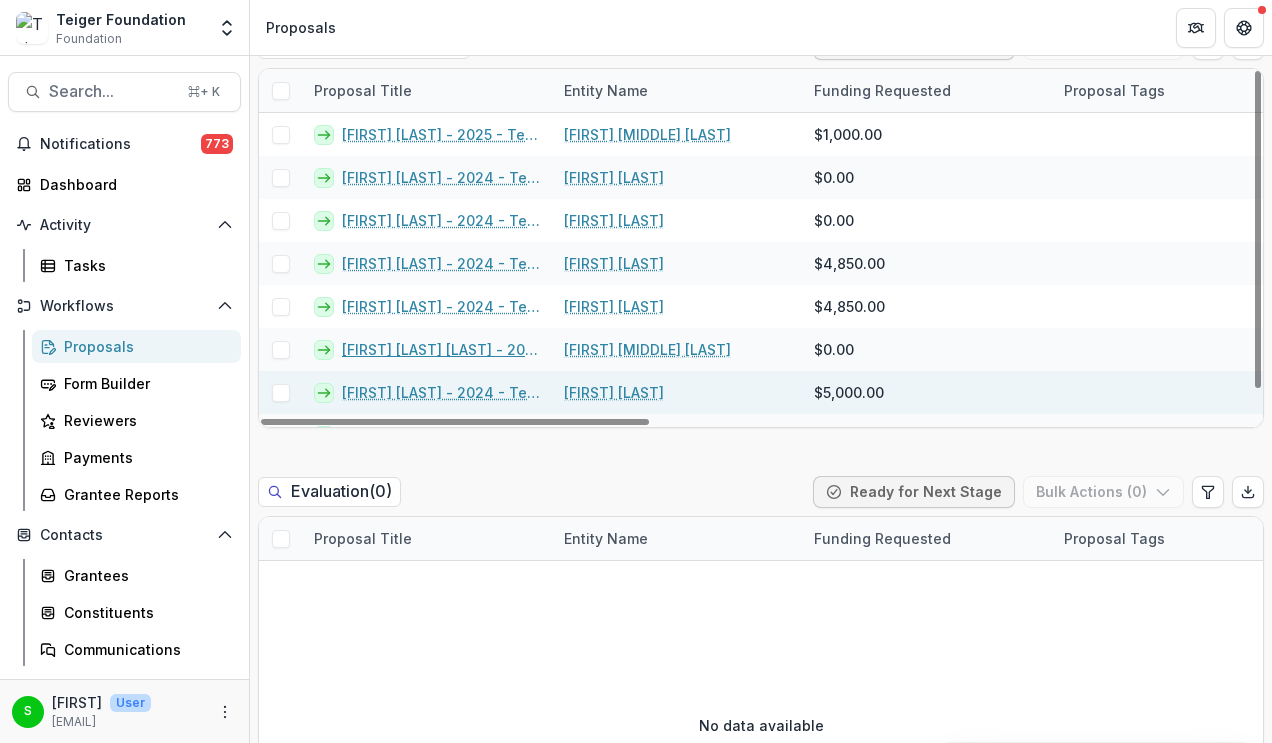scroll, scrollTop: 30, scrollLeft: 0, axis: vertical 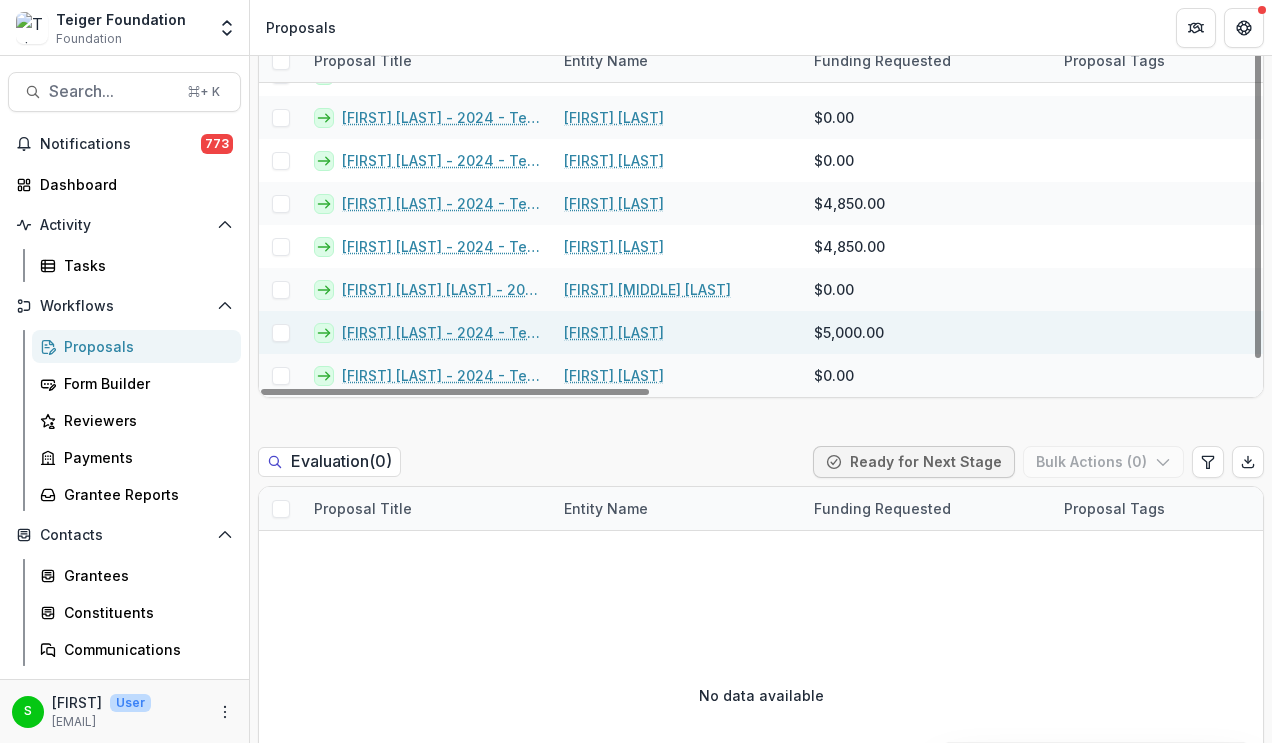 click on "[FIRST] [LAST] - [YEAR] - [BRAND] [BRAND] [BRAND]" at bounding box center [441, 332] 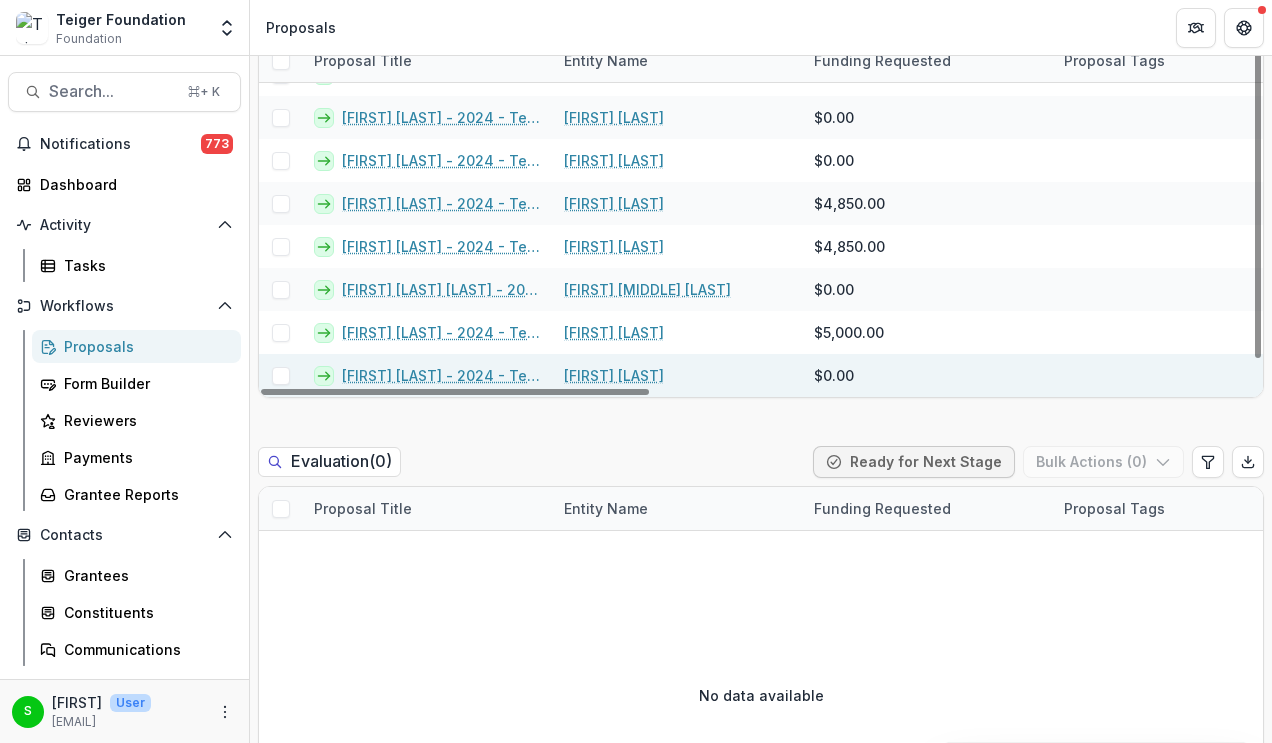 click on "[FIRST] [LAST] - 2024 - Teiger Foundation Travel Grant" at bounding box center (441, 375) 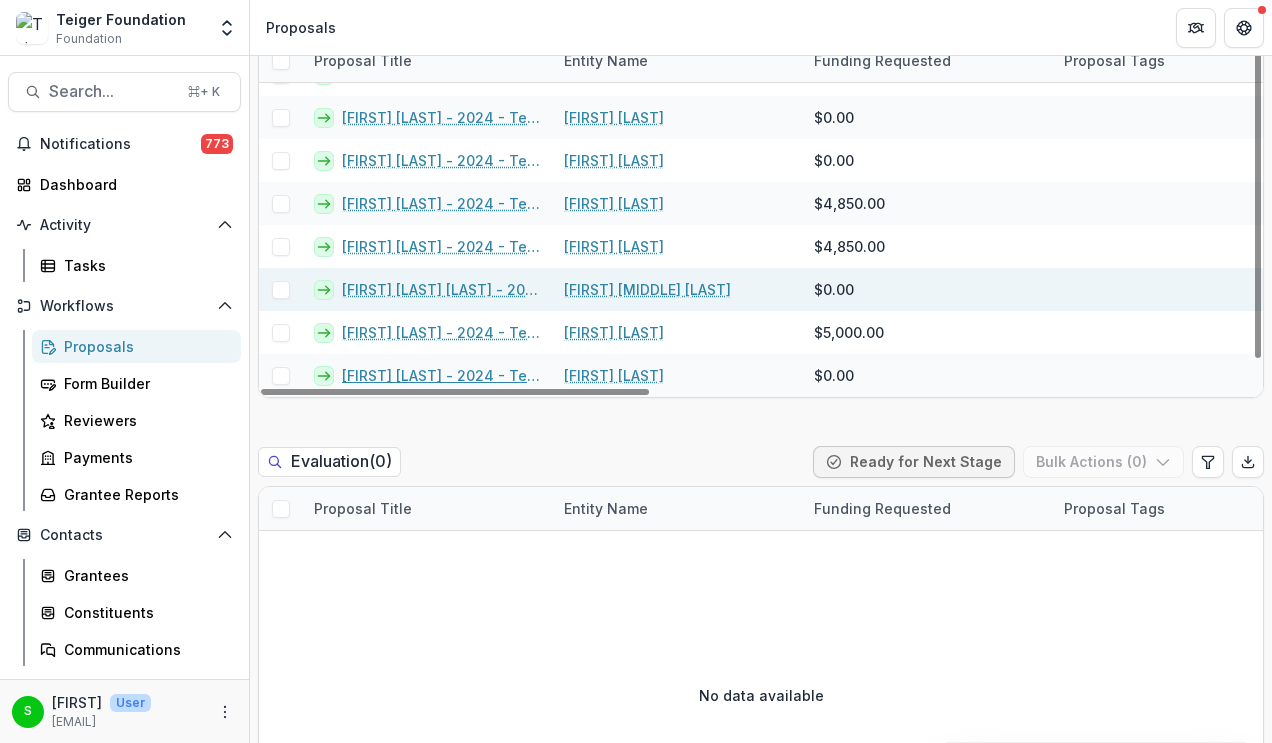 scroll, scrollTop: 0, scrollLeft: 0, axis: both 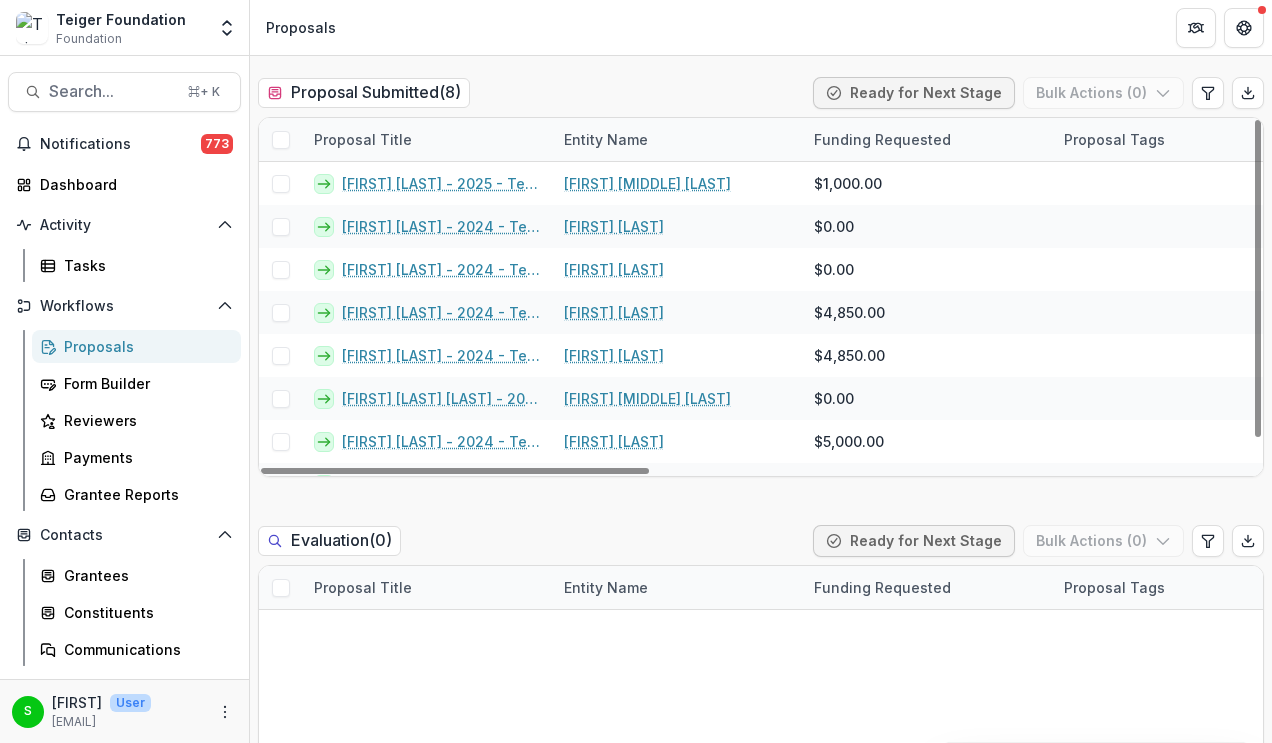 click at bounding box center (281, 140) 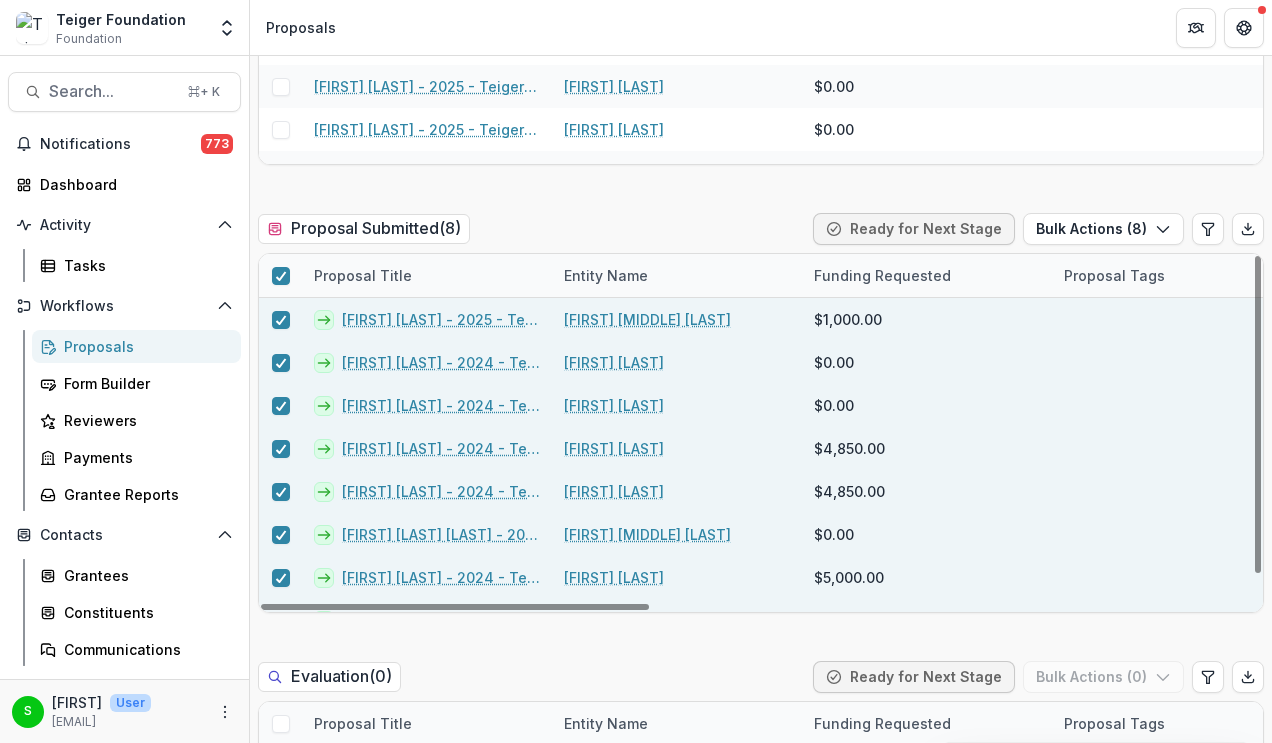 scroll, scrollTop: 514, scrollLeft: 0, axis: vertical 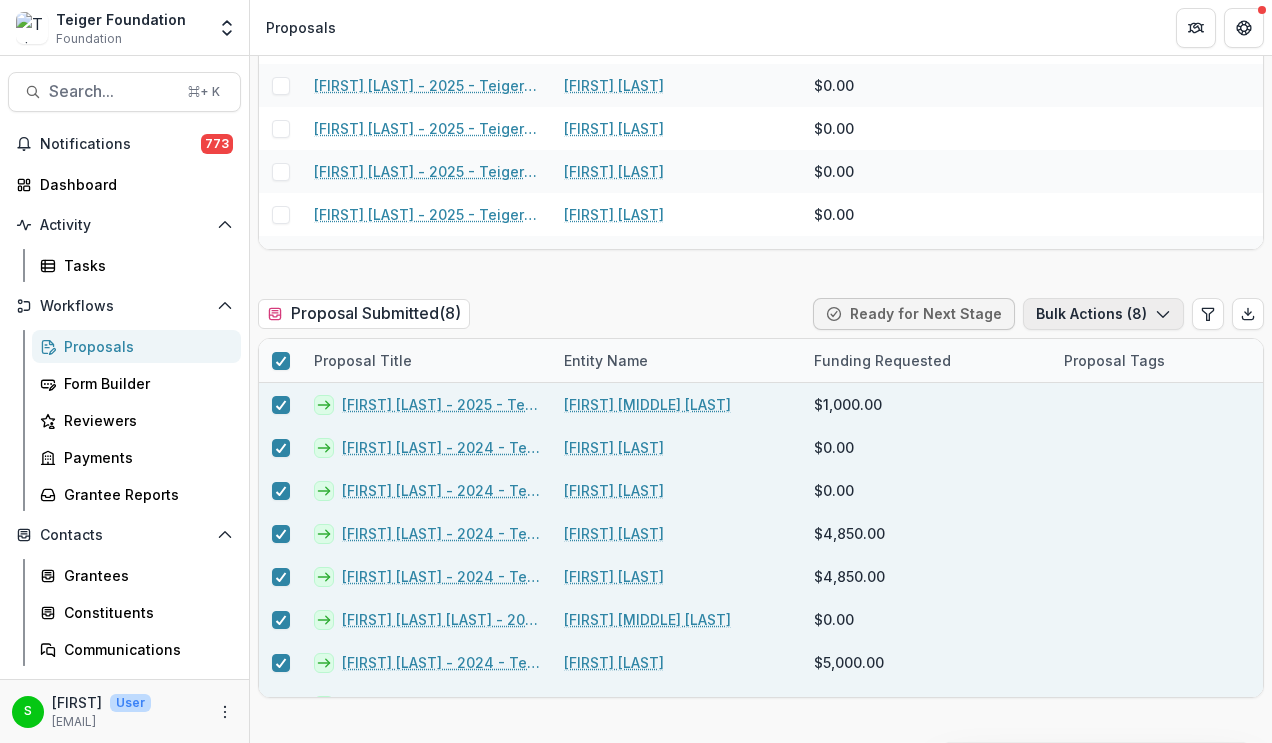 click 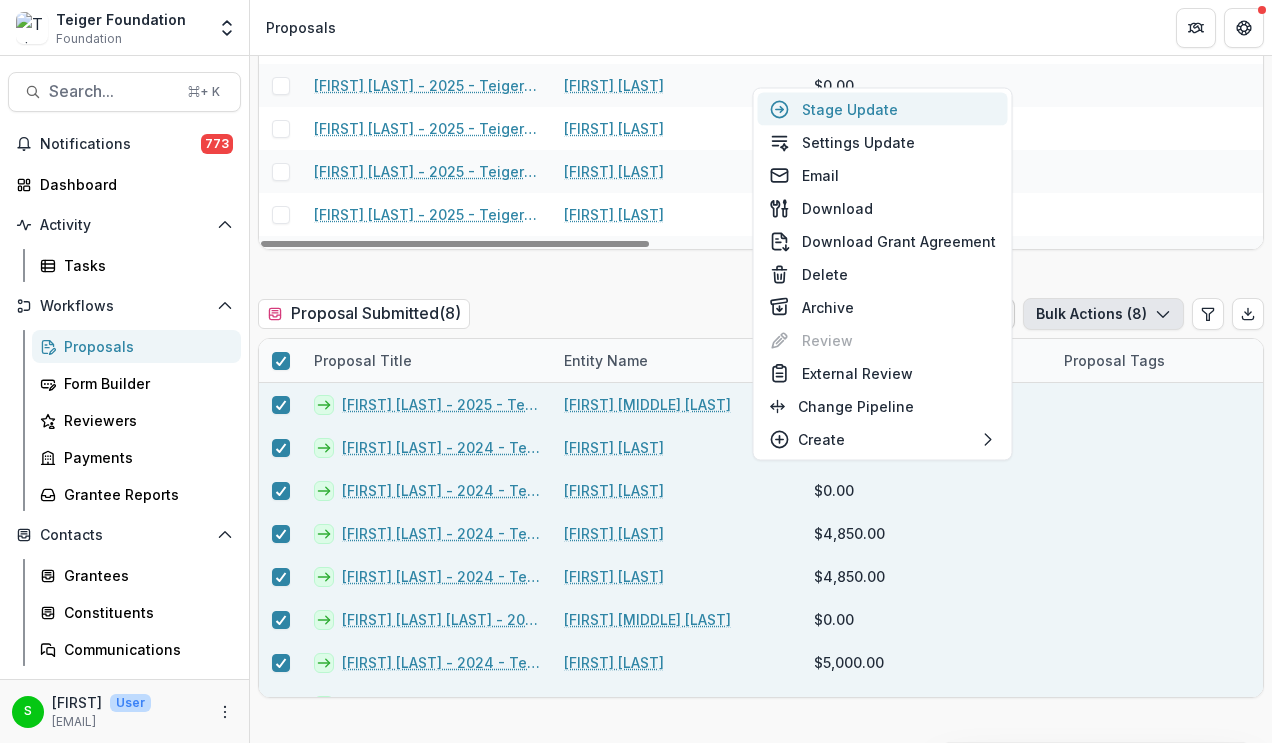 click on "Stage Update" at bounding box center (883, 109) 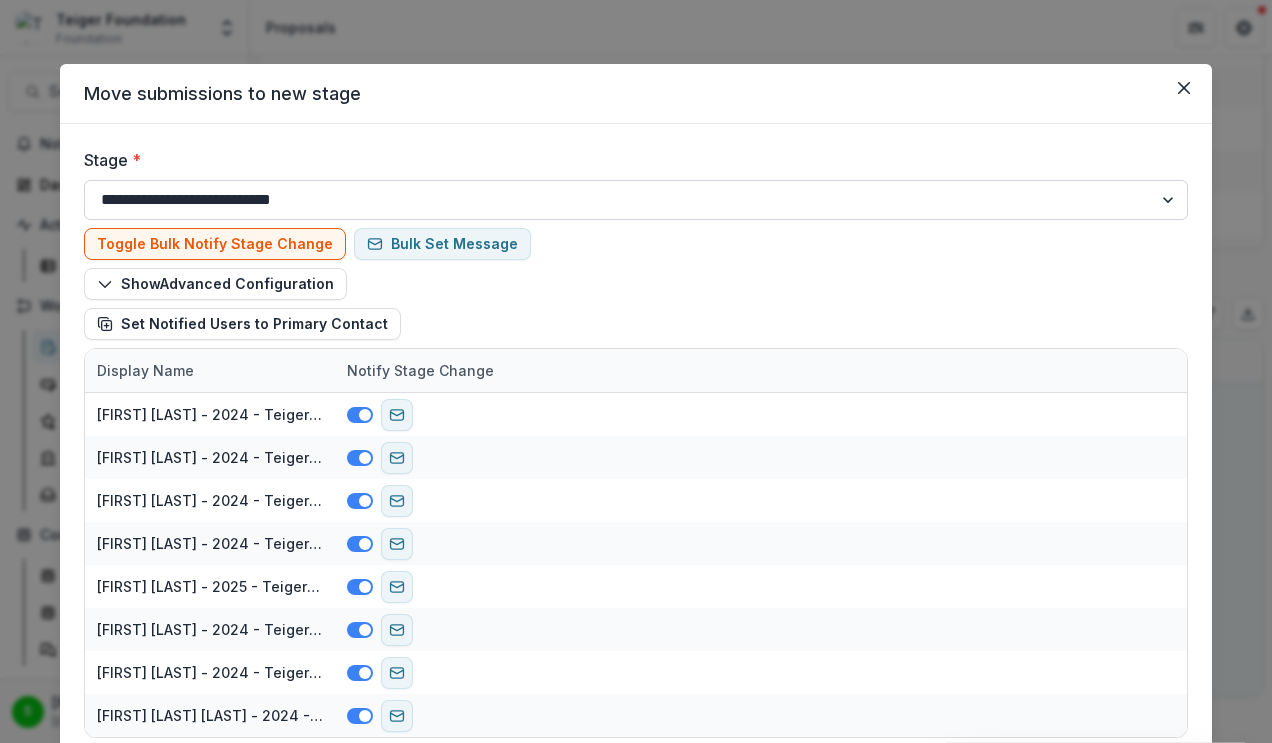 click on "**********" at bounding box center (636, 200) 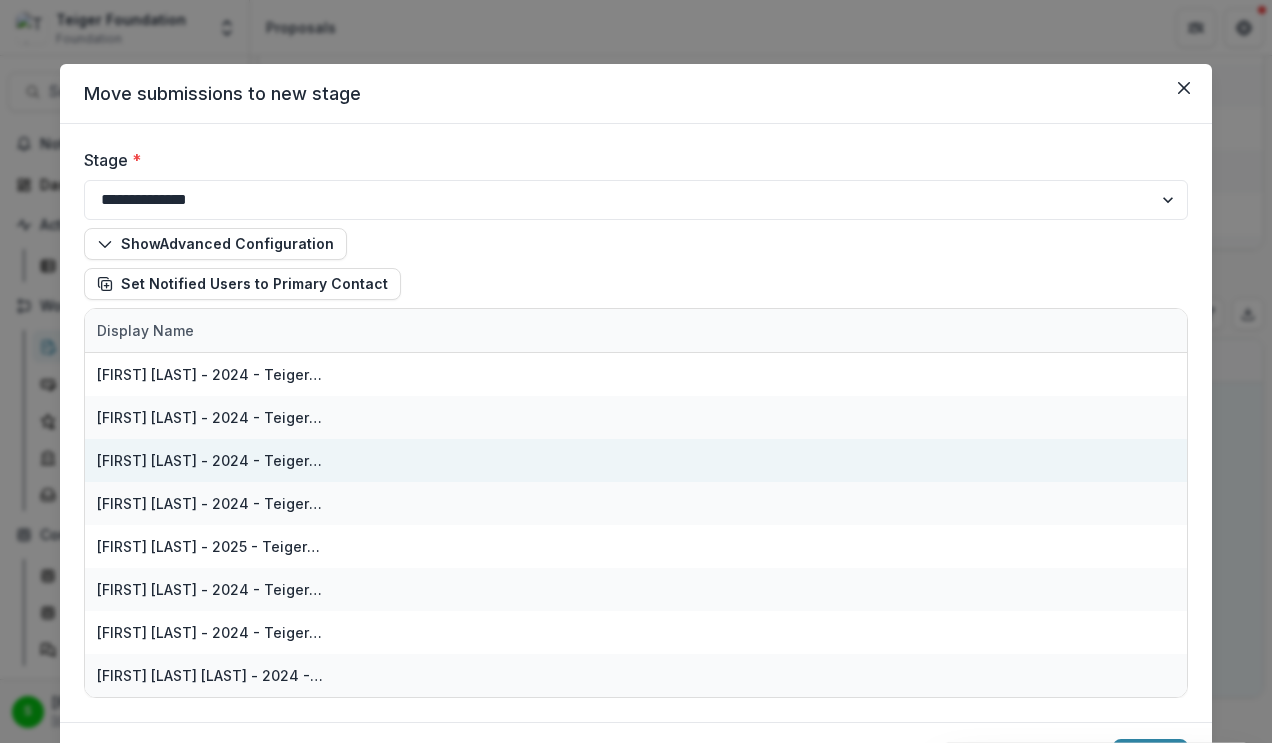 scroll, scrollTop: 108, scrollLeft: 0, axis: vertical 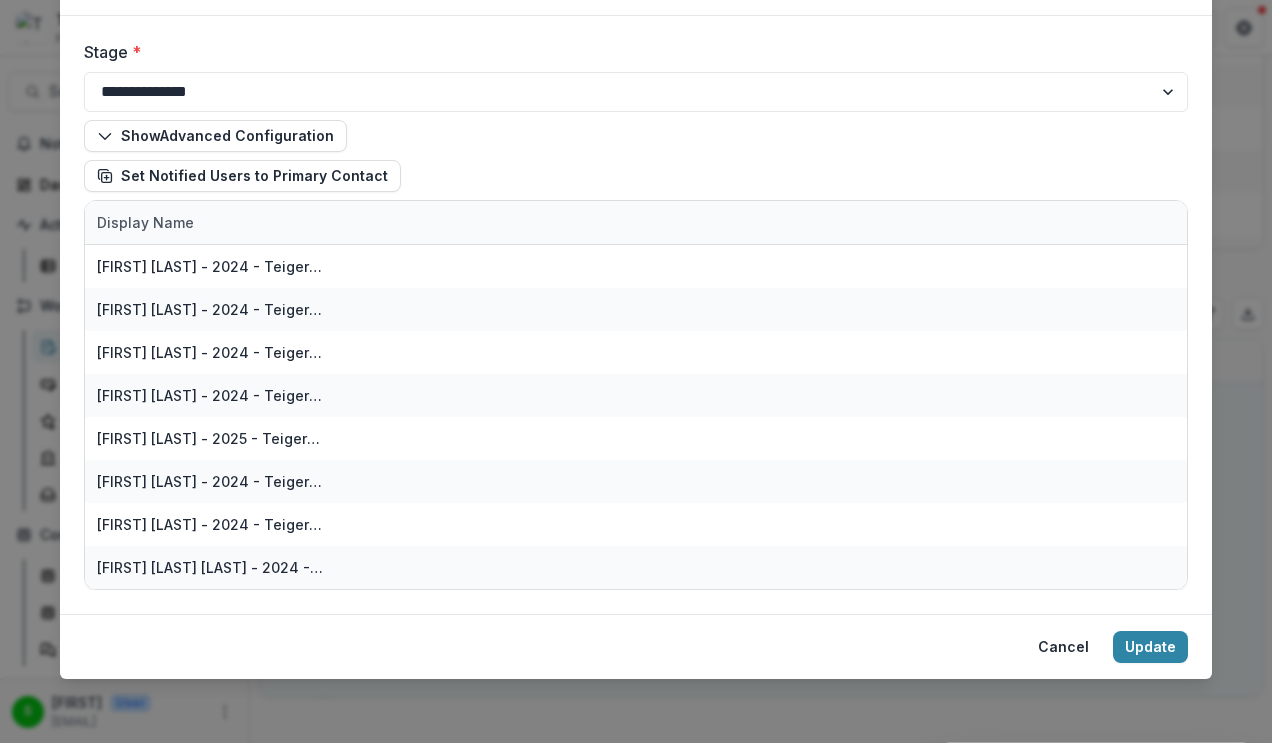 click on "Cancel Update" at bounding box center [636, 646] 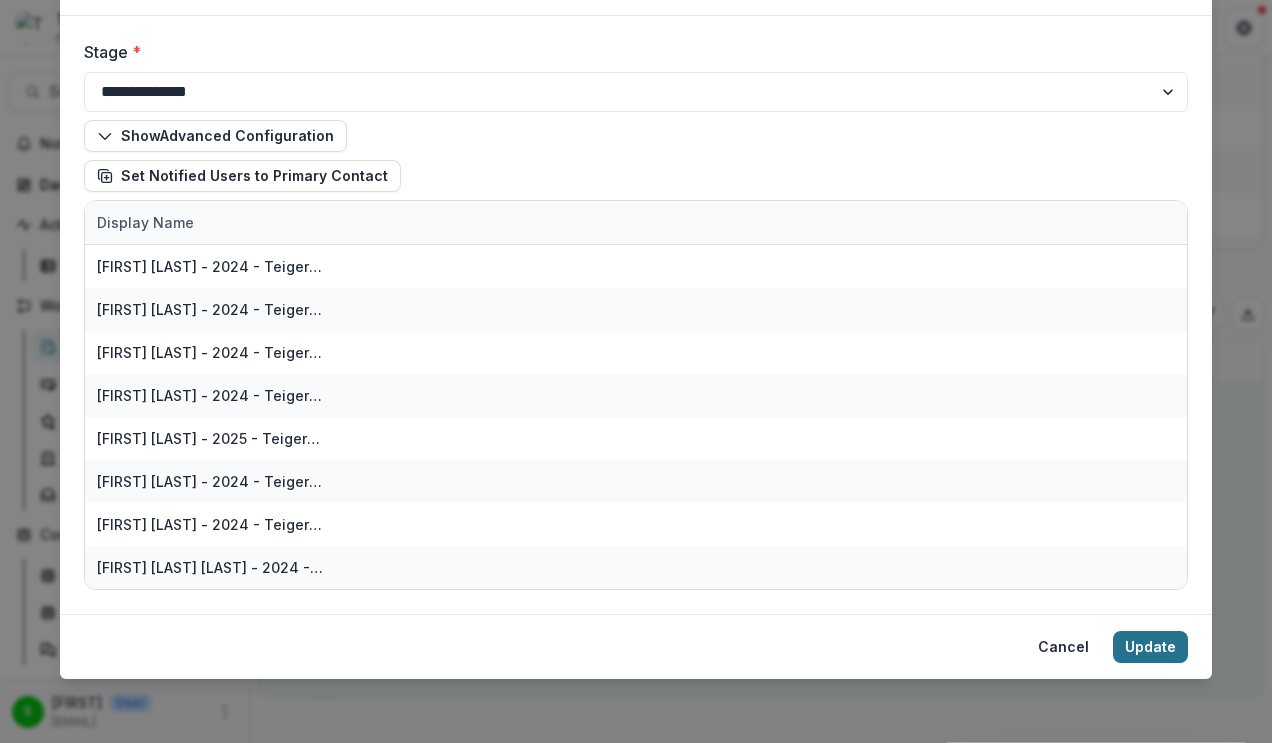 click on "Update" at bounding box center [1150, 647] 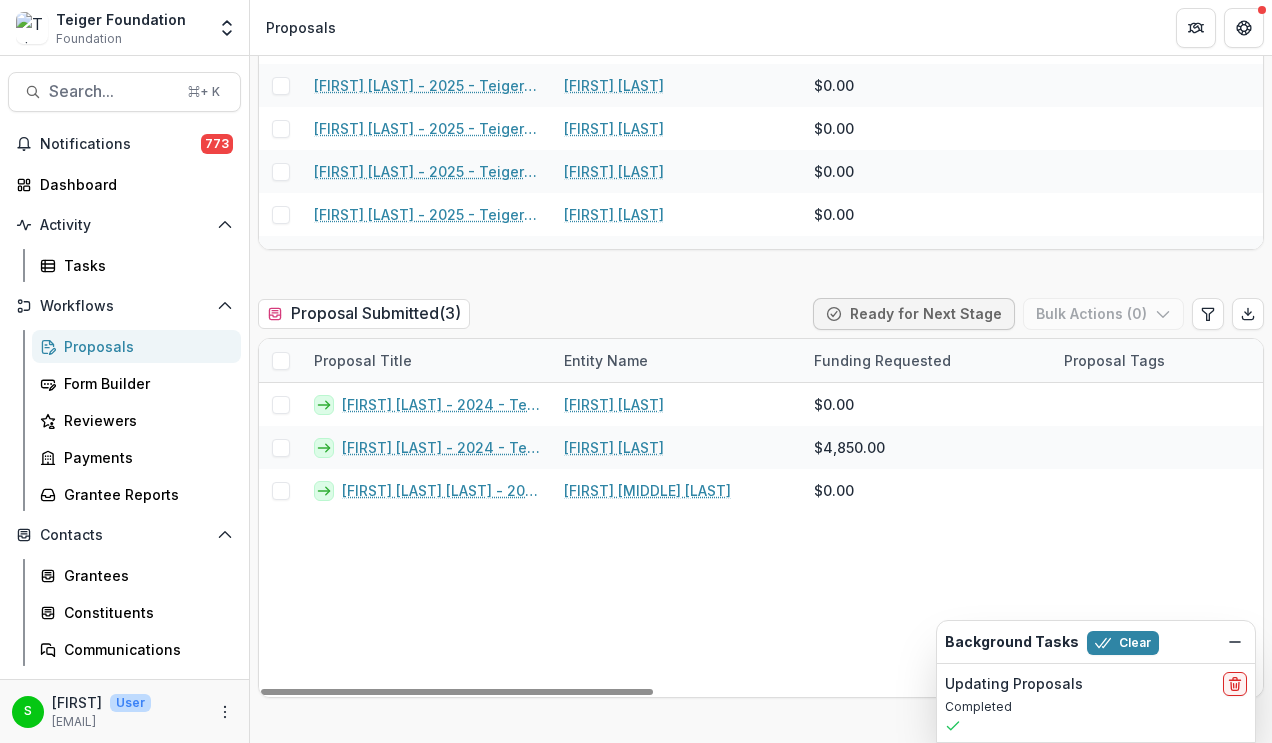 click at bounding box center (281, 361) 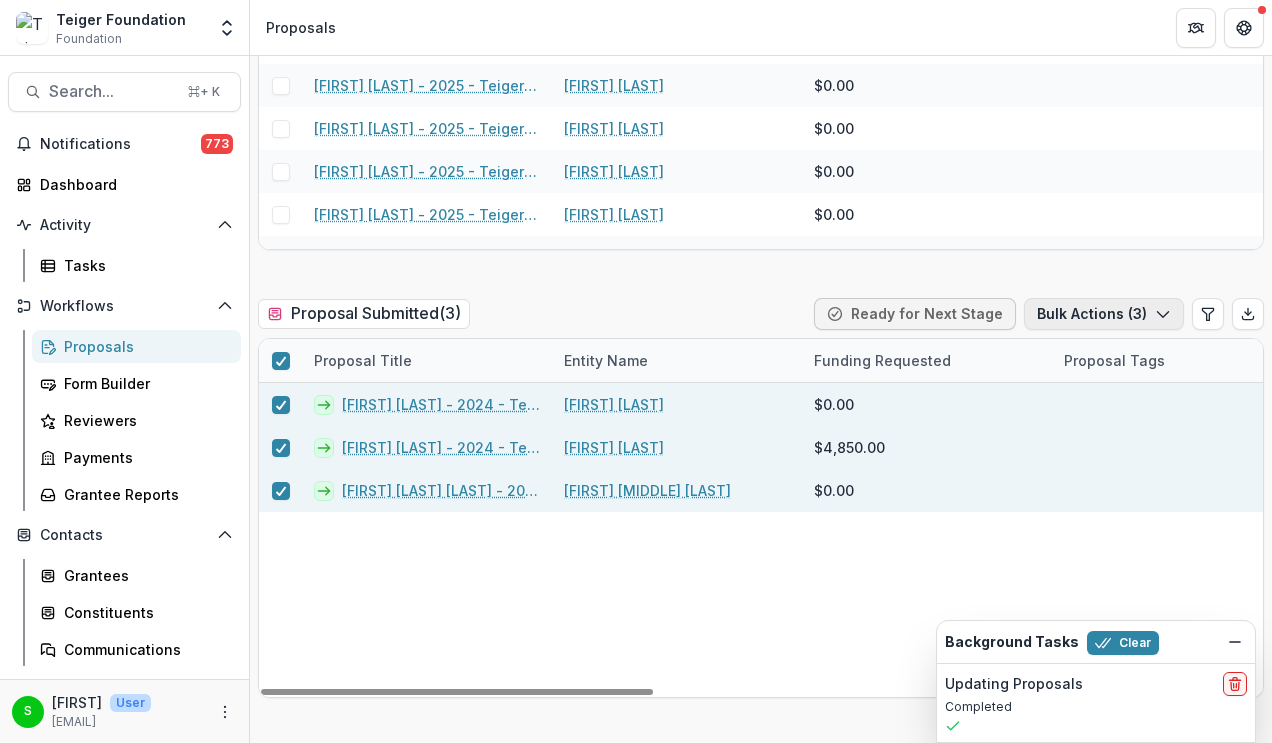 click on "Bulk Actions ( 3 )" at bounding box center (1104, 314) 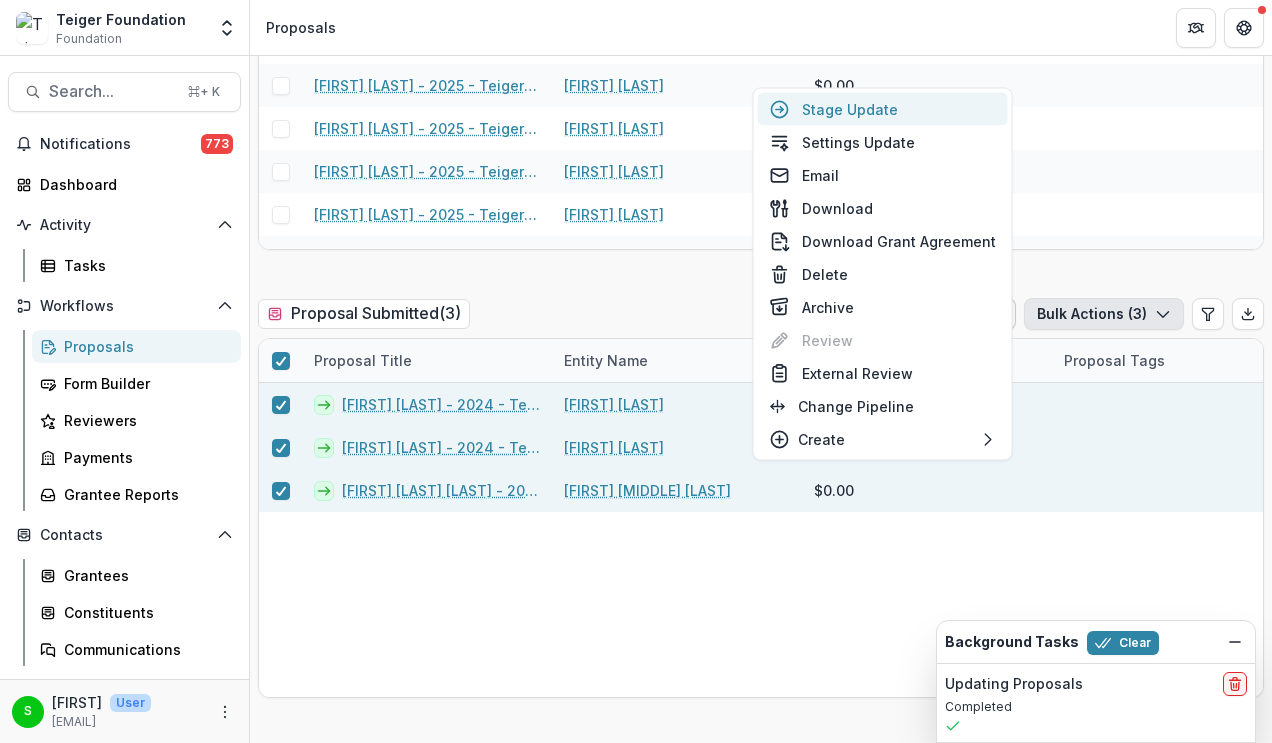 click on "Stage Update" at bounding box center [883, 109] 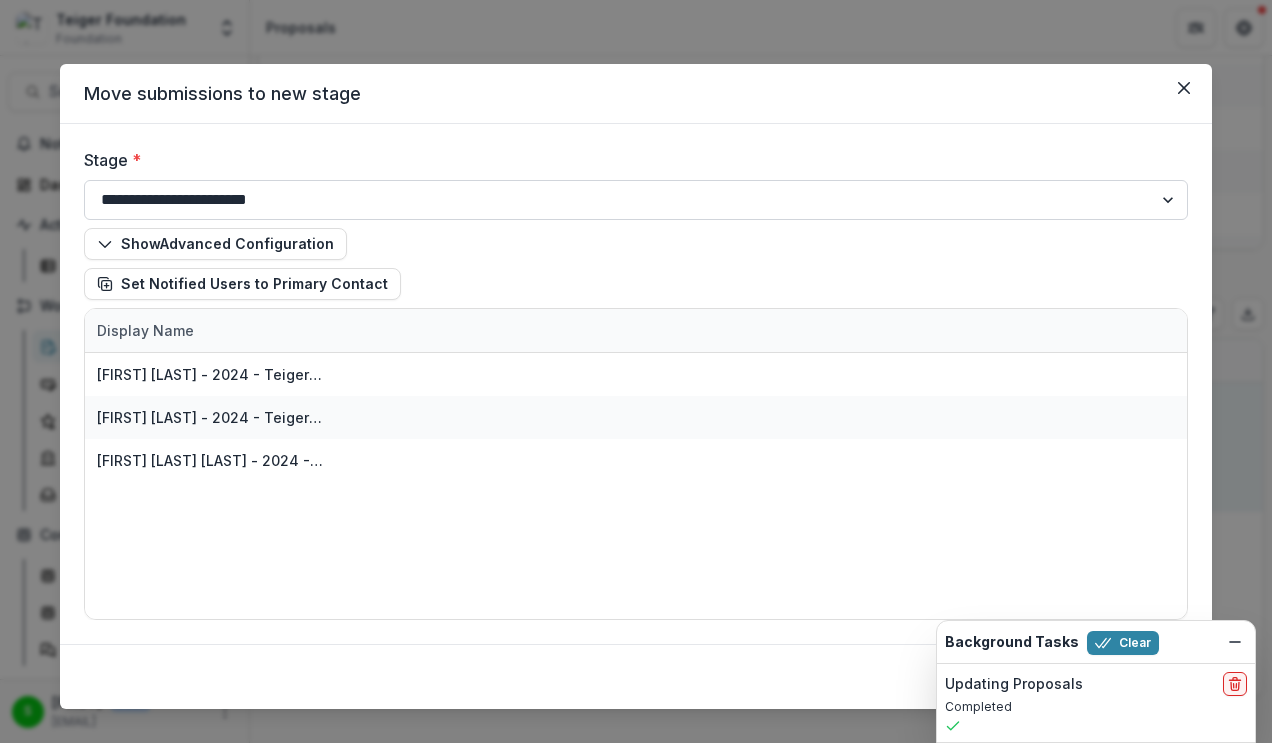 click on "**********" at bounding box center (636, 200) 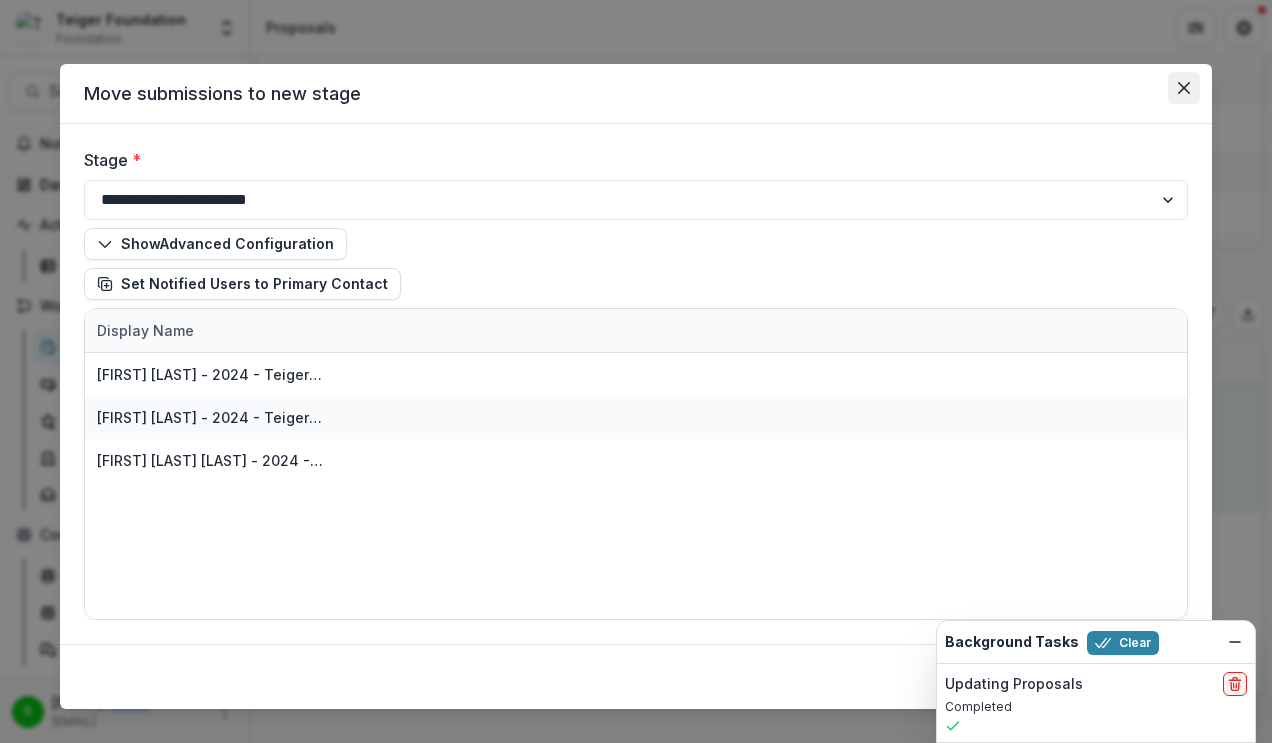click 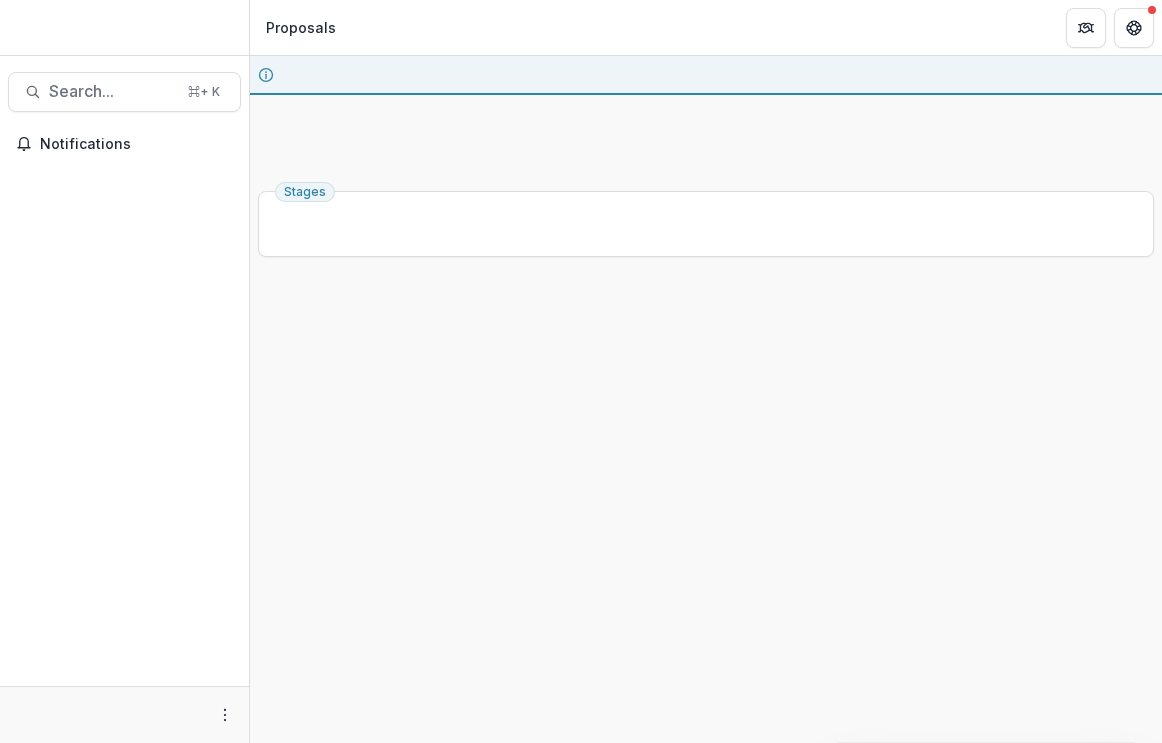 scroll, scrollTop: 0, scrollLeft: 0, axis: both 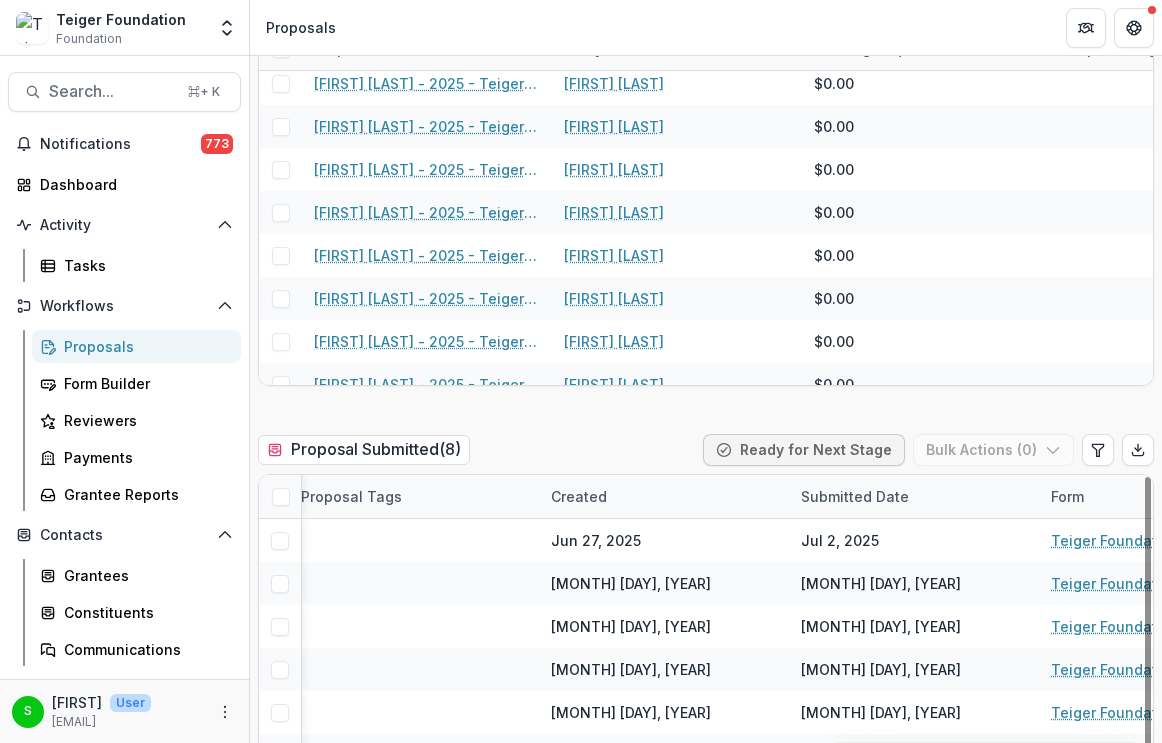 click on "Proposal Submitted  ( 8 ) Ready for Next Stage Bulk Actions ( 0 )" at bounding box center (706, 454) 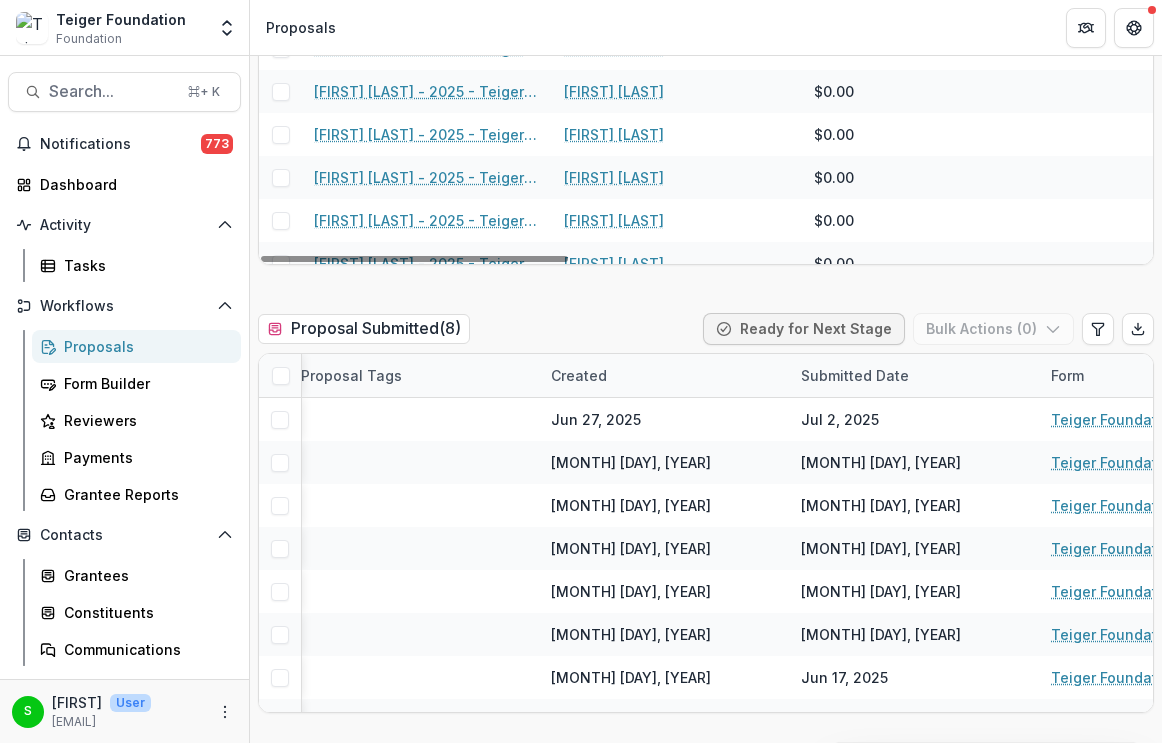 scroll, scrollTop: 558, scrollLeft: 0, axis: vertical 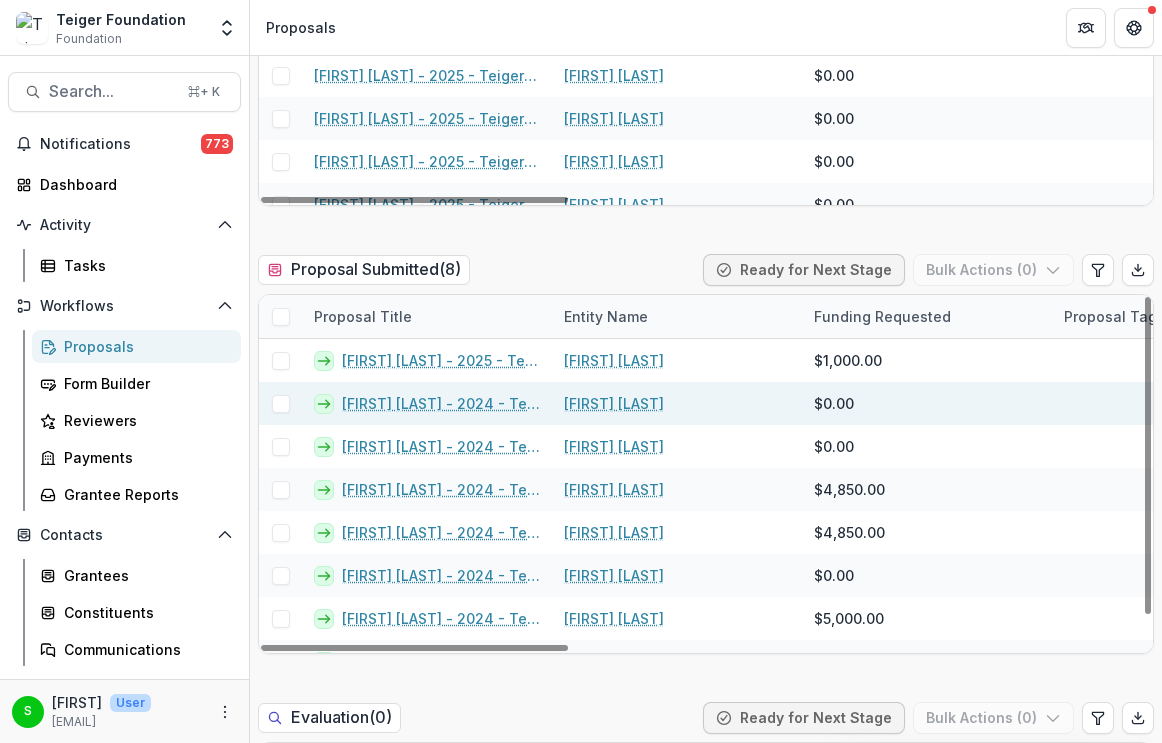 click on "[FIRST] [LAST] - 2024 - Teiger Foundation Travel Grant" at bounding box center [441, 403] 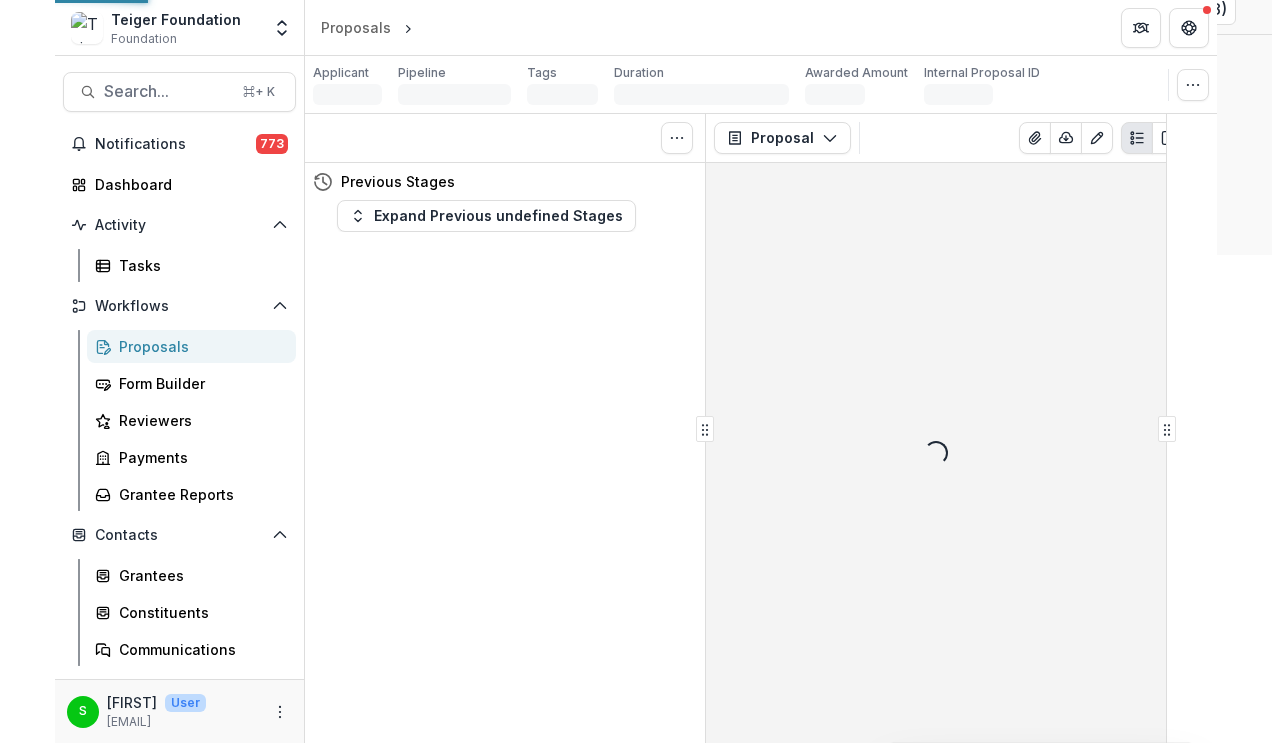 scroll, scrollTop: 0, scrollLeft: 0, axis: both 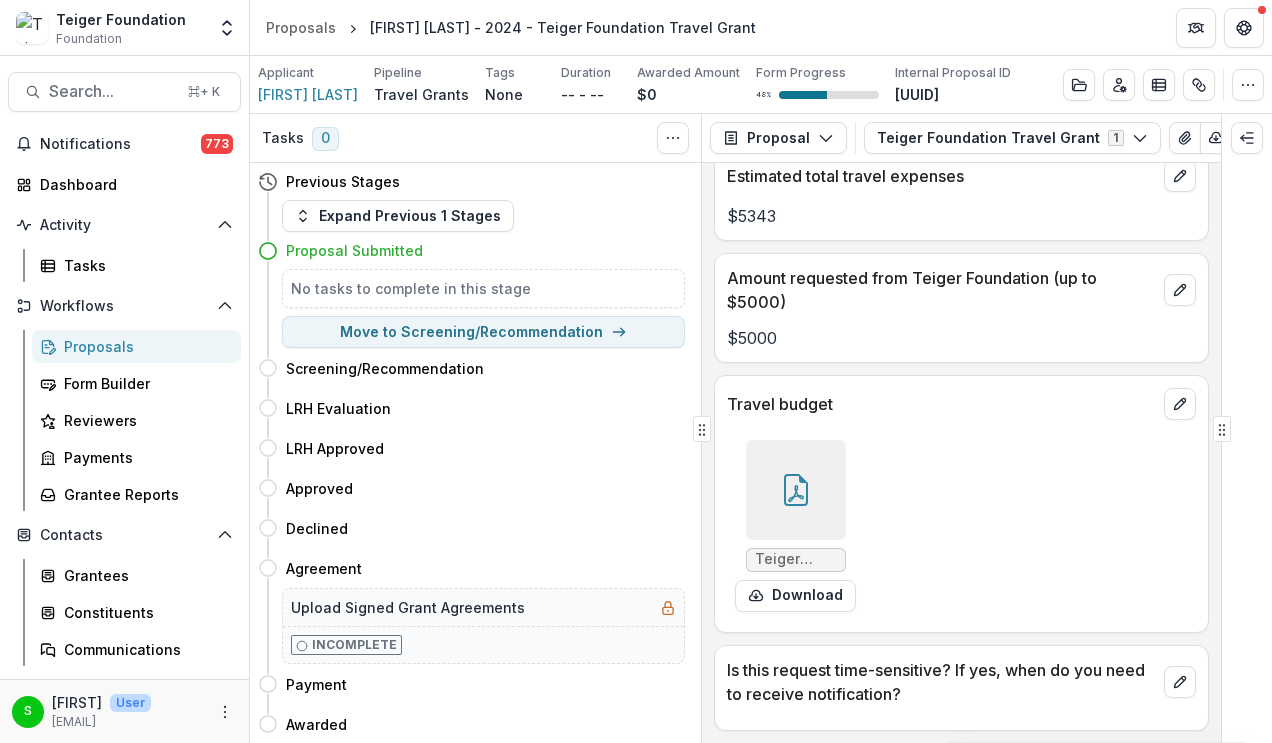 click at bounding box center [796, 490] 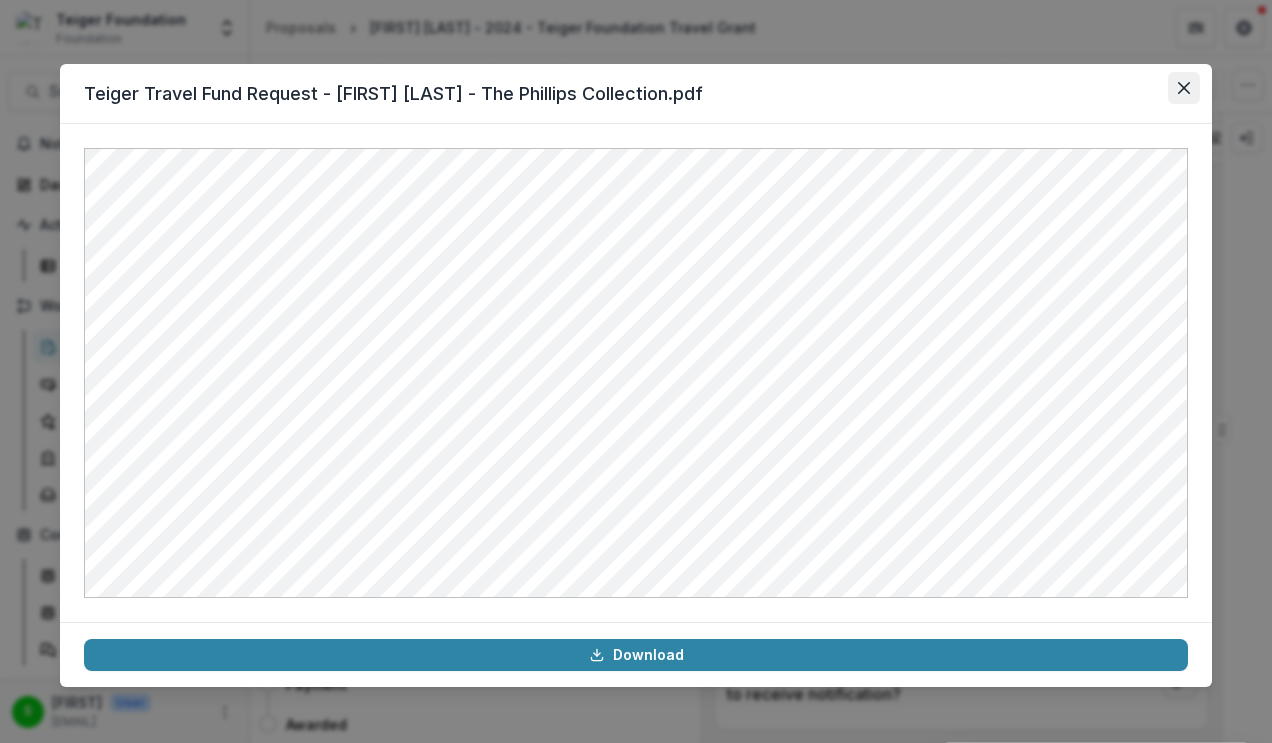 click 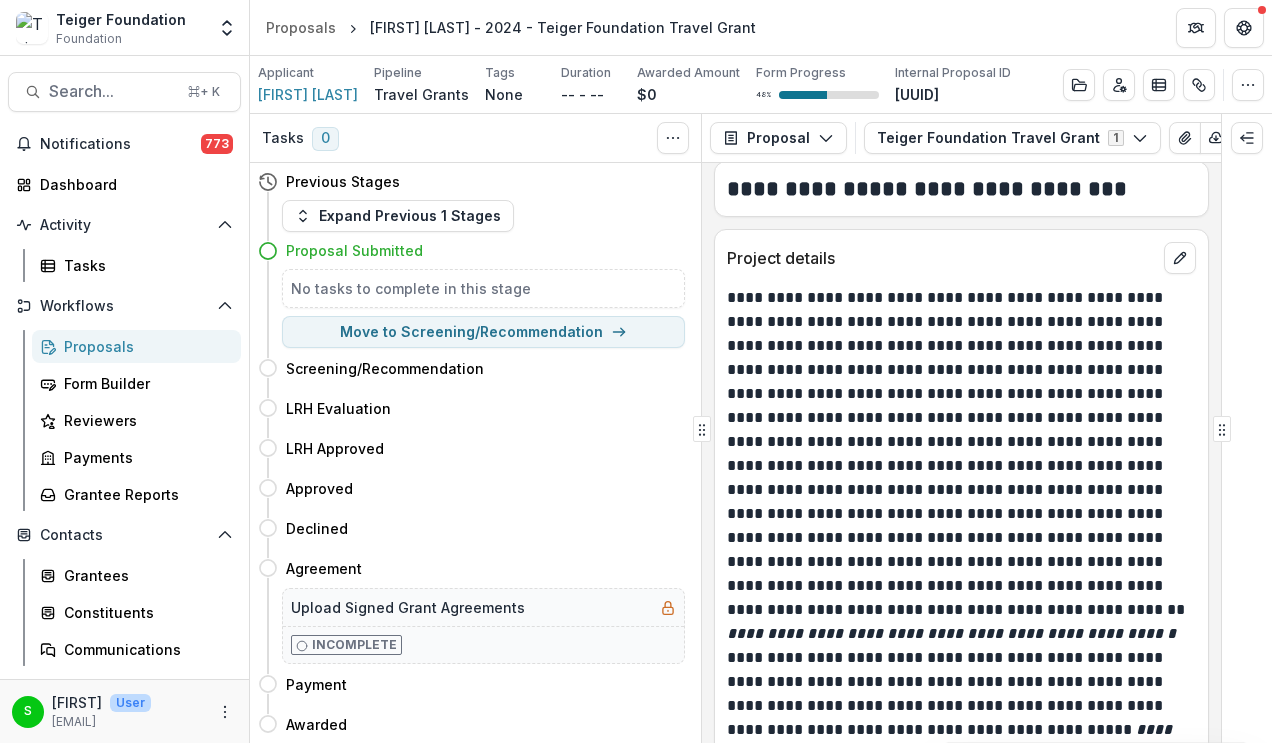 scroll, scrollTop: 0, scrollLeft: 0, axis: both 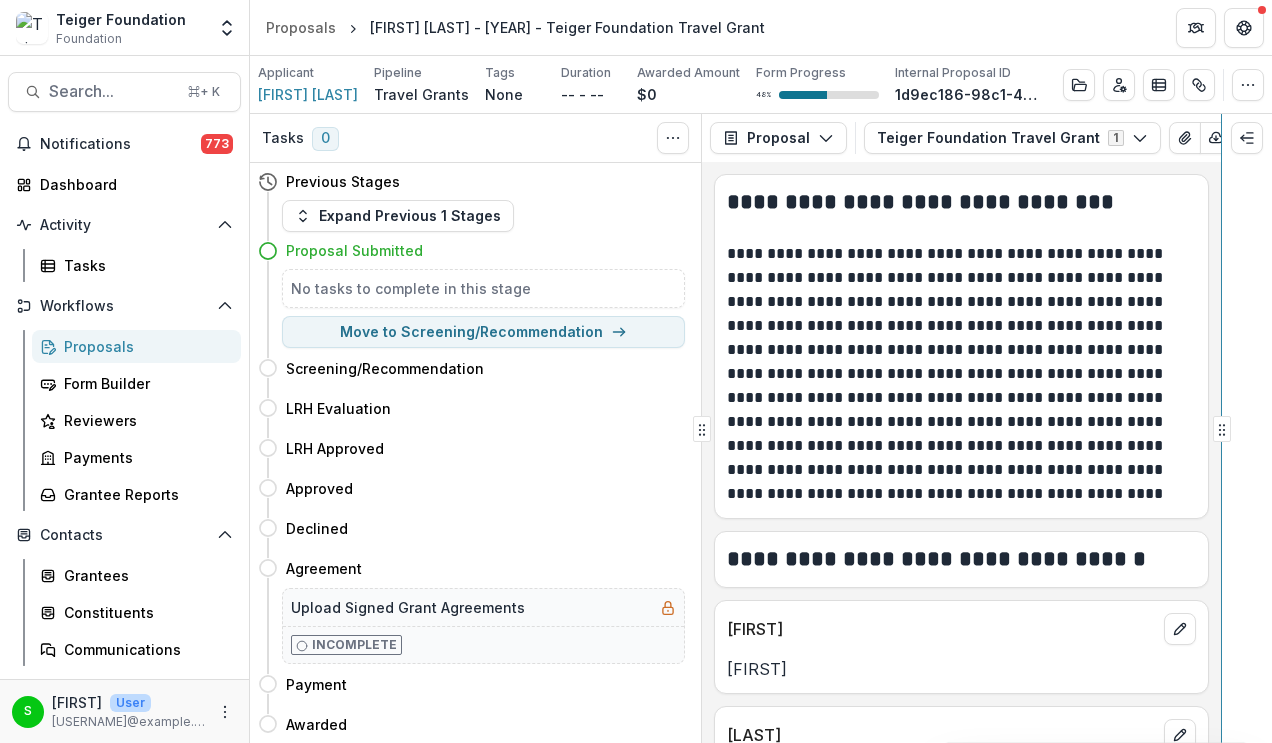 click on "**********" at bounding box center (761, 428) 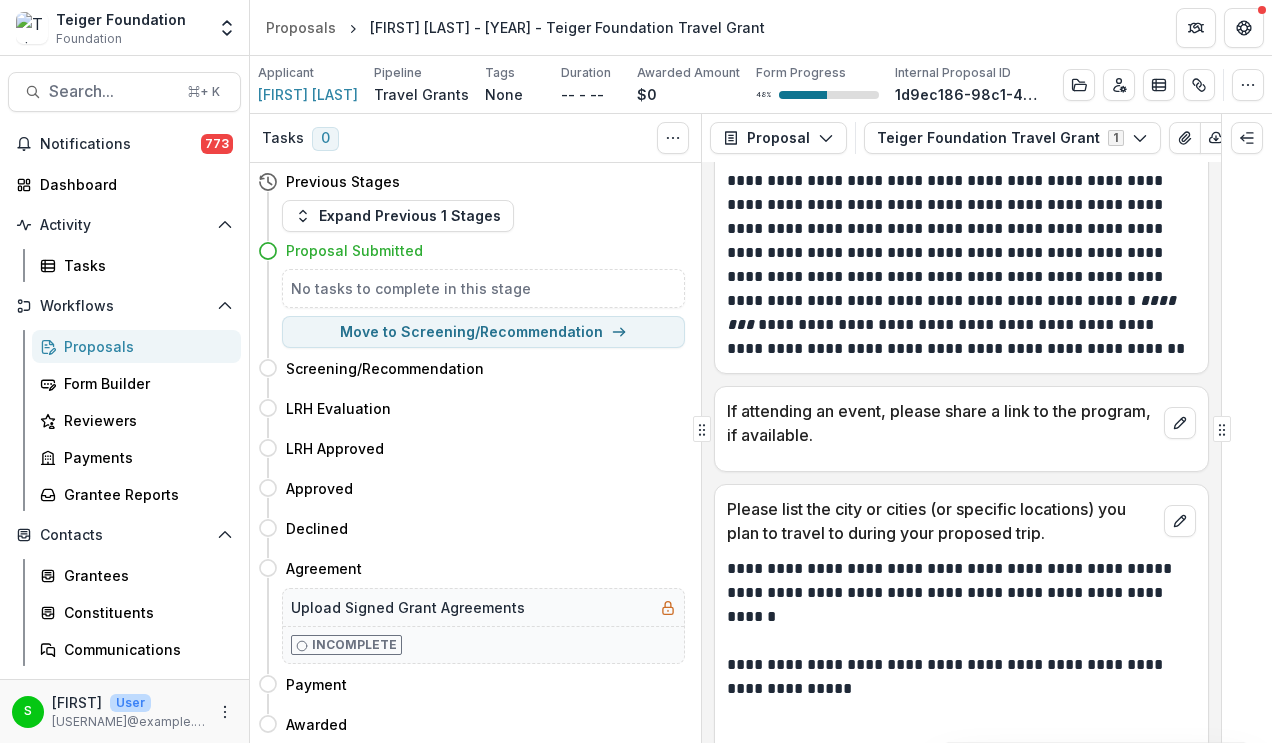 scroll, scrollTop: 1808, scrollLeft: 0, axis: vertical 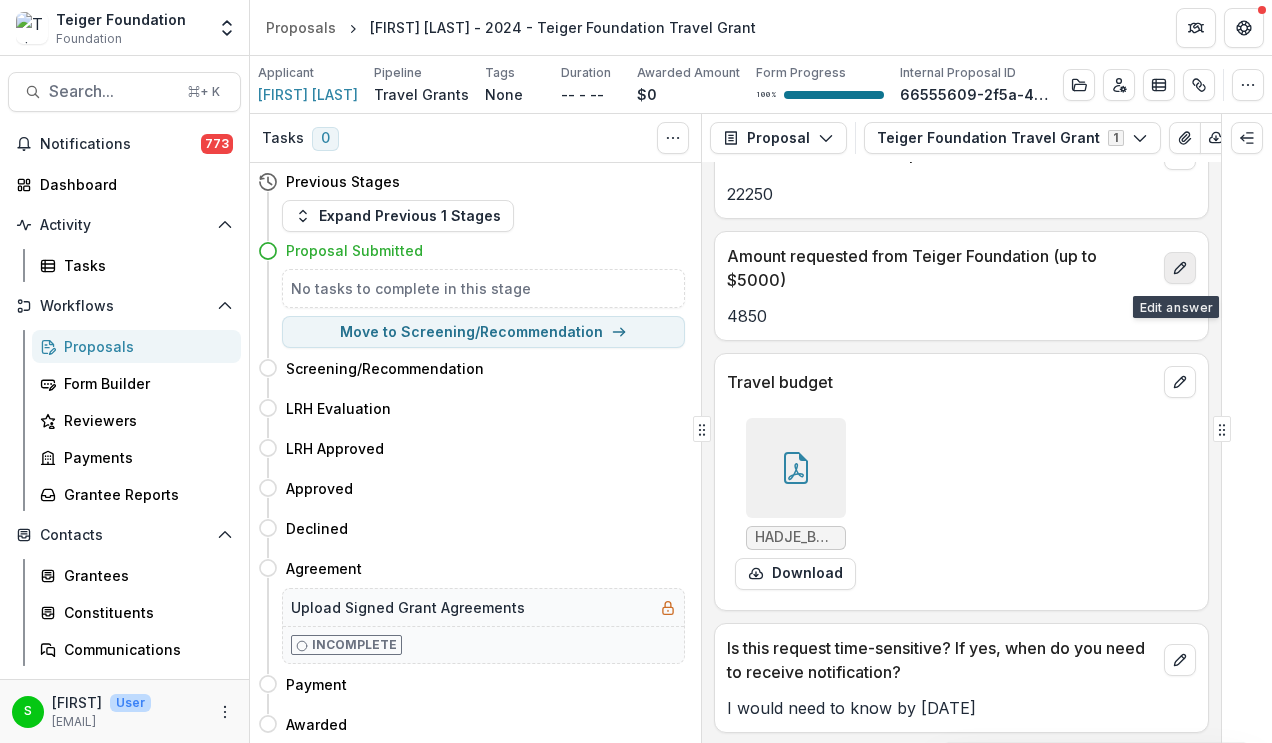 click at bounding box center (1180, 268) 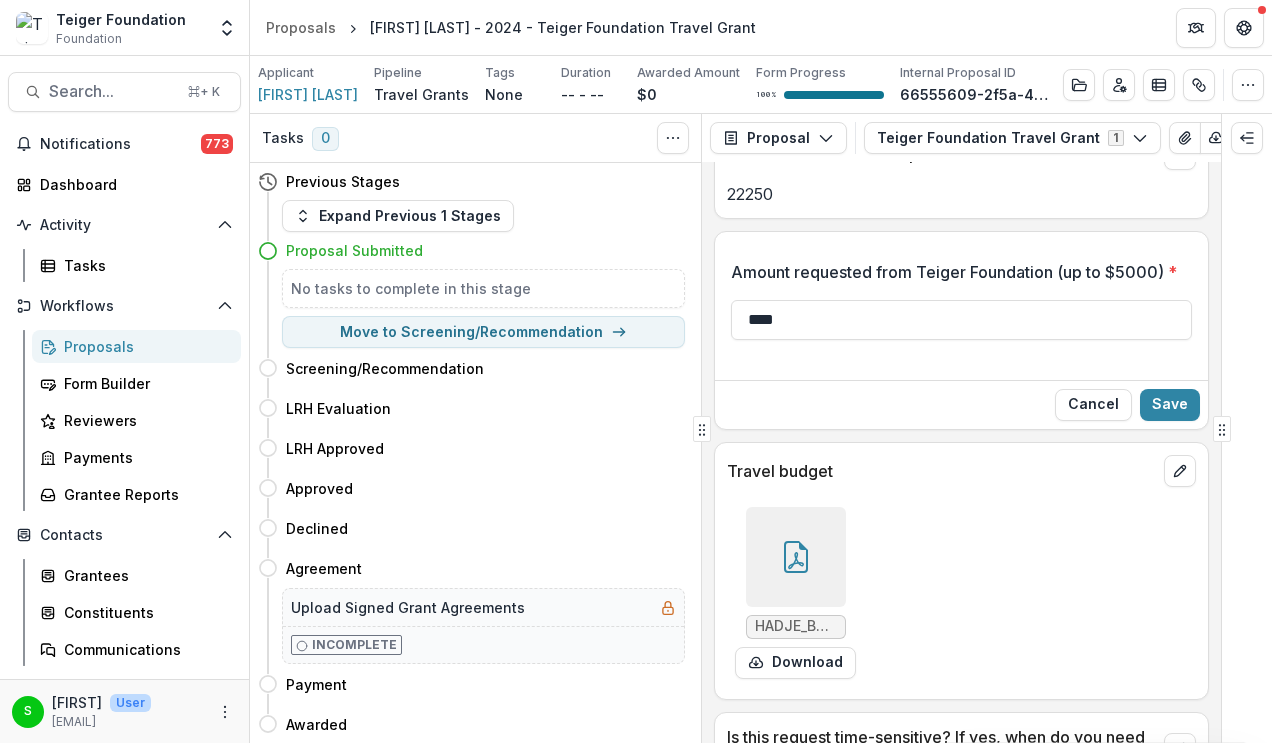 drag, startPoint x: 896, startPoint y: 338, endPoint x: 504, endPoint y: 172, distance: 425.69943 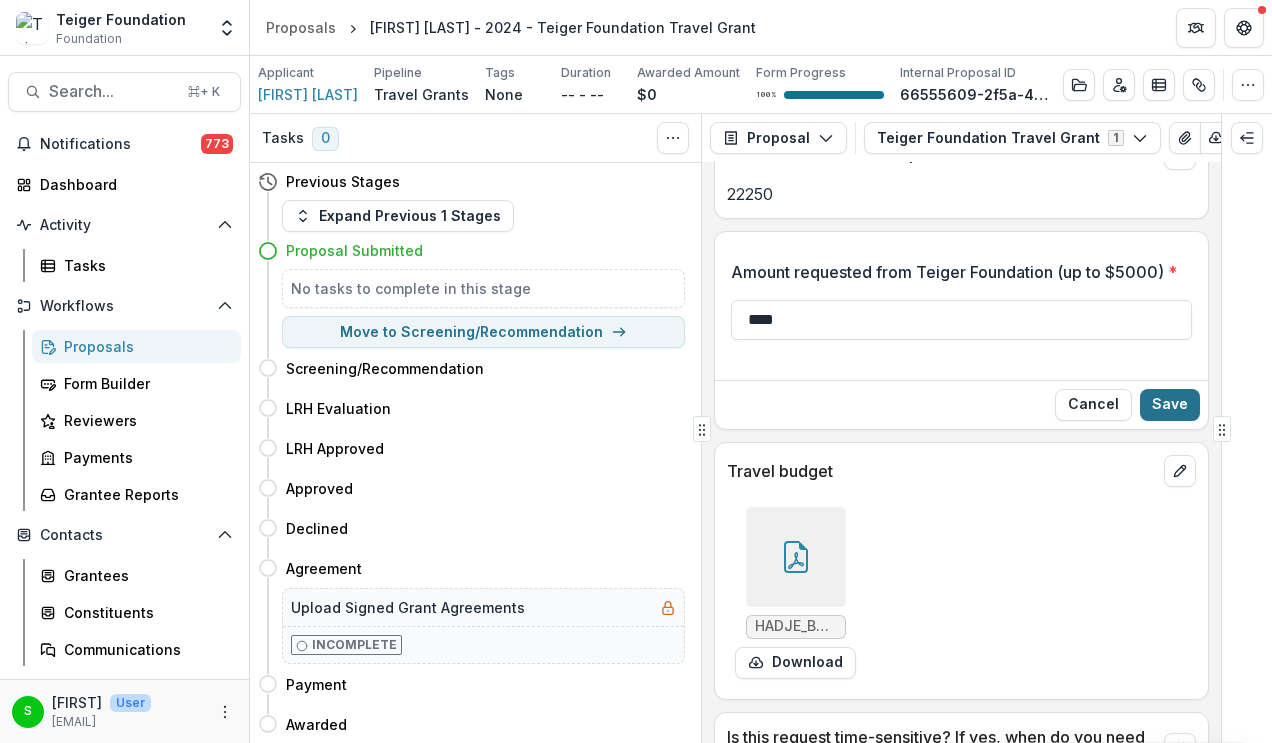 type on "****" 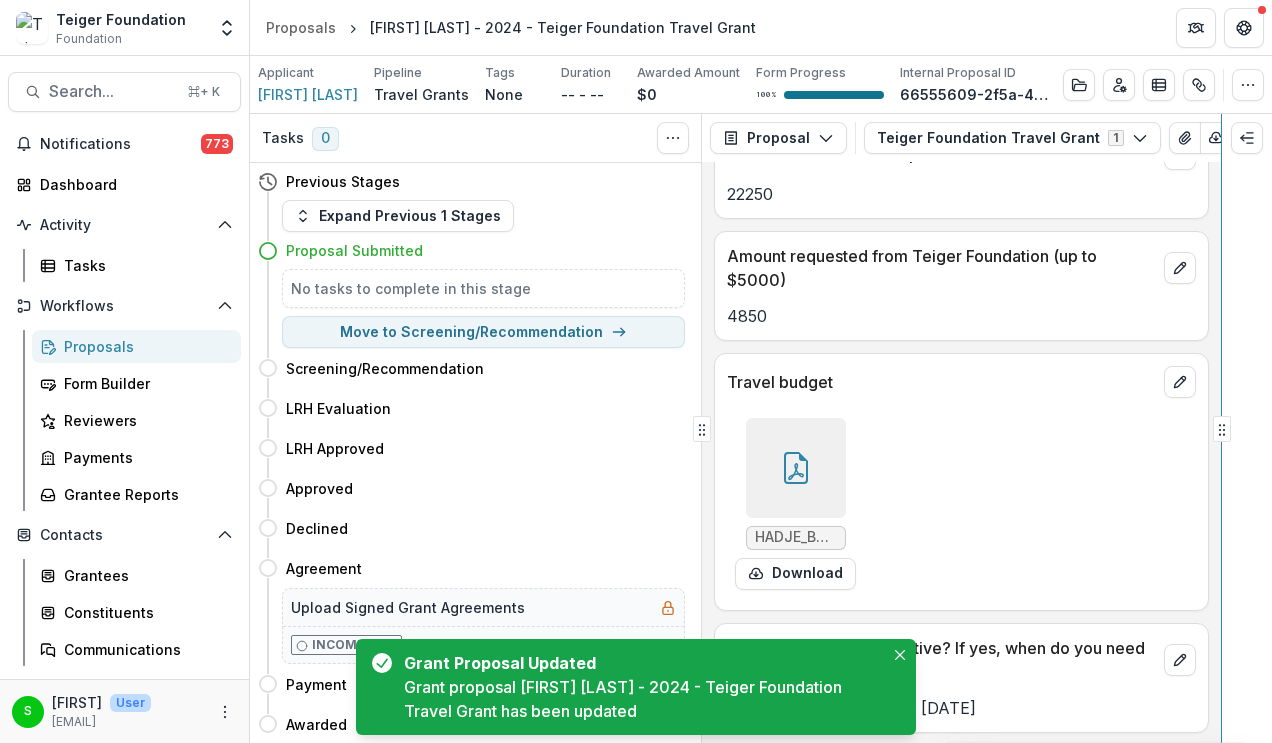 click on "**********" at bounding box center (761, 428) 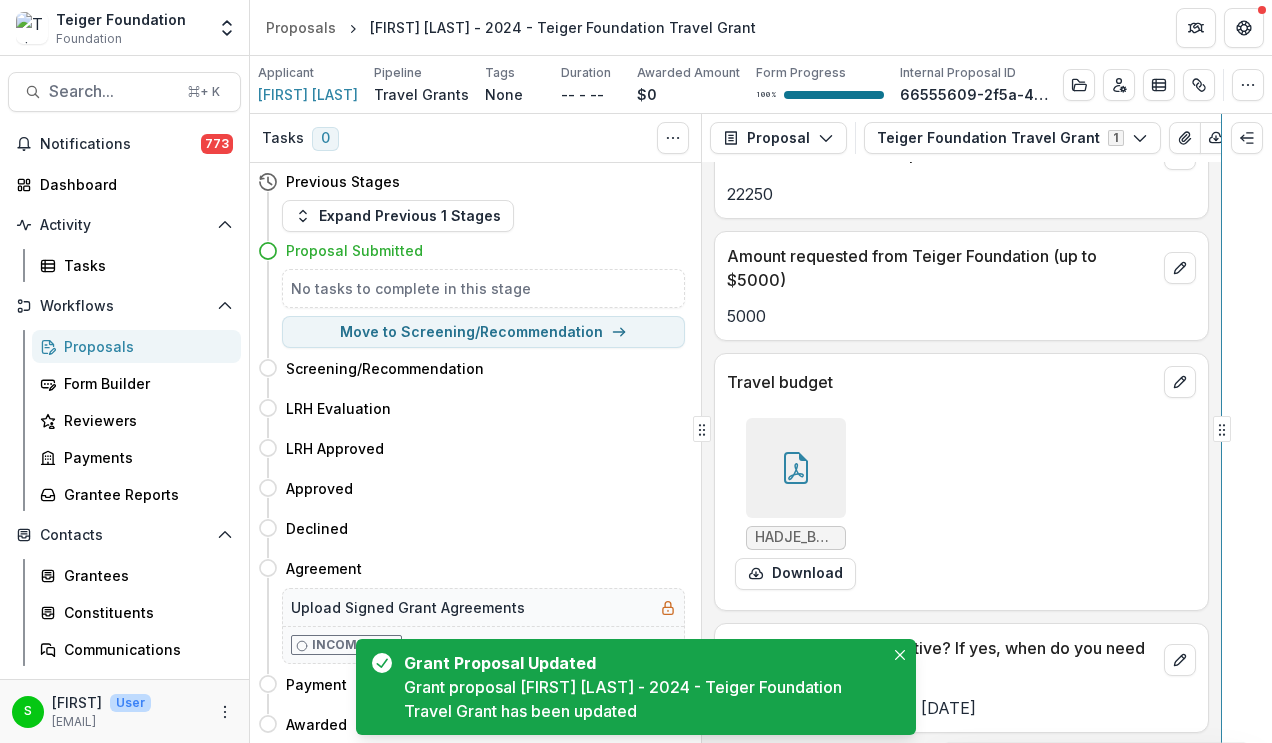 click on "**********" at bounding box center (761, 428) 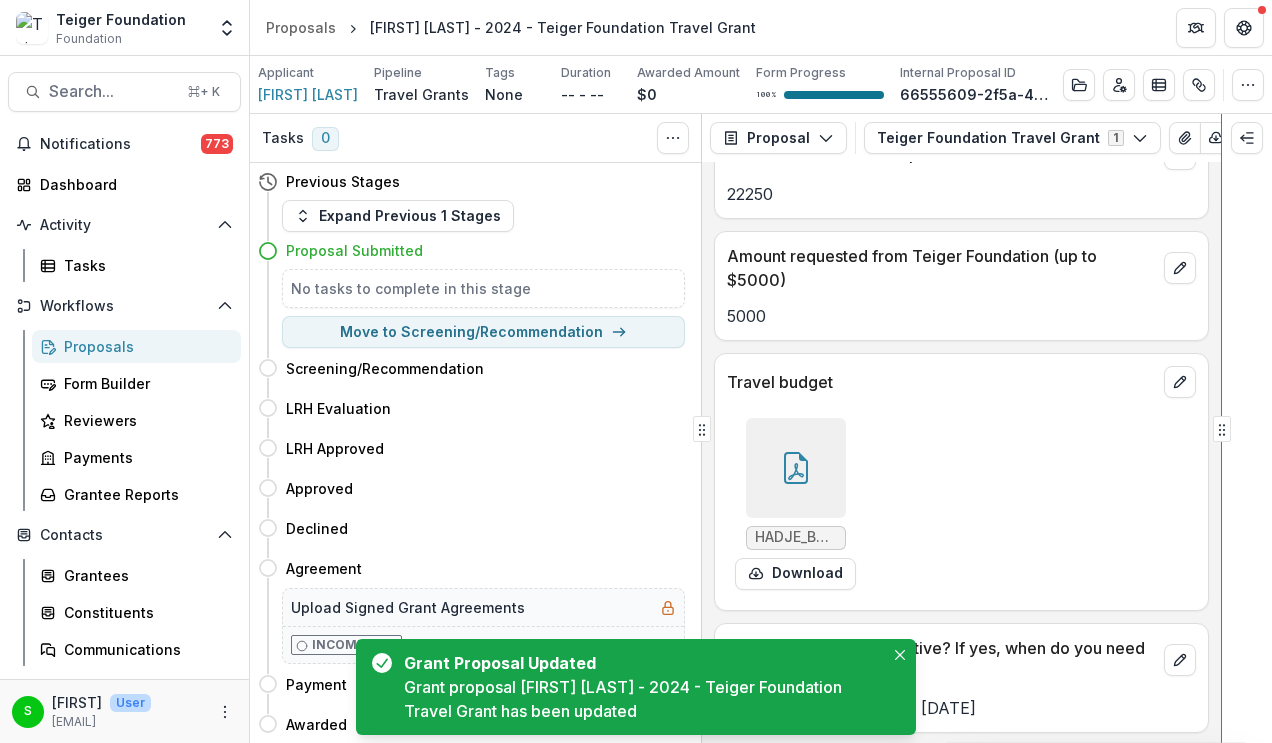 scroll, scrollTop: 170343, scrollLeft: 0, axis: vertical 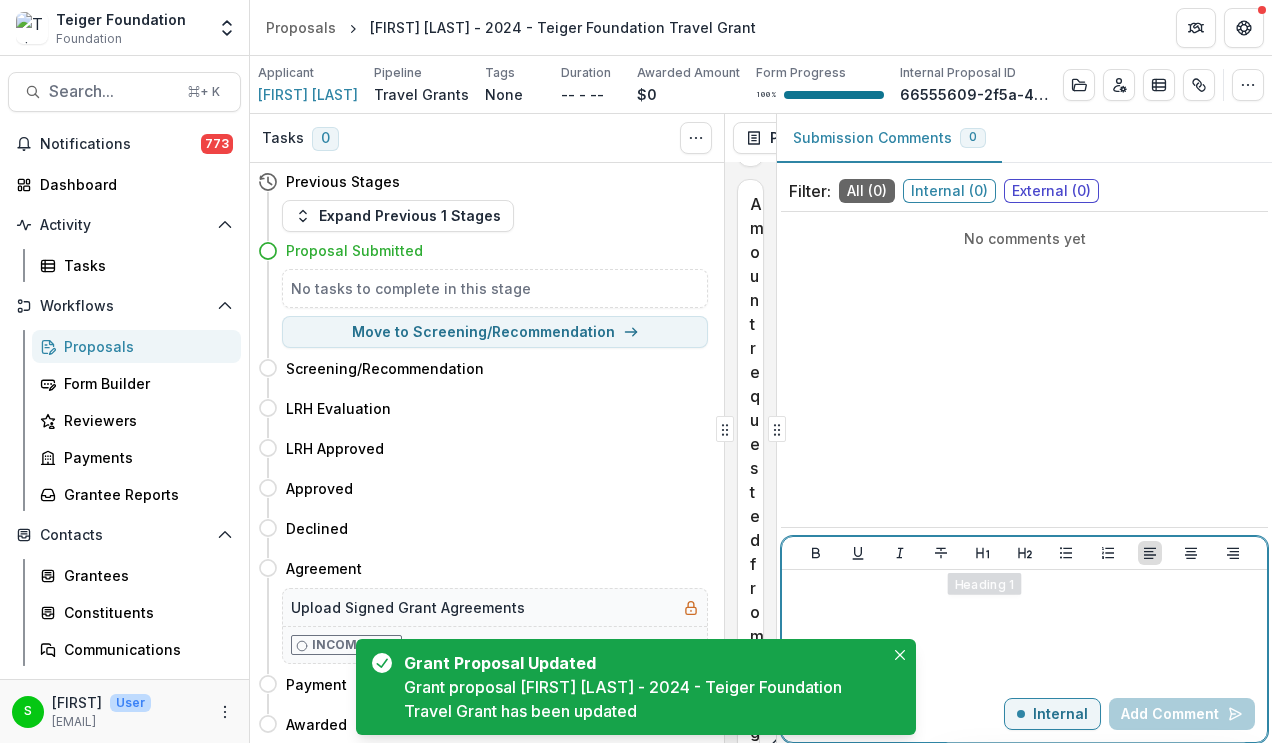 click at bounding box center (1024, 628) 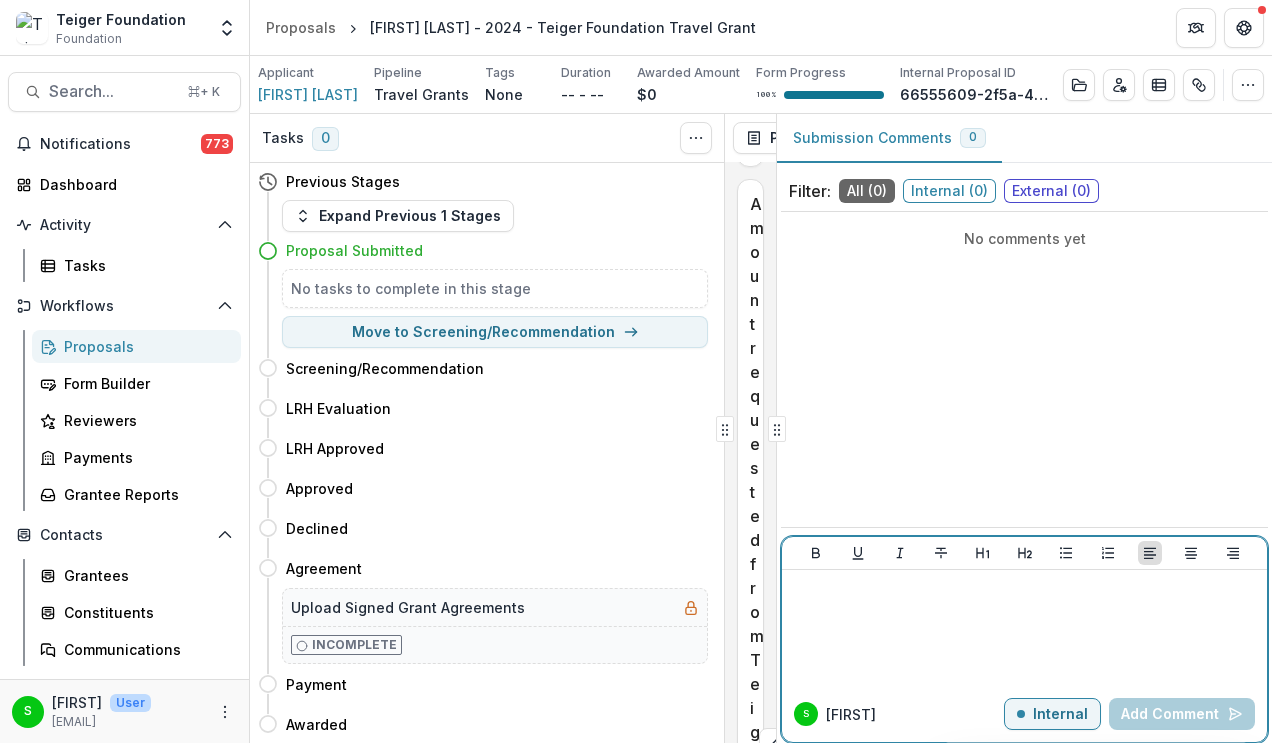 type 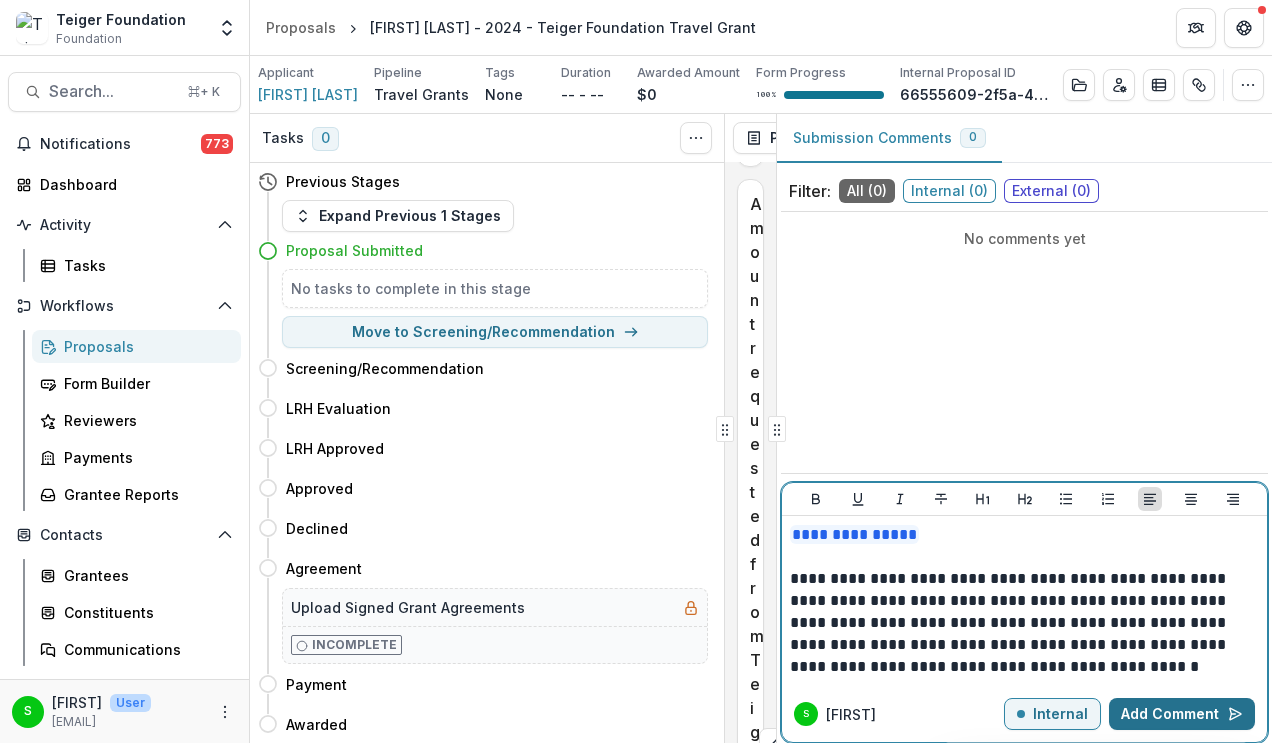 click on "Add Comment" at bounding box center (1182, 714) 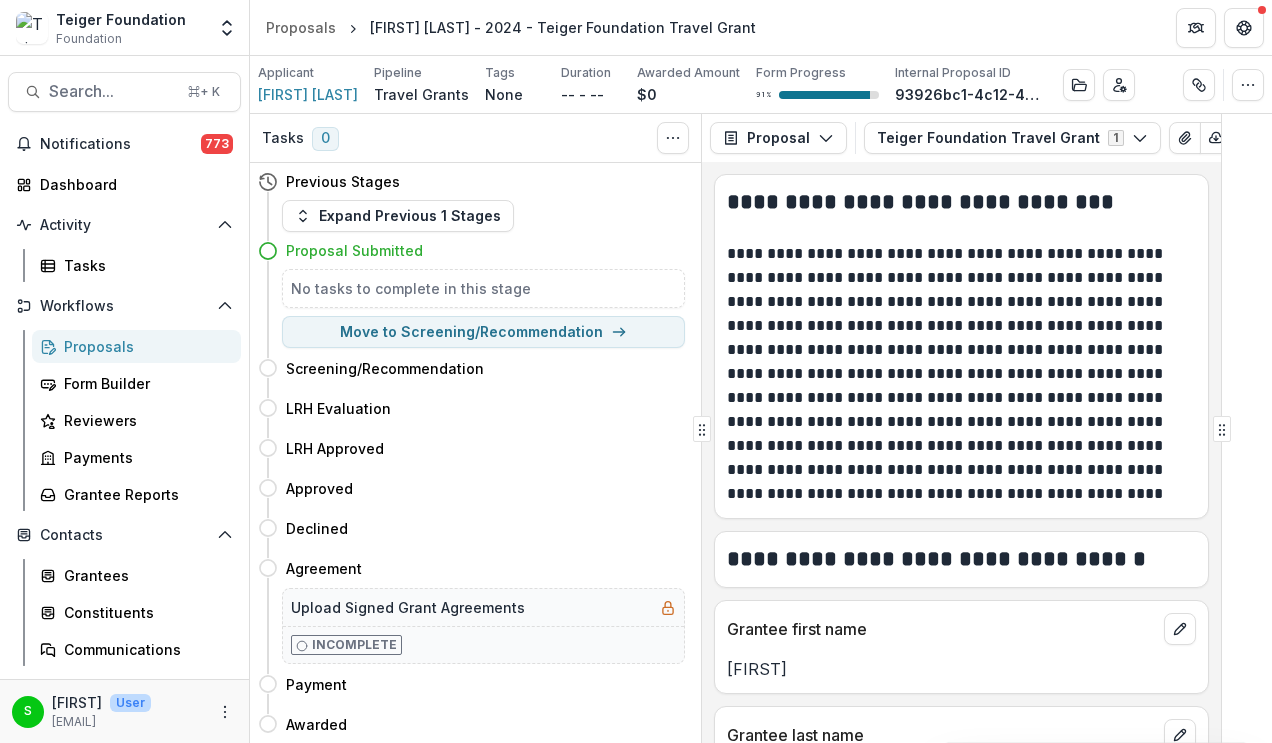 scroll, scrollTop: 0, scrollLeft: 0, axis: both 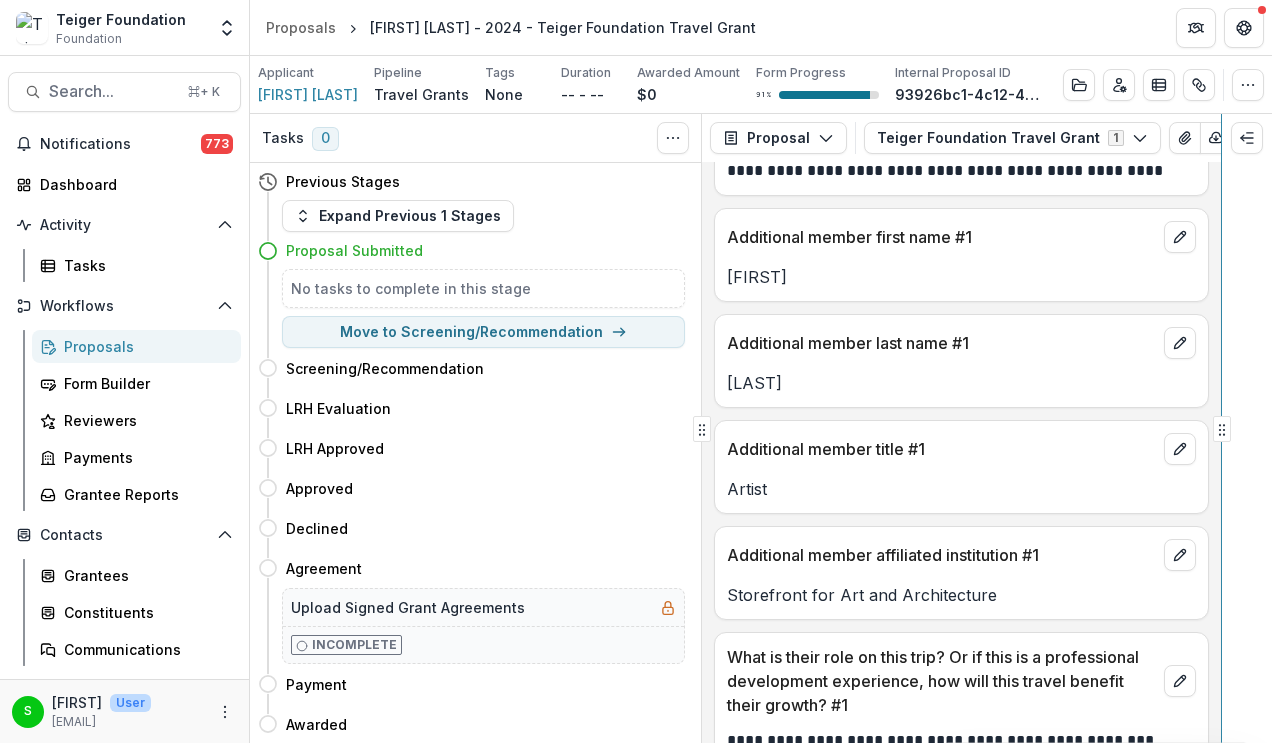 click on "**********" at bounding box center (761, 428) 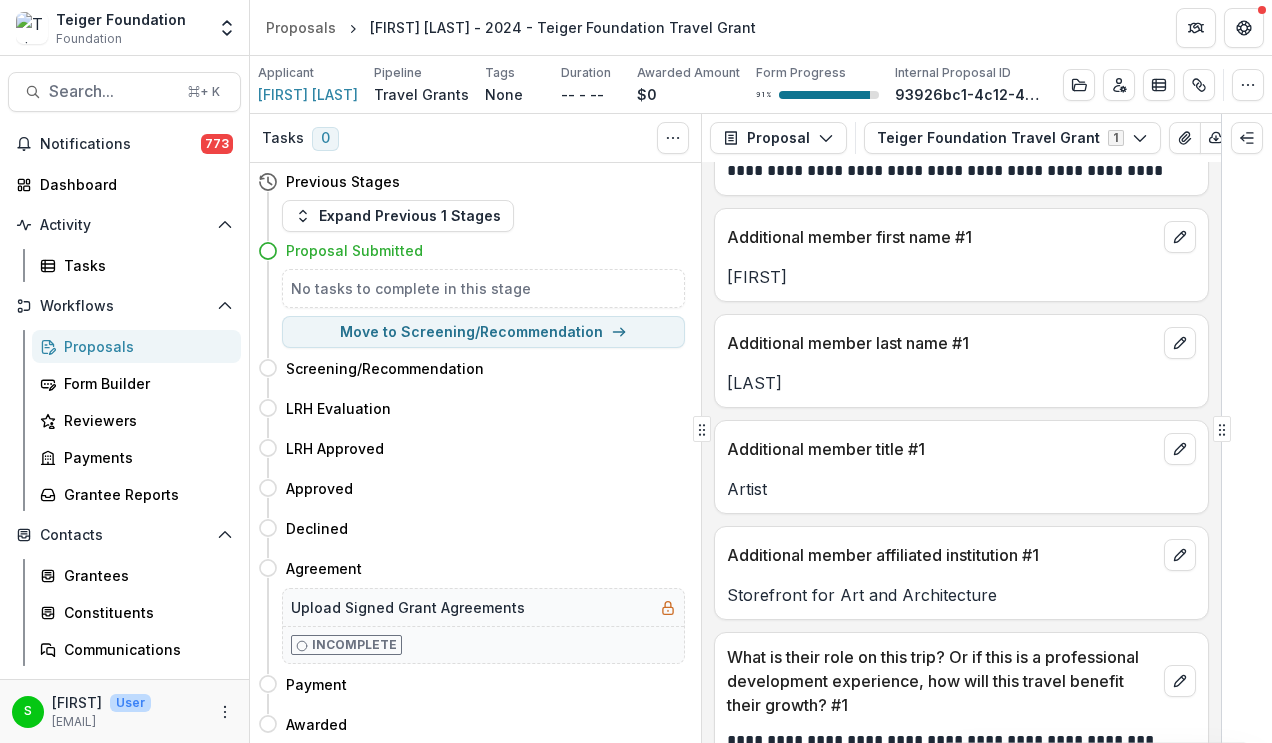 click 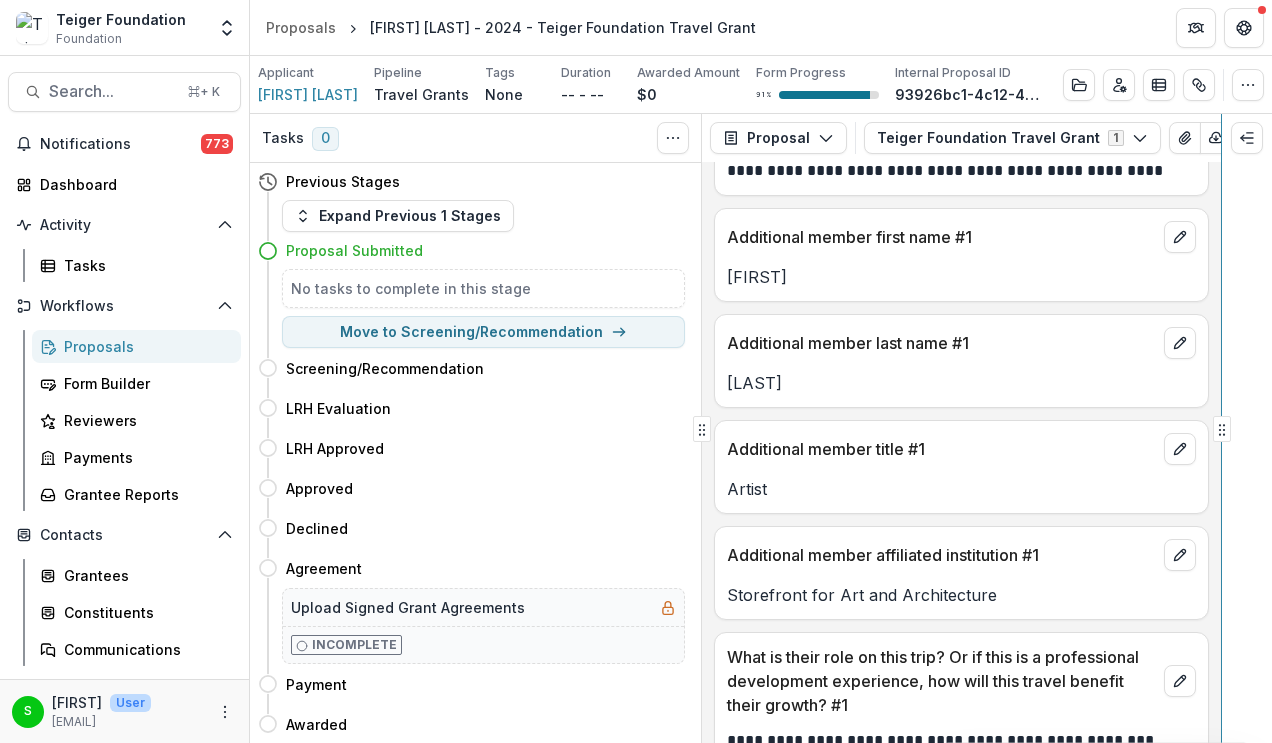 click on "**********" at bounding box center [761, 428] 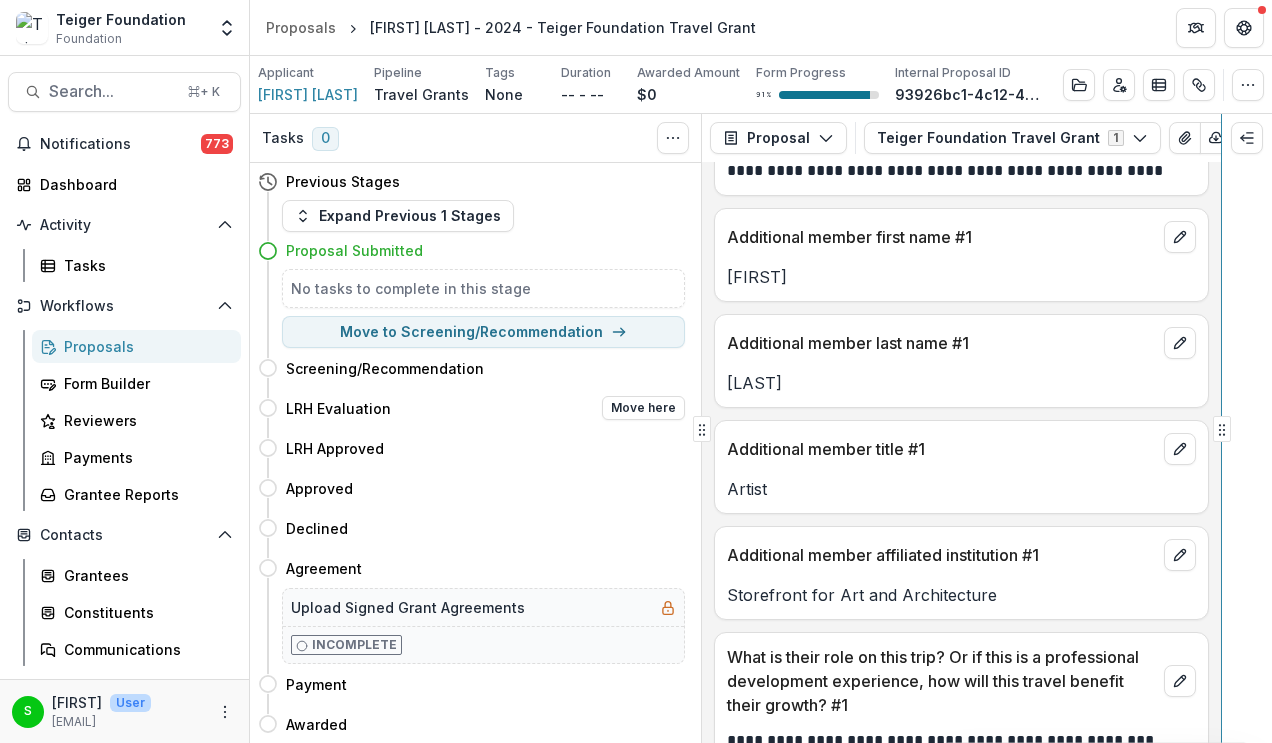 scroll, scrollTop: 107478, scrollLeft: 0, axis: vertical 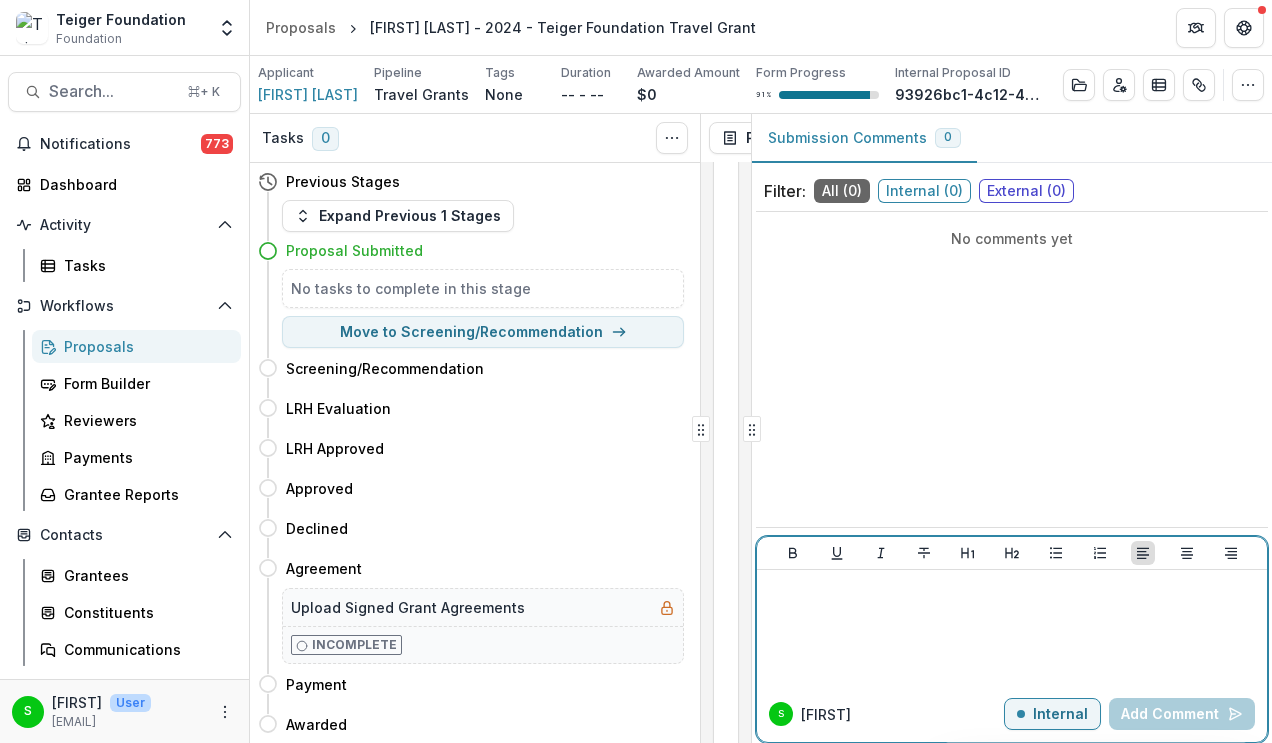 click at bounding box center [1012, 589] 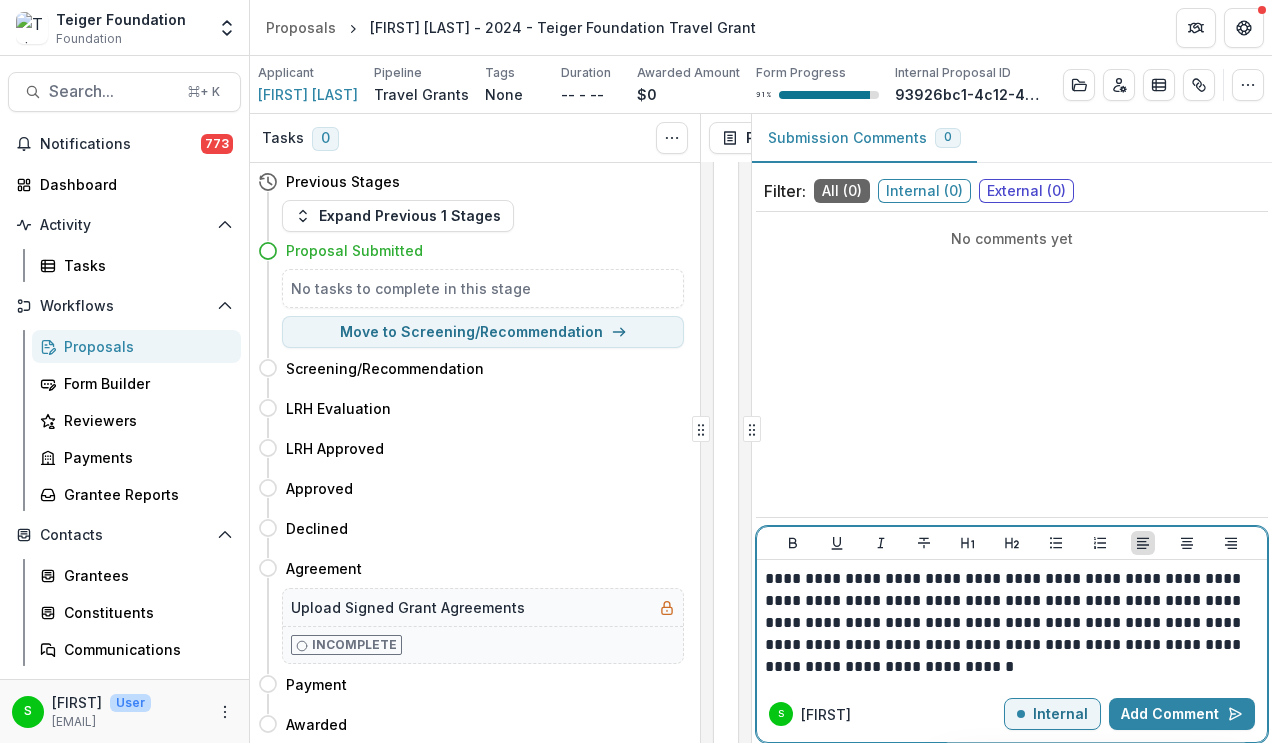 drag, startPoint x: 1133, startPoint y: 699, endPoint x: 822, endPoint y: 614, distance: 322.4066 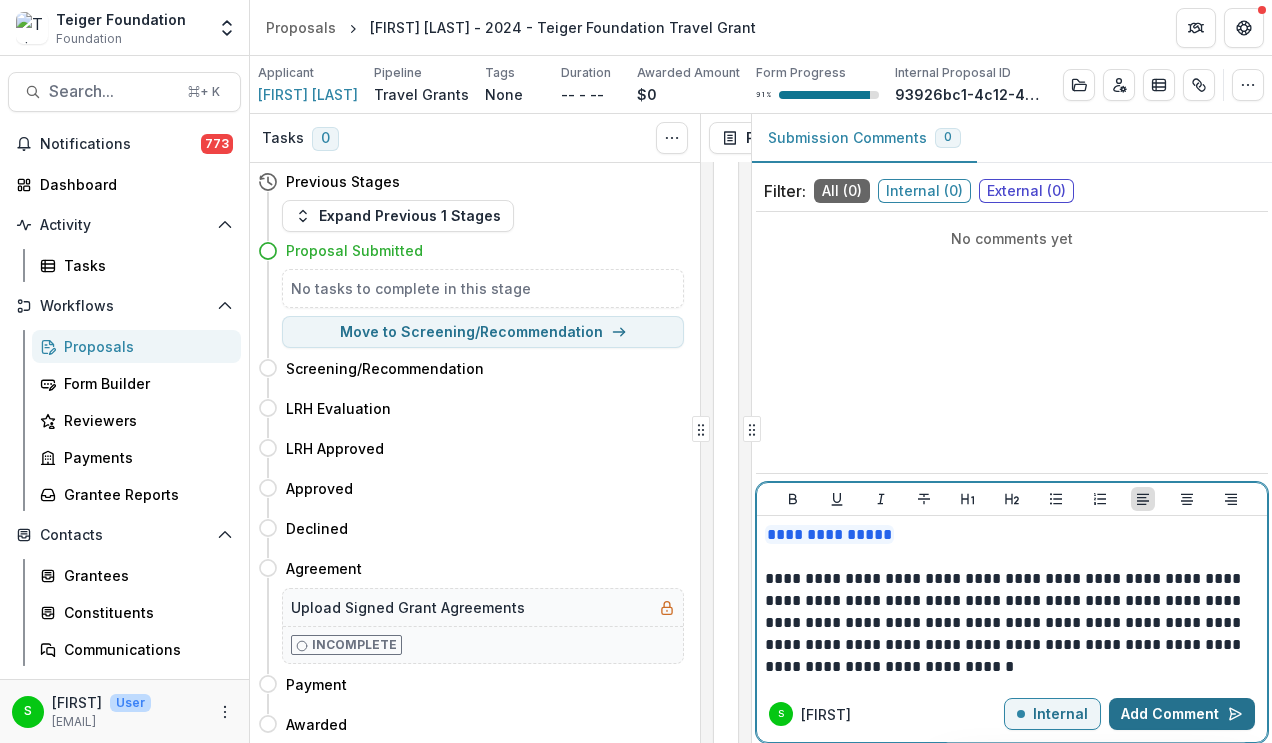 click on "Add Comment" at bounding box center (1182, 714) 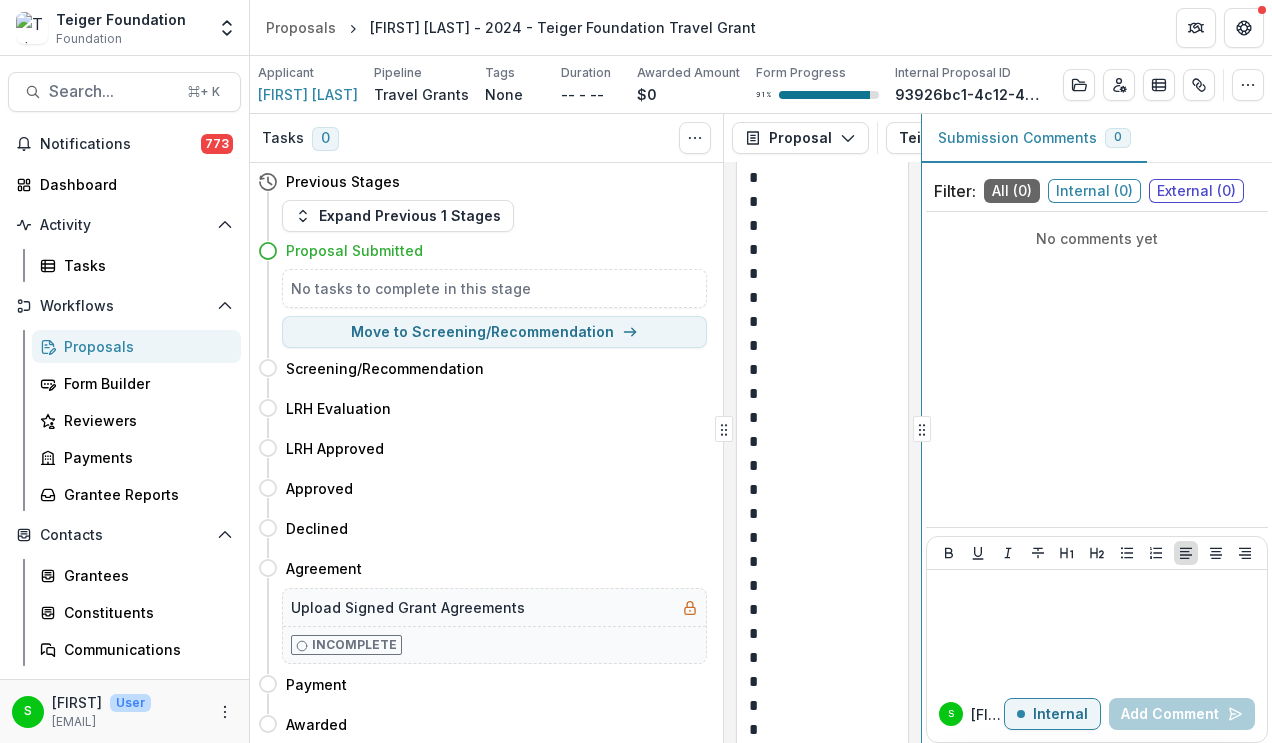 click on "**********" at bounding box center [761, 428] 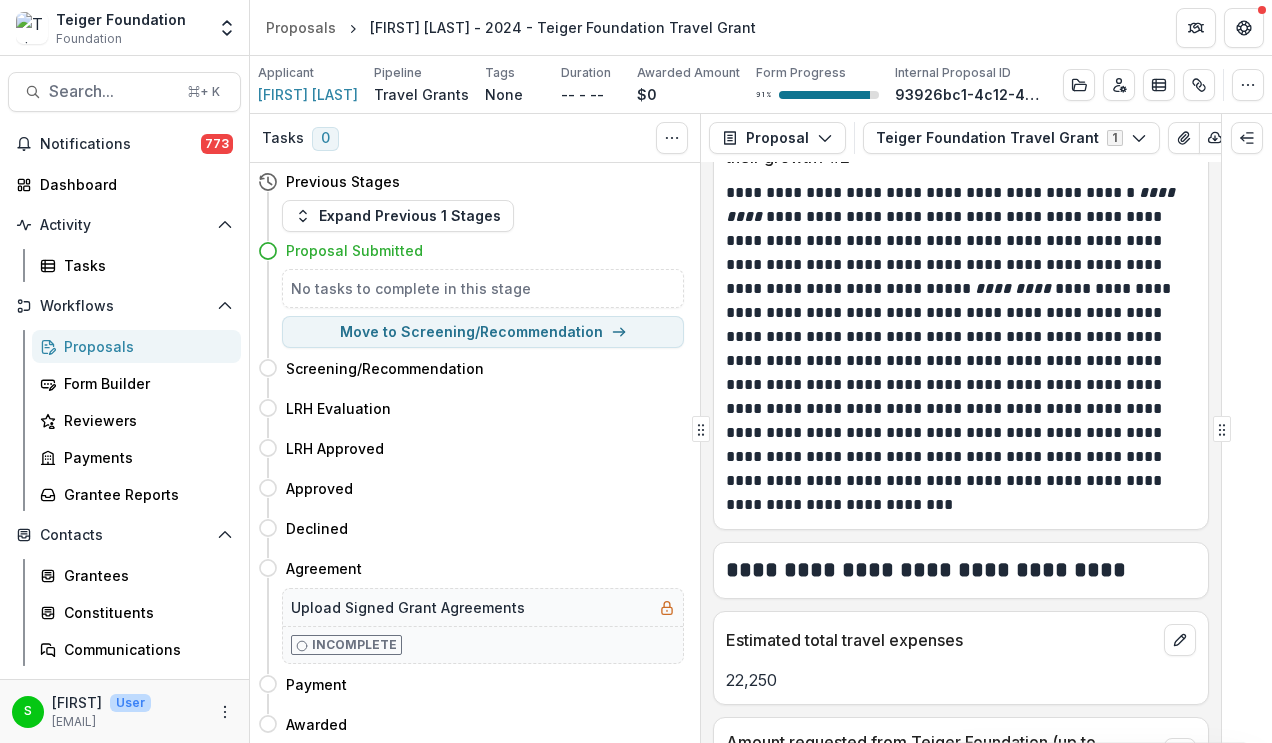 scroll, scrollTop: 4965, scrollLeft: 0, axis: vertical 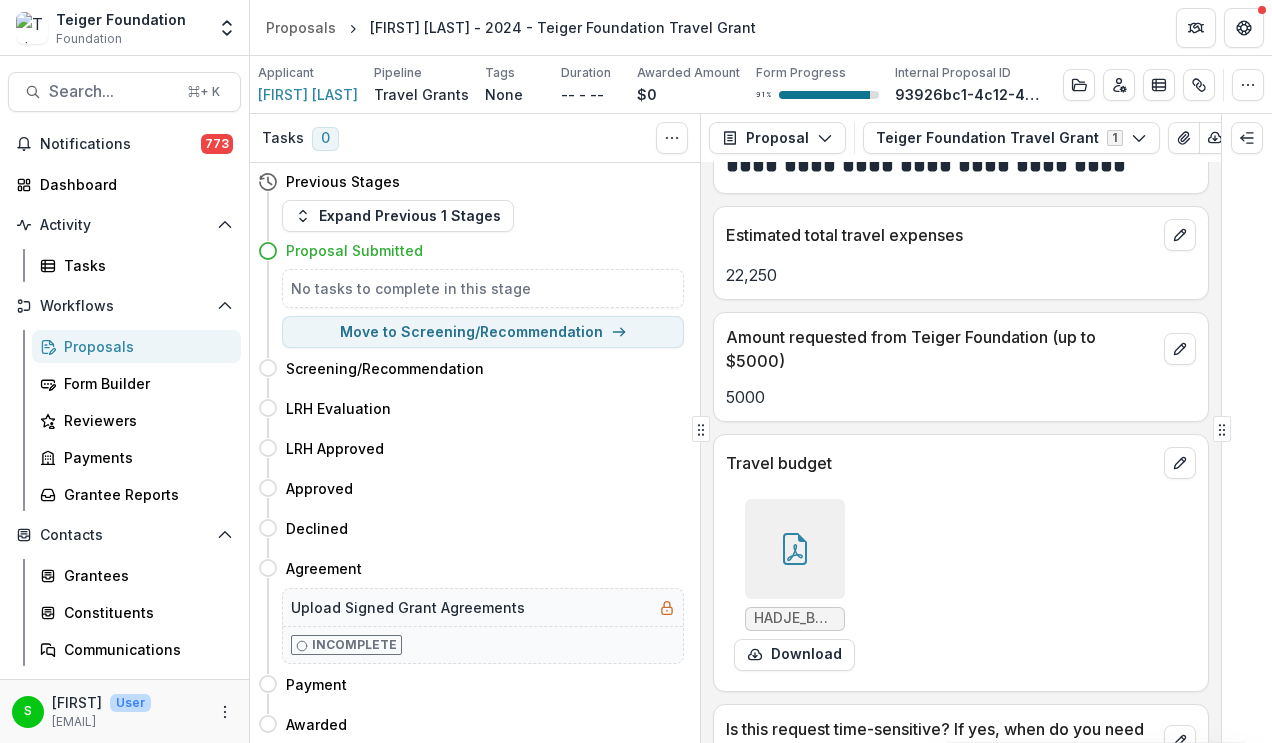 click on "5000" at bounding box center (961, 391) 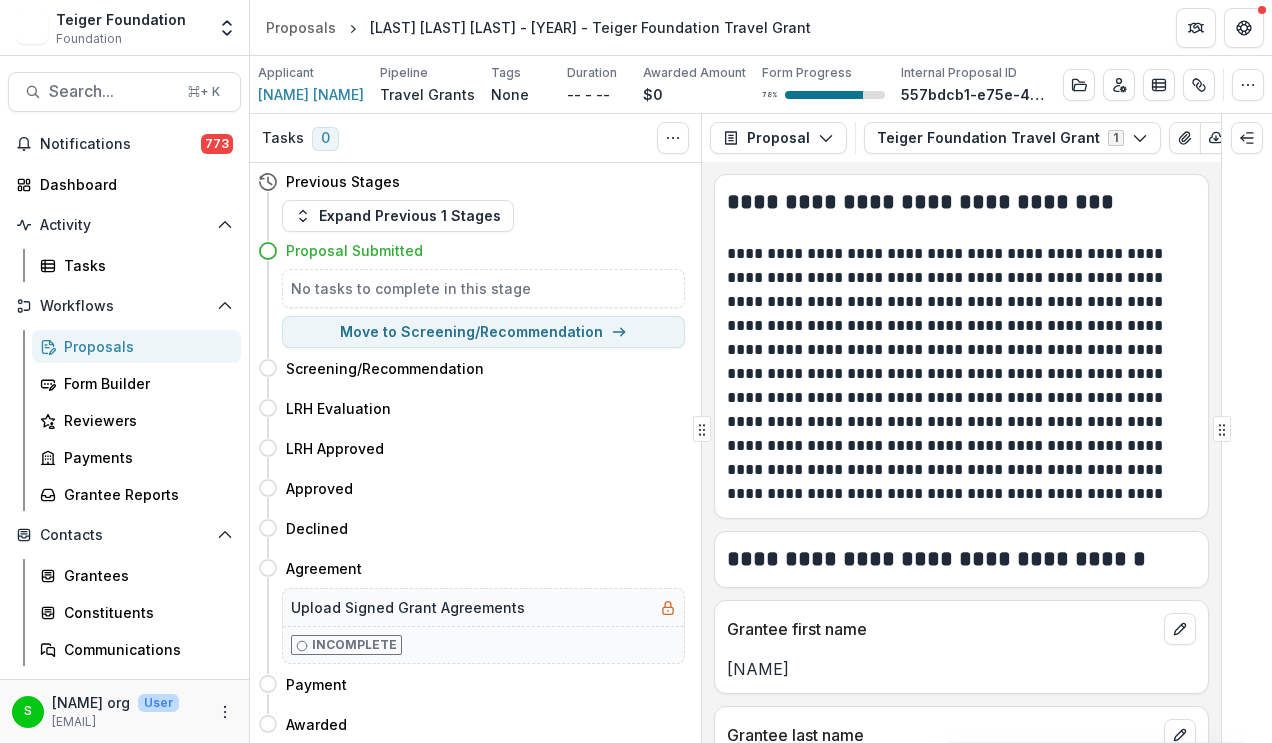 scroll, scrollTop: 0, scrollLeft: 0, axis: both 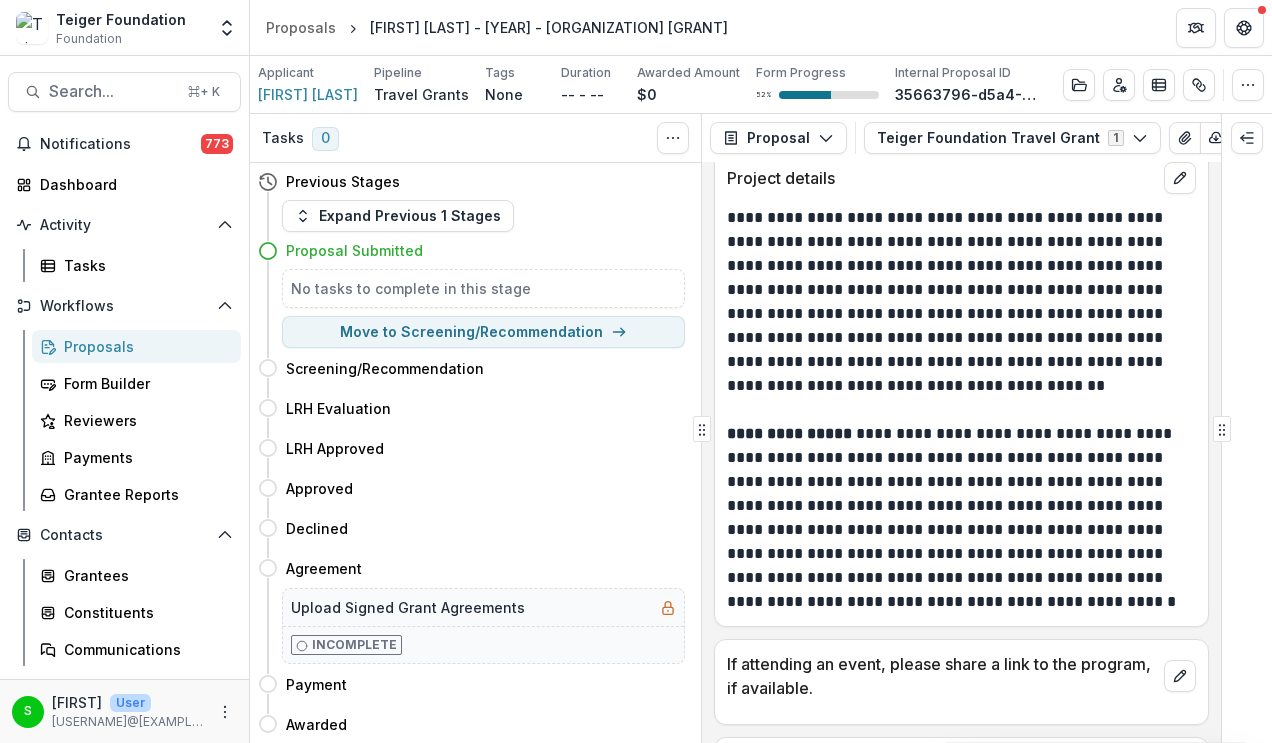 click on "**********" at bounding box center (958, 518) 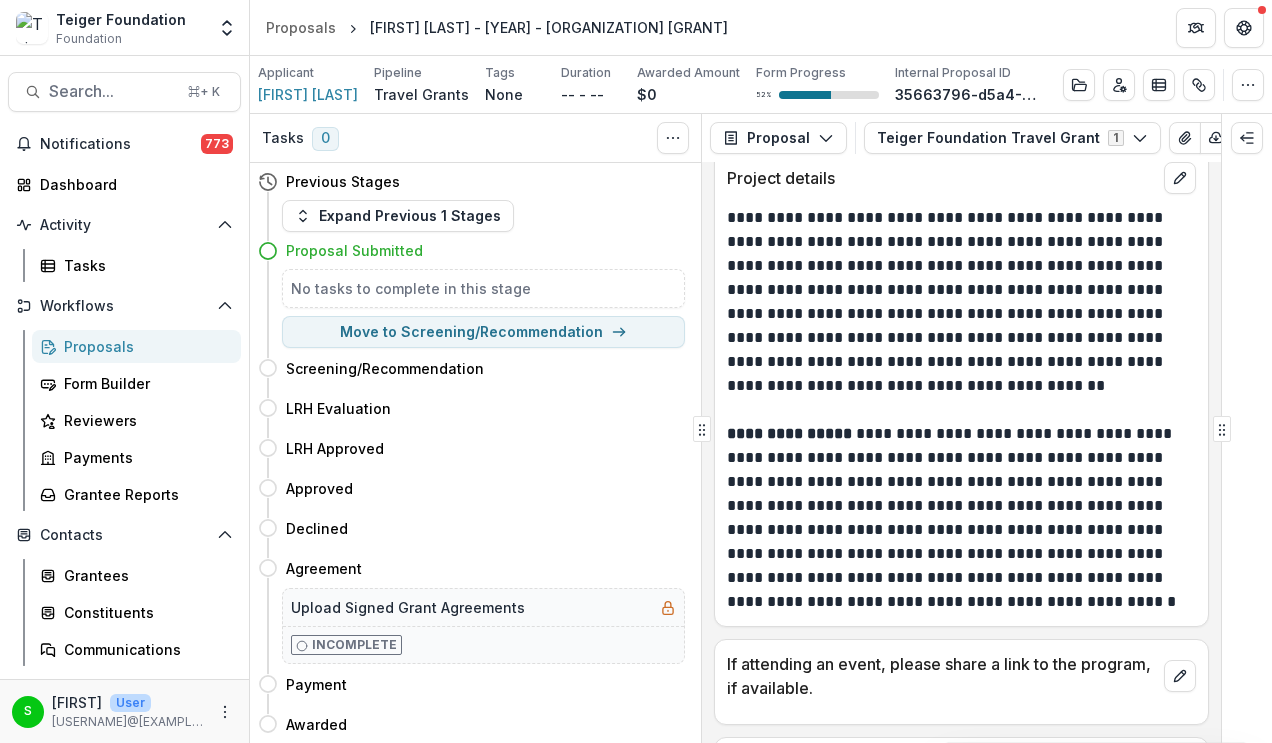 click on "**********" at bounding box center [958, 518] 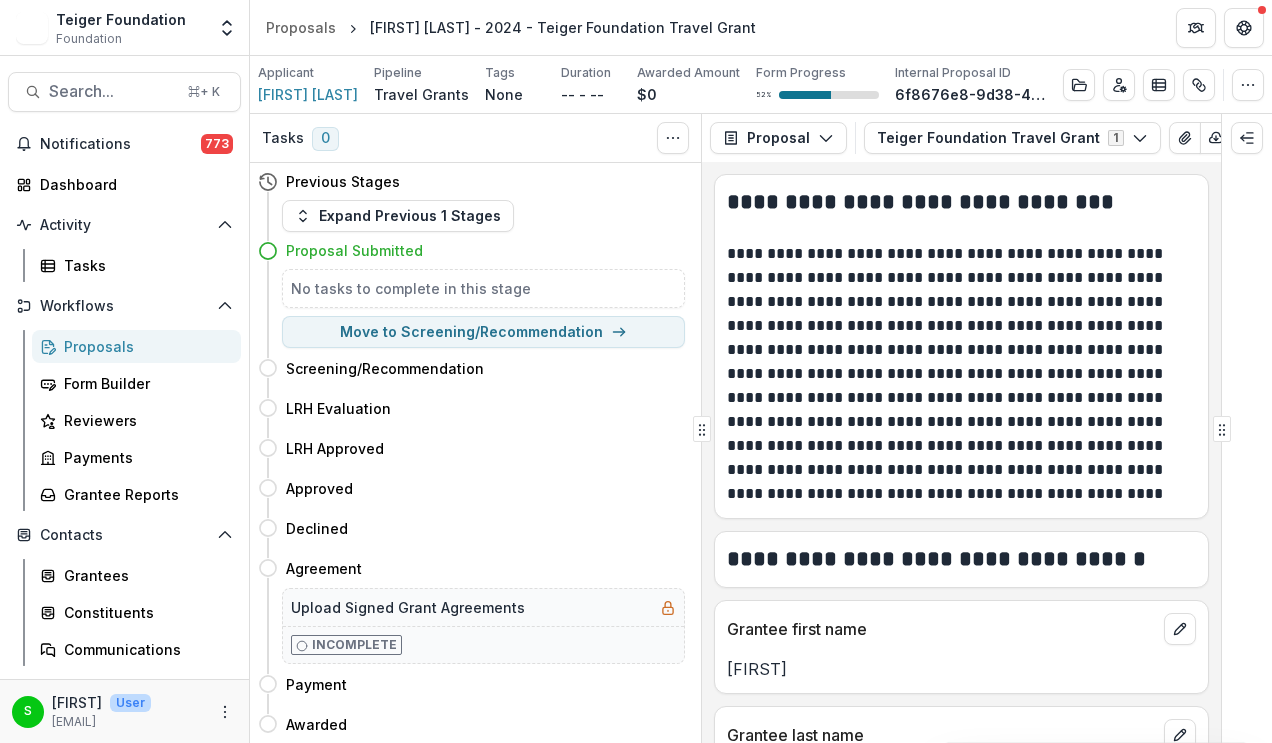 scroll, scrollTop: 0, scrollLeft: 0, axis: both 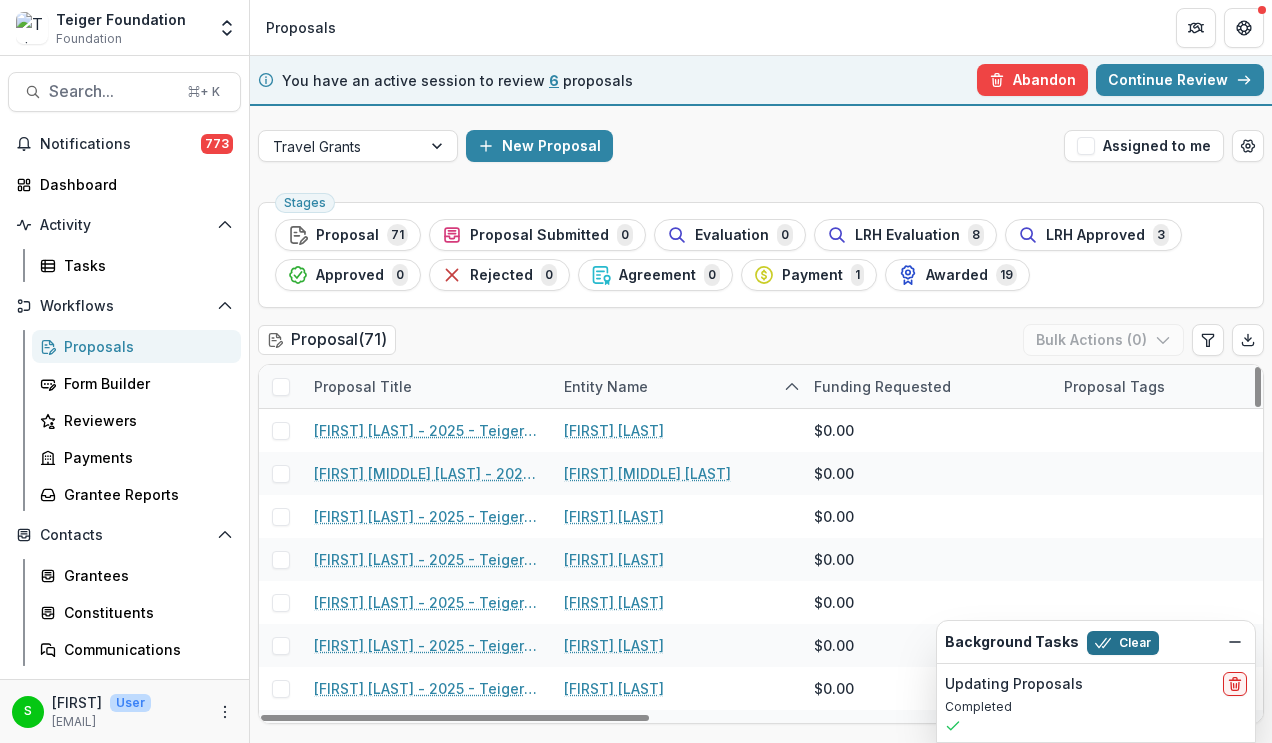 click on "Clear" at bounding box center (1123, 643) 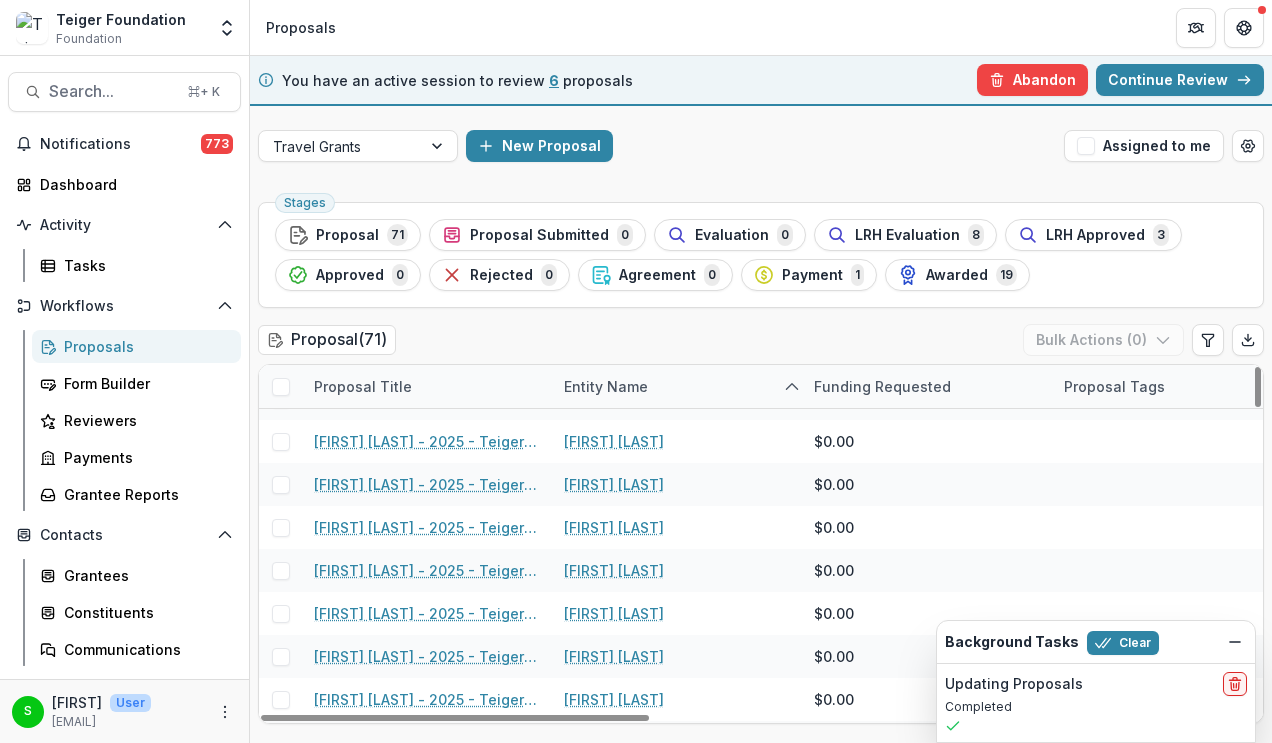 scroll, scrollTop: 2015, scrollLeft: 0, axis: vertical 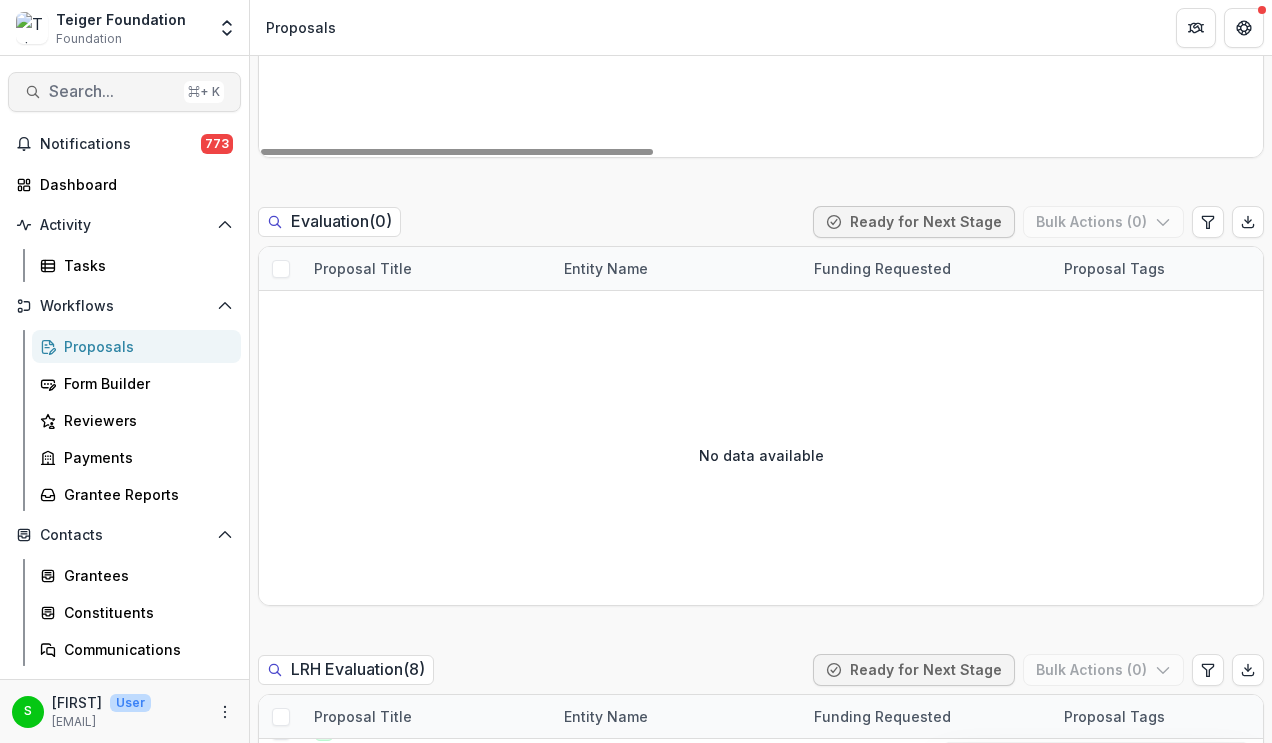 click on "Search..." at bounding box center (112, 91) 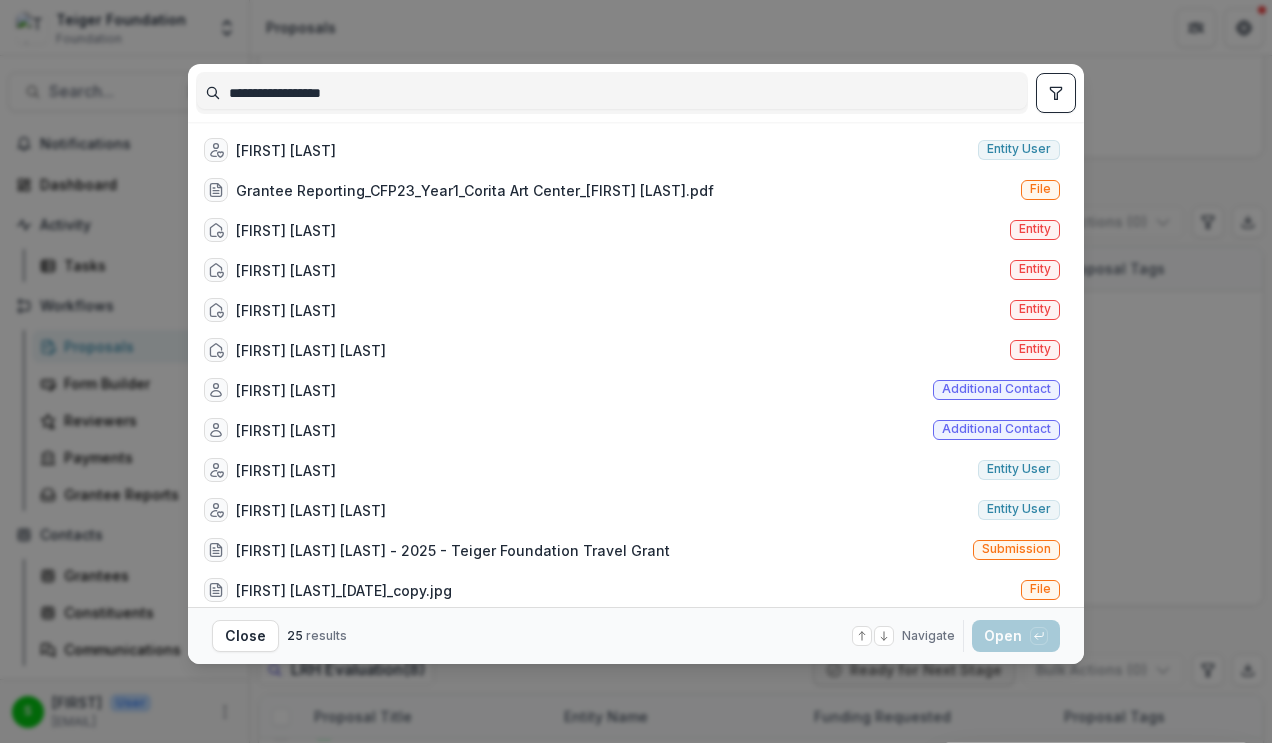 drag, startPoint x: 431, startPoint y: 99, endPoint x: 138, endPoint y: 83, distance: 293.43652 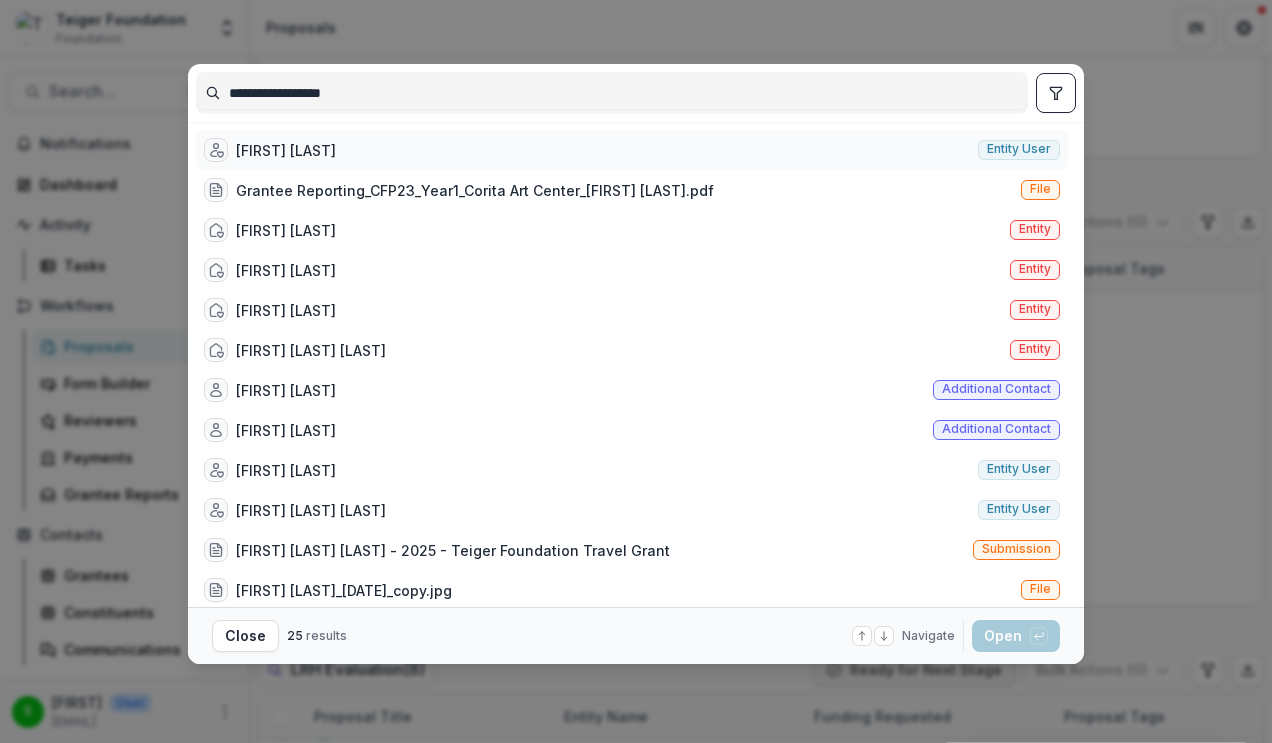 type on "**********" 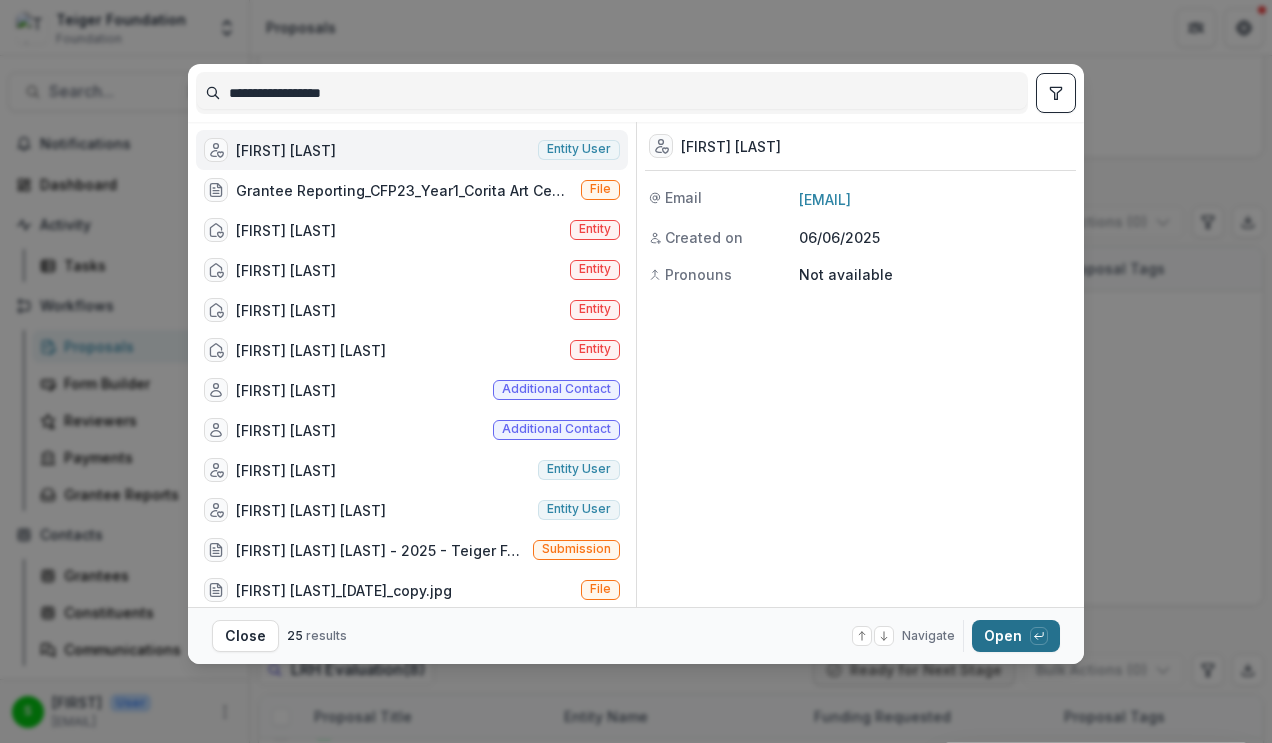 click on "Open with enter key" at bounding box center [1016, 636] 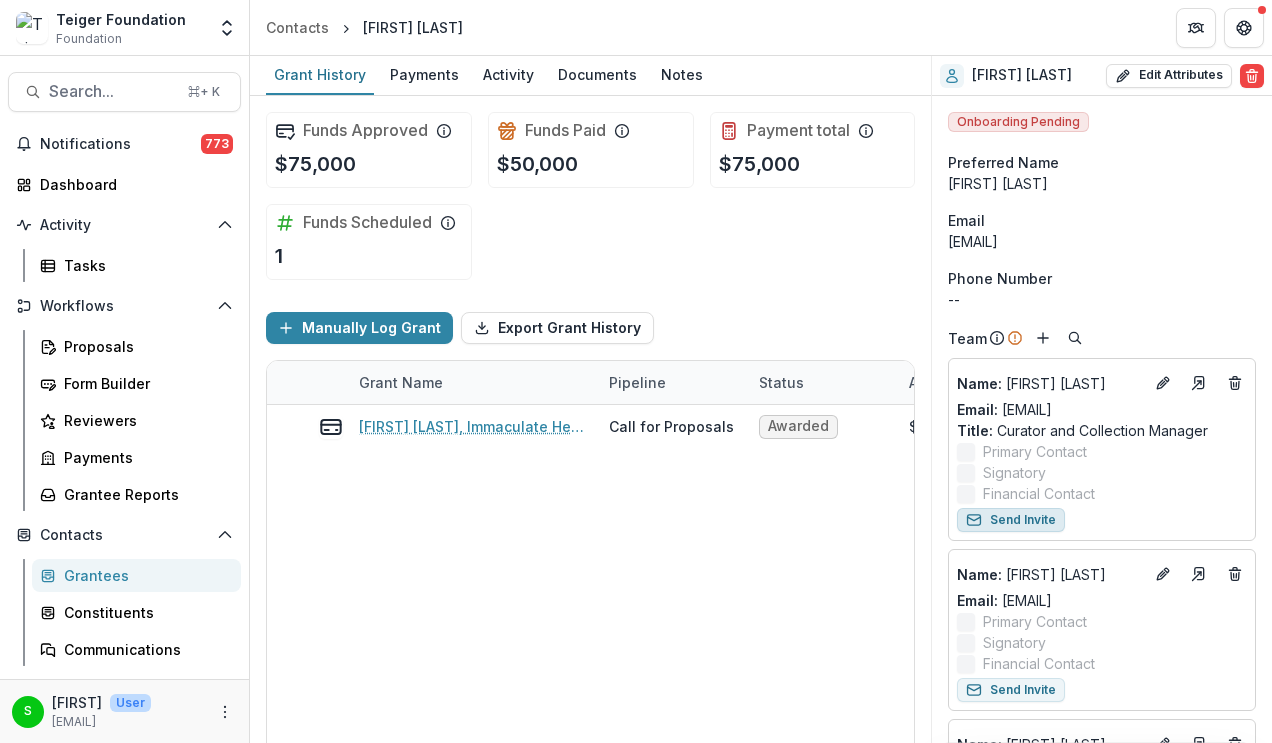 click on "Send Invite" at bounding box center (1011, 520) 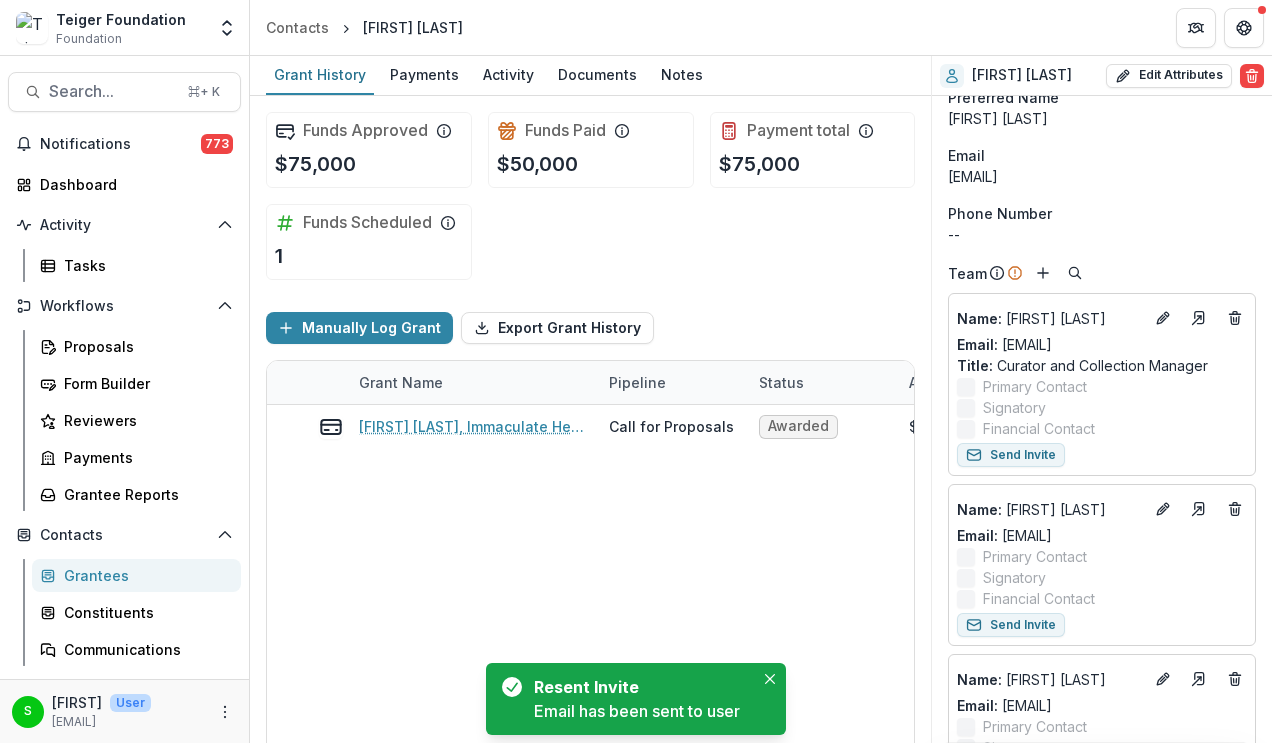 scroll, scrollTop: 70, scrollLeft: 0, axis: vertical 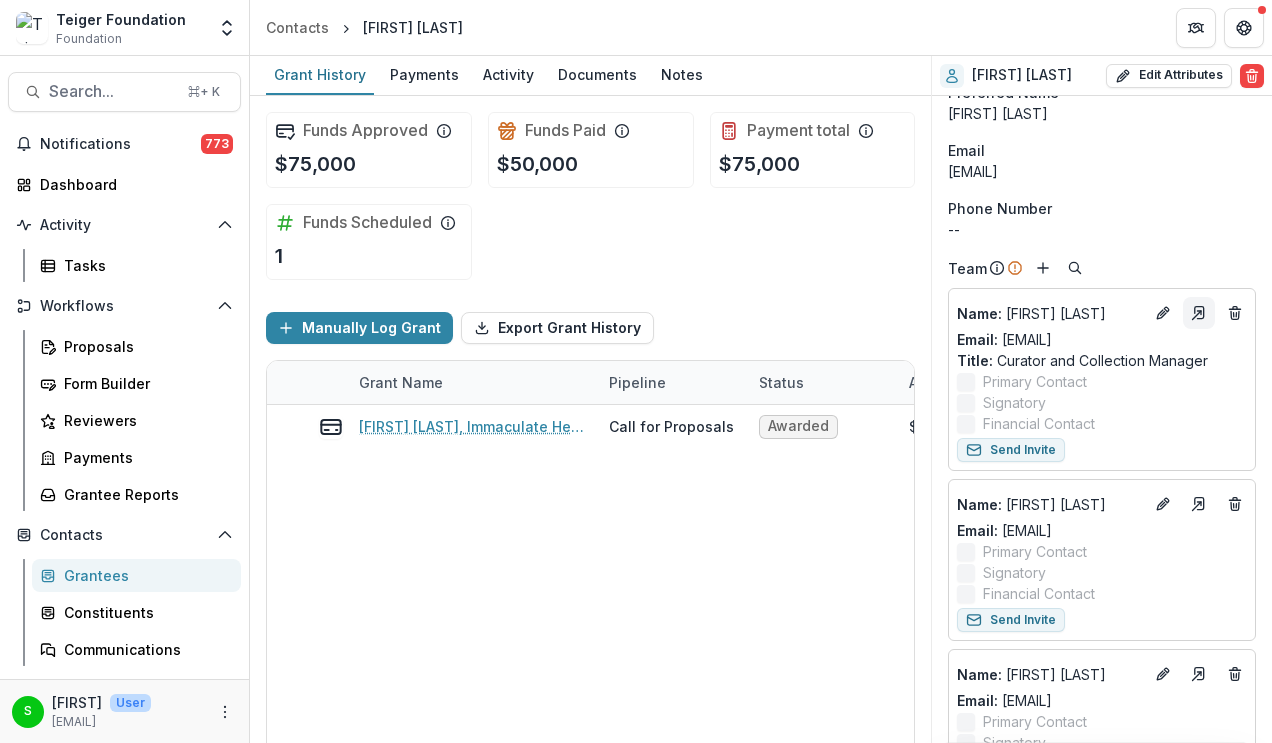 click 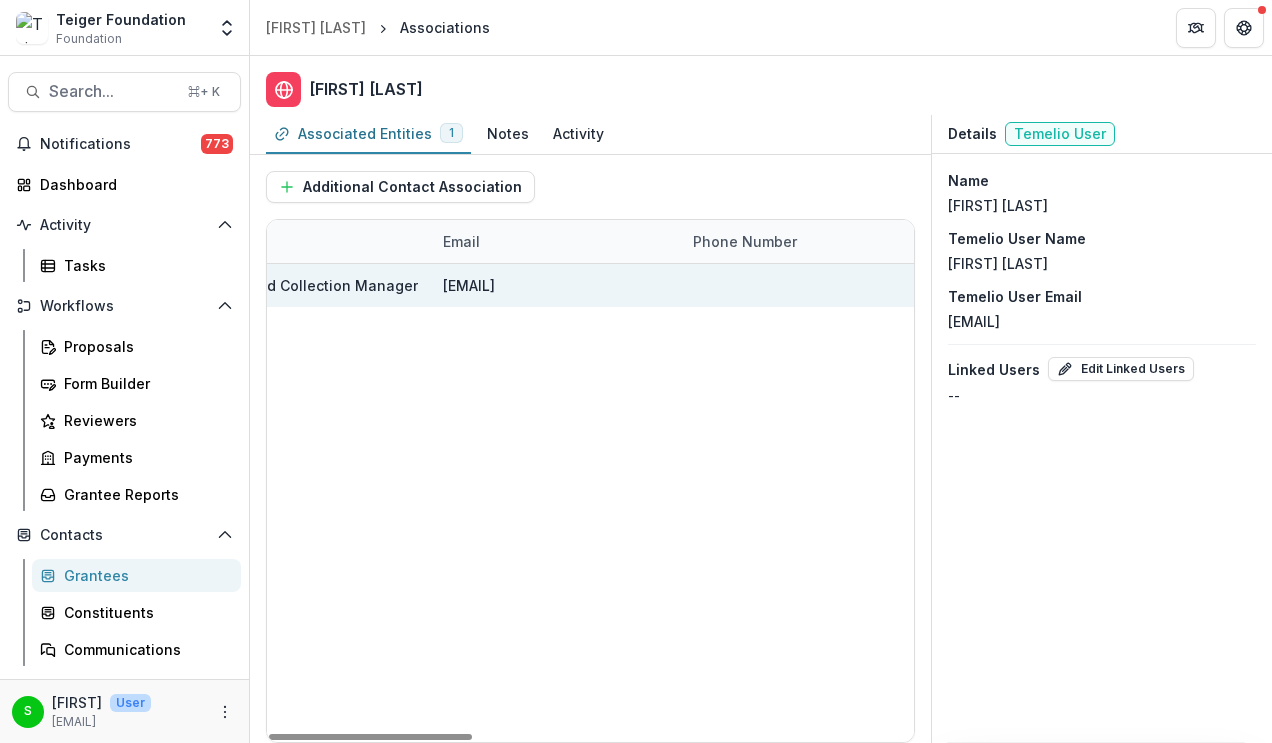 scroll, scrollTop: 0, scrollLeft: 0, axis: both 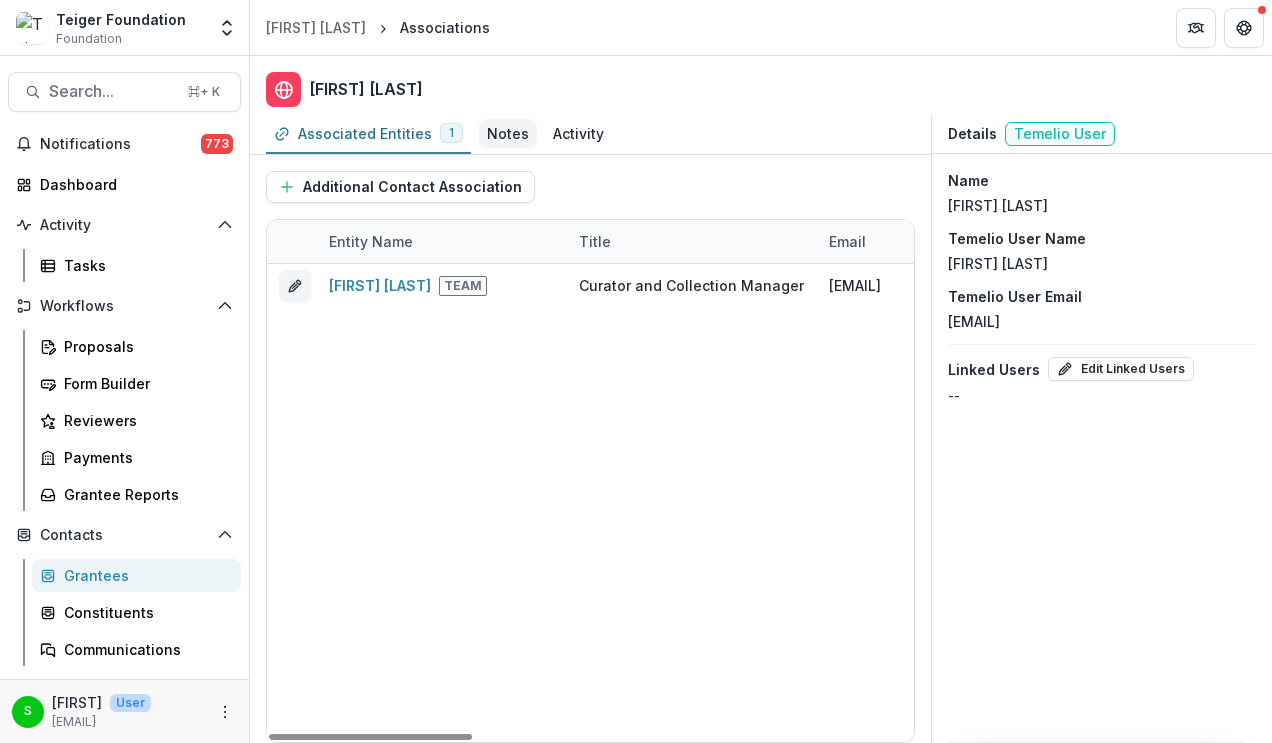 click on "Notes" at bounding box center (508, 133) 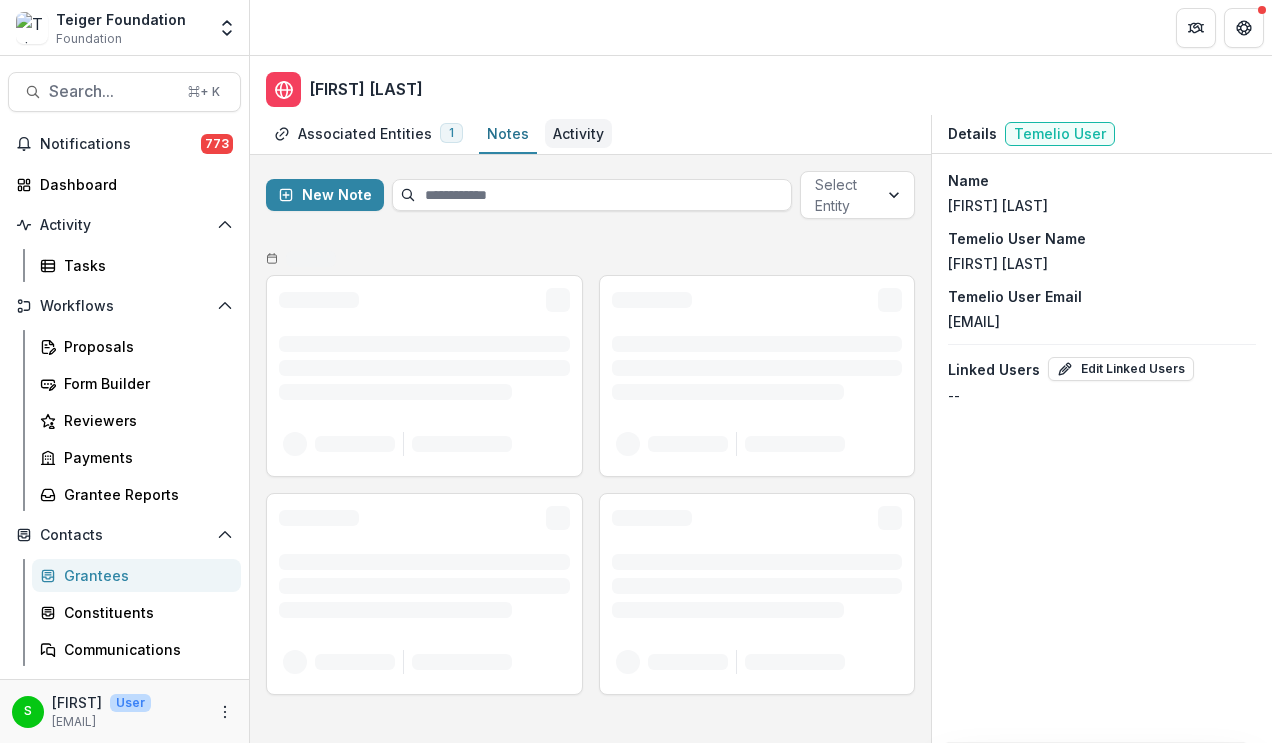 click on "Activity" at bounding box center (578, 133) 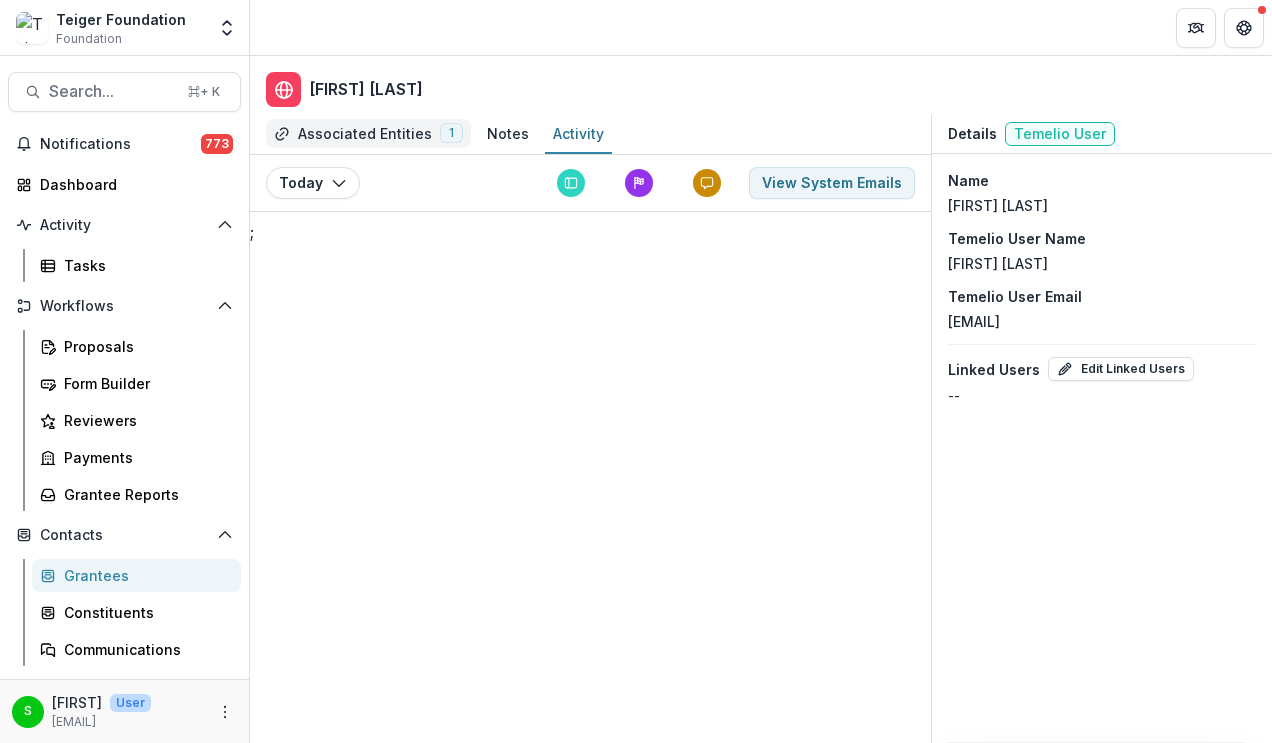 click on "Associated Entities" at bounding box center (365, 133) 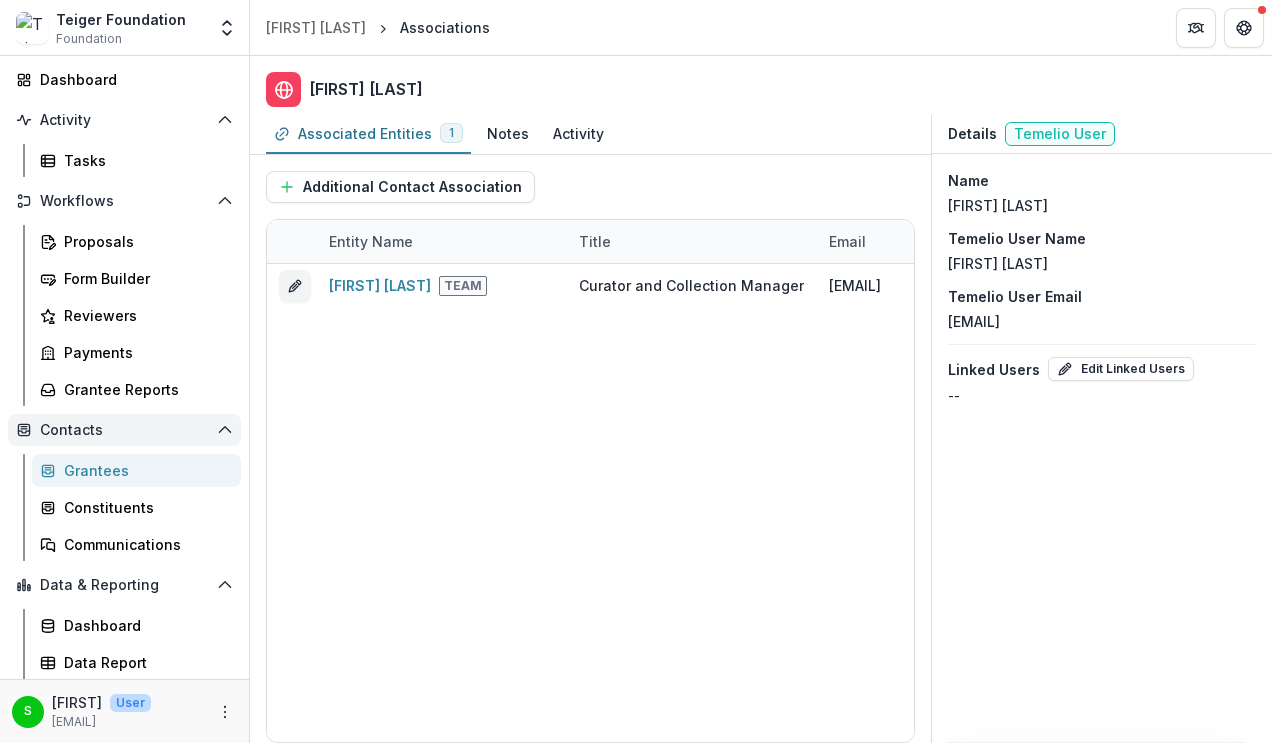 scroll, scrollTop: 0, scrollLeft: 0, axis: both 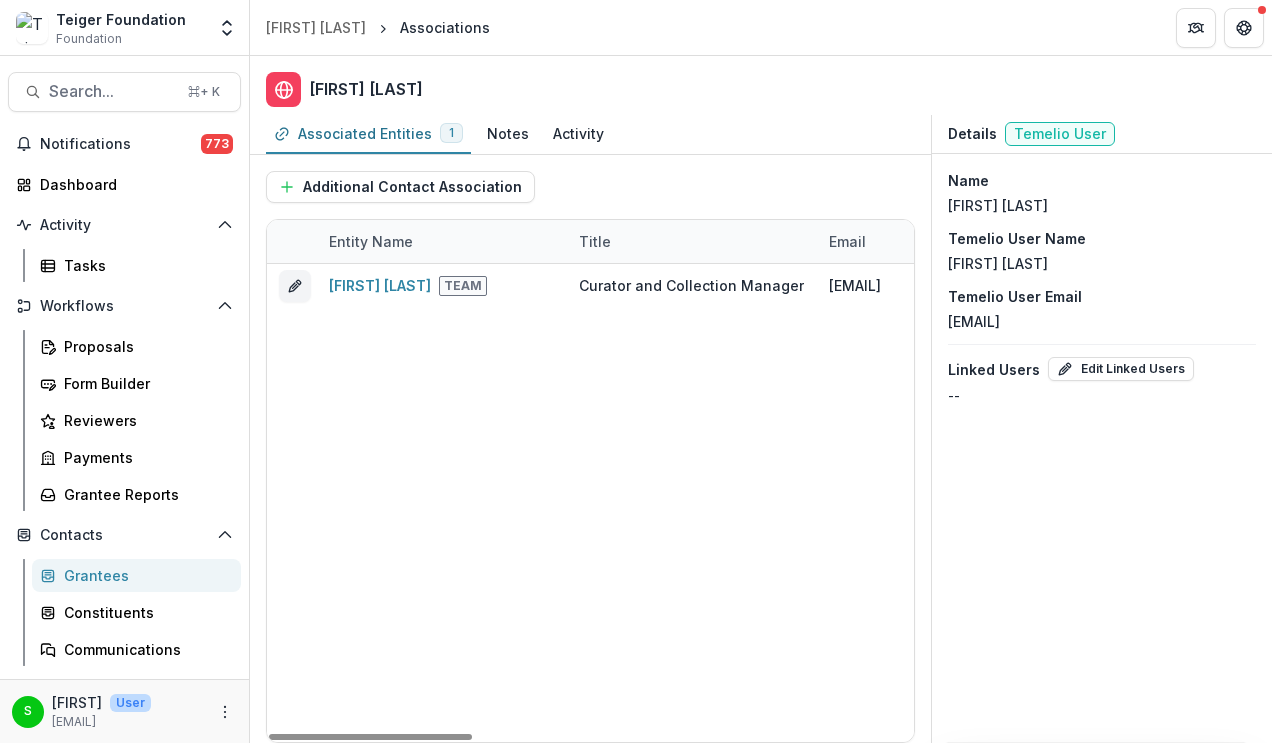 click on "Olivian Cha Team Curator and Collection Manager olivan@corita.org No No" at bounding box center [1292, 503] 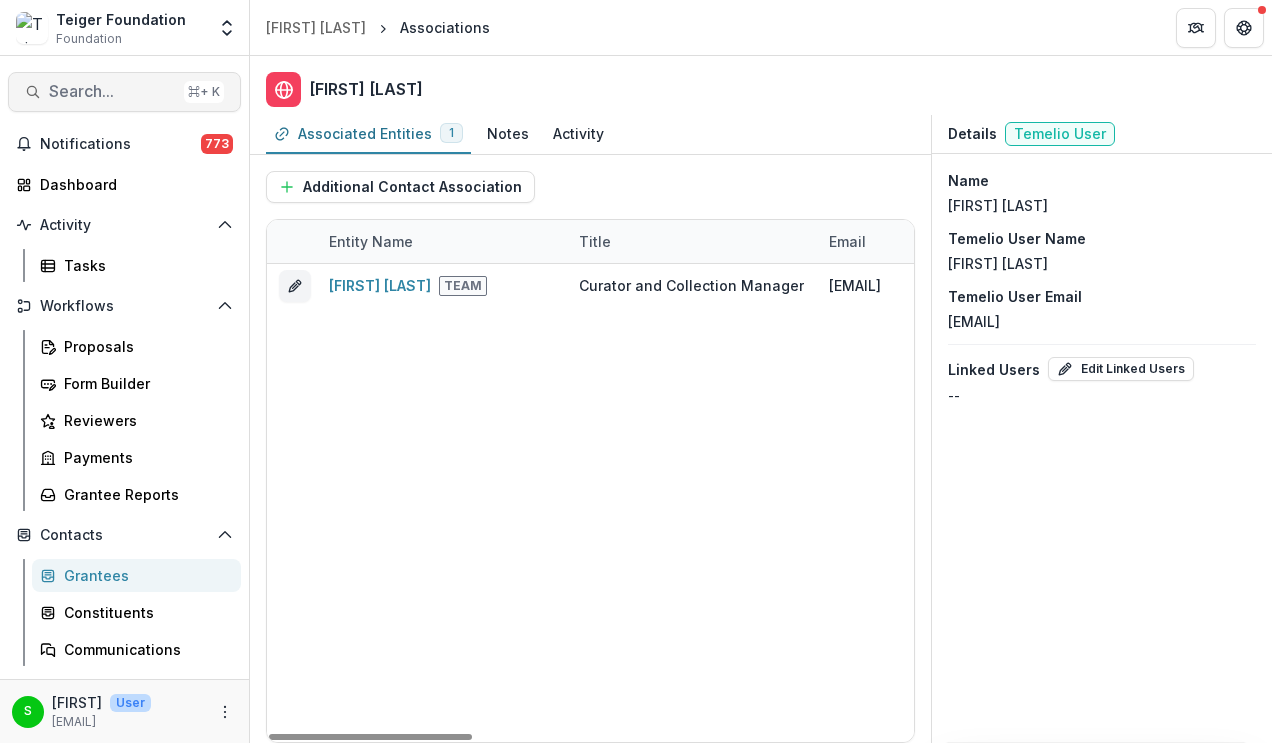 click on "Search..." at bounding box center (112, 91) 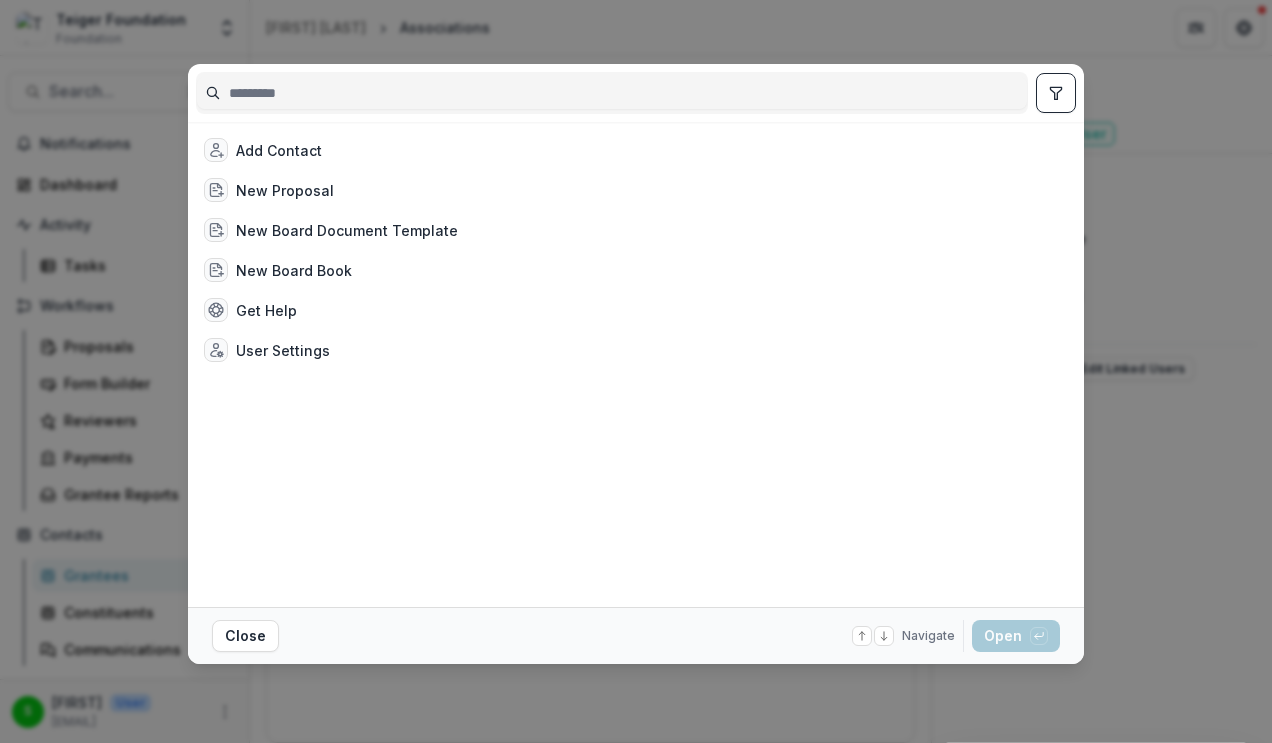 click at bounding box center [612, 93] 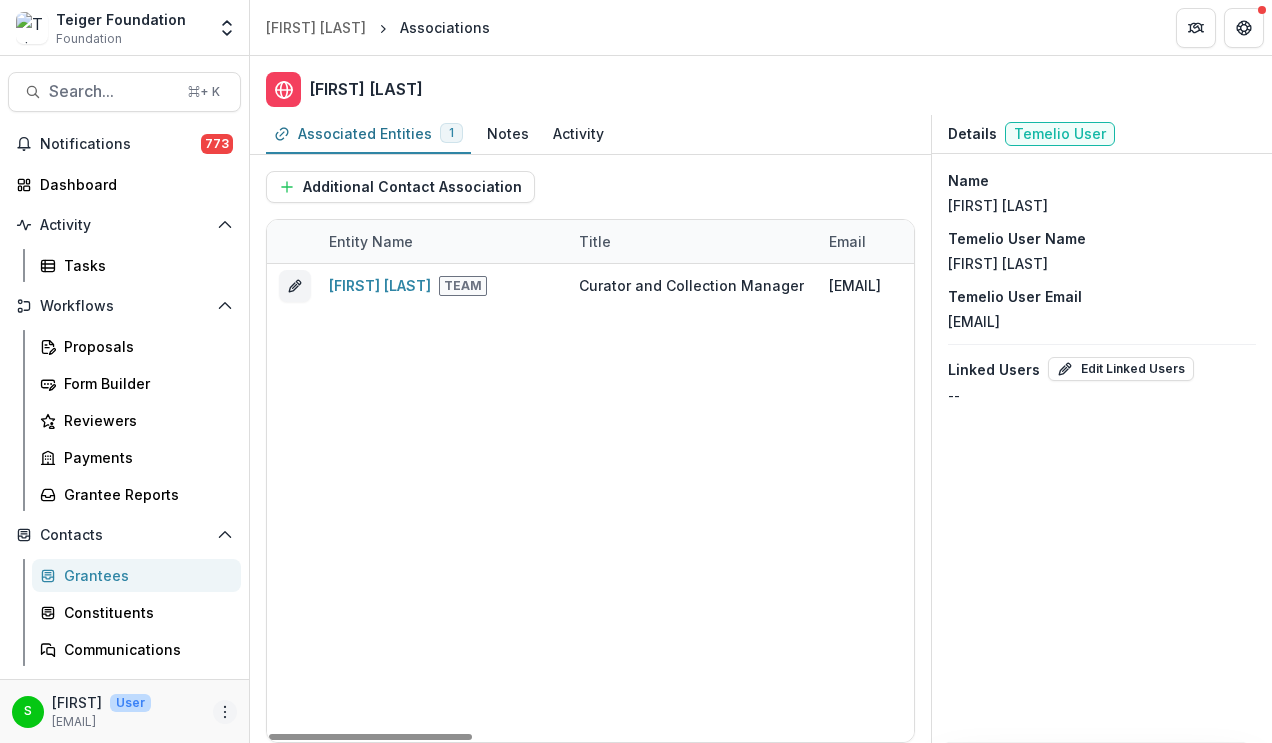 click at bounding box center [225, 712] 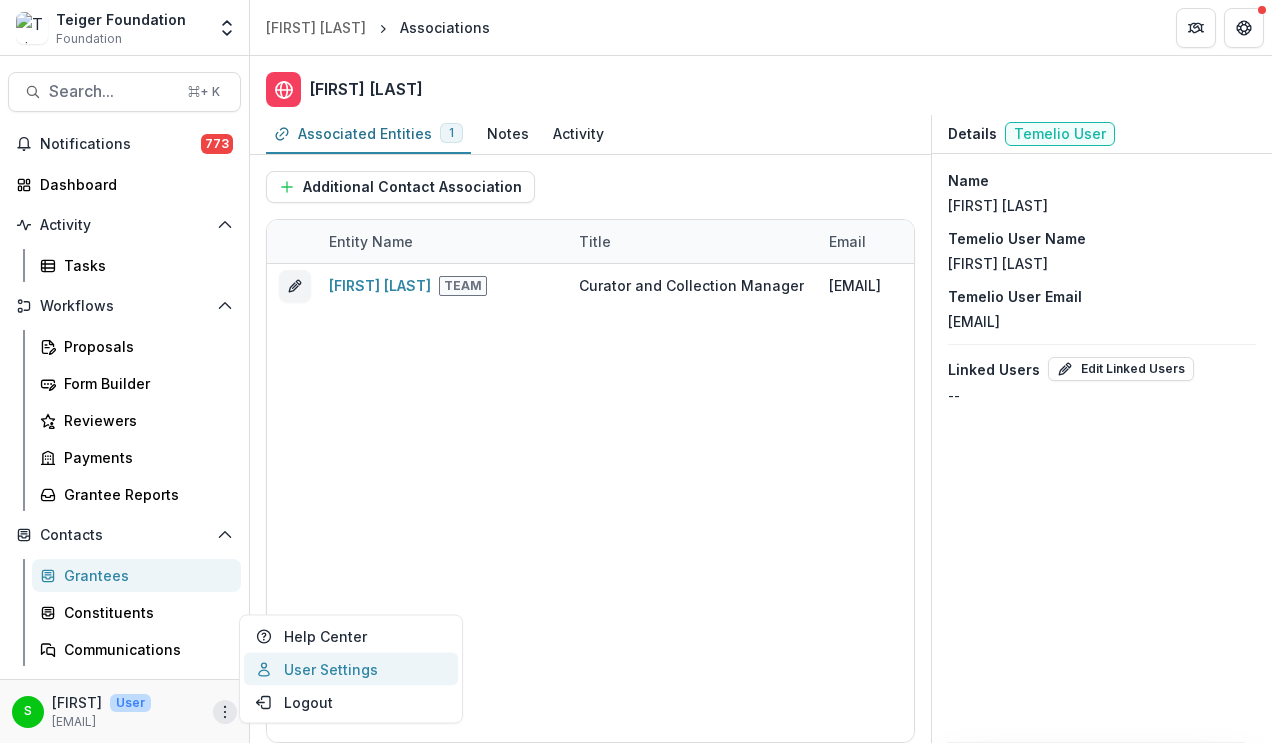 click on "User Settings" at bounding box center (351, 669) 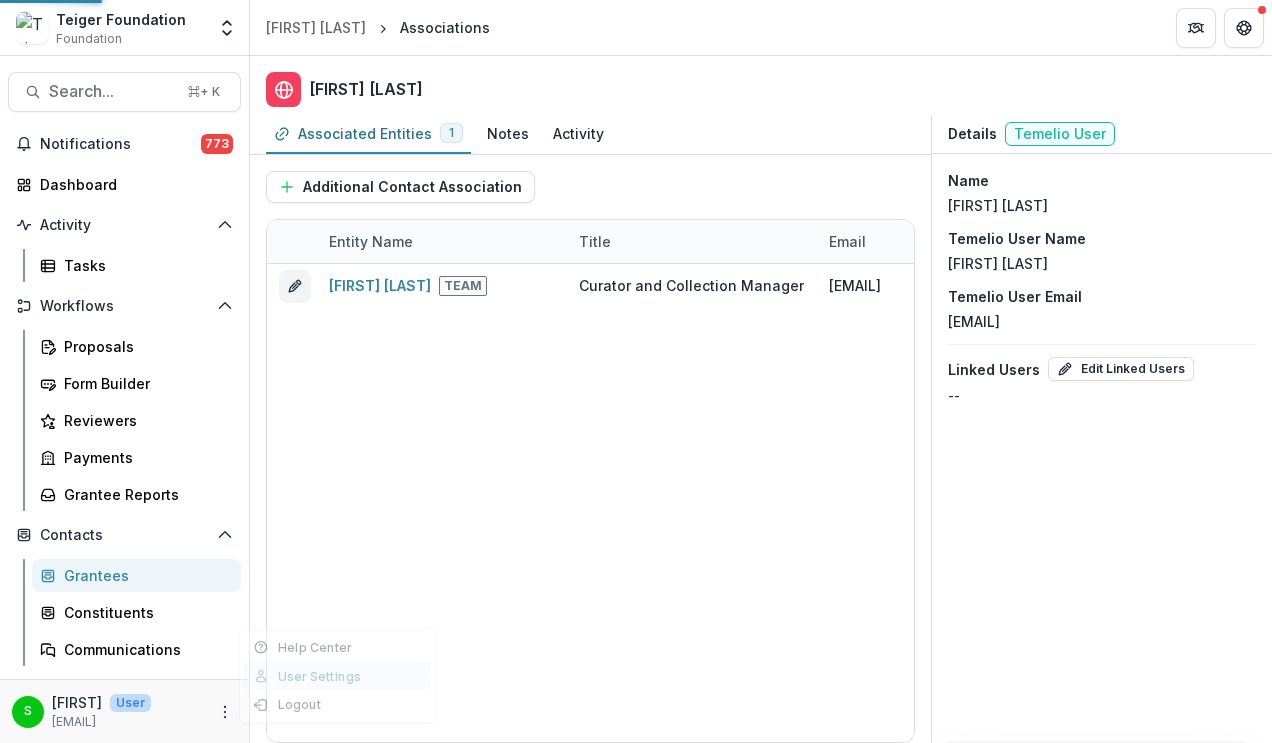 select on "**********" 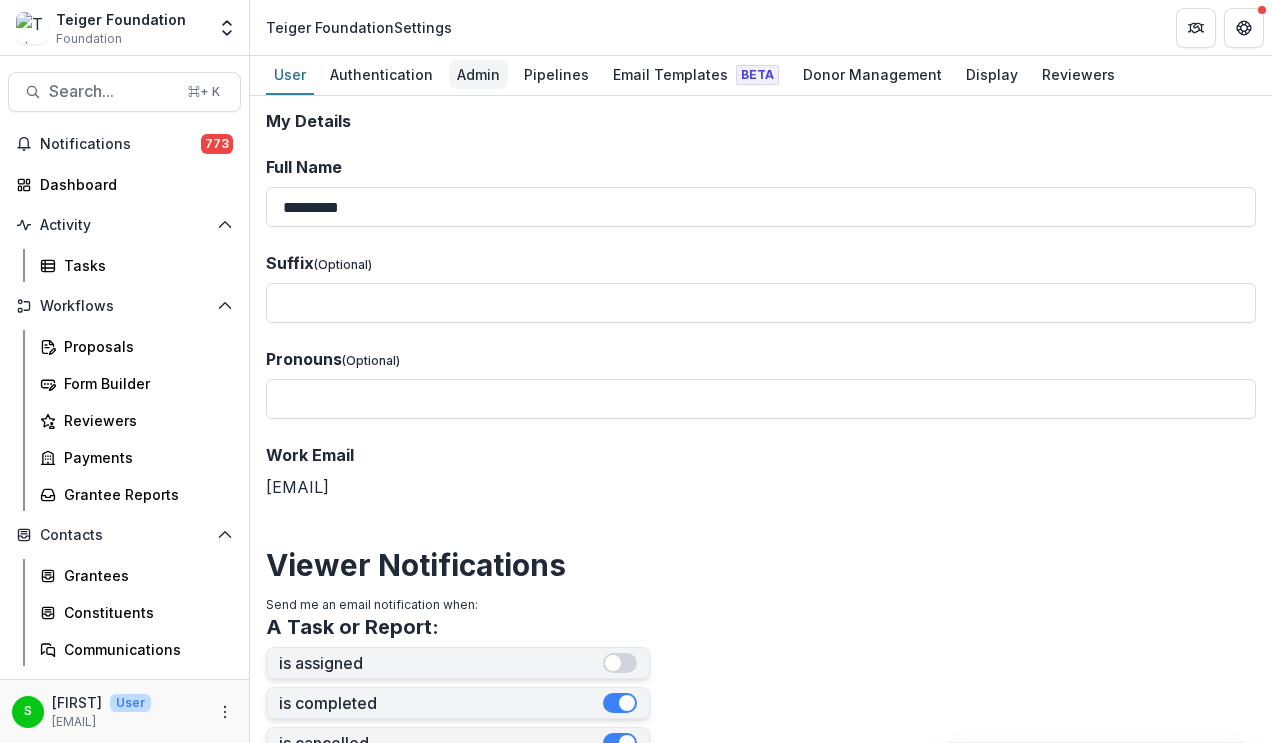 click on "Admin" at bounding box center [478, 74] 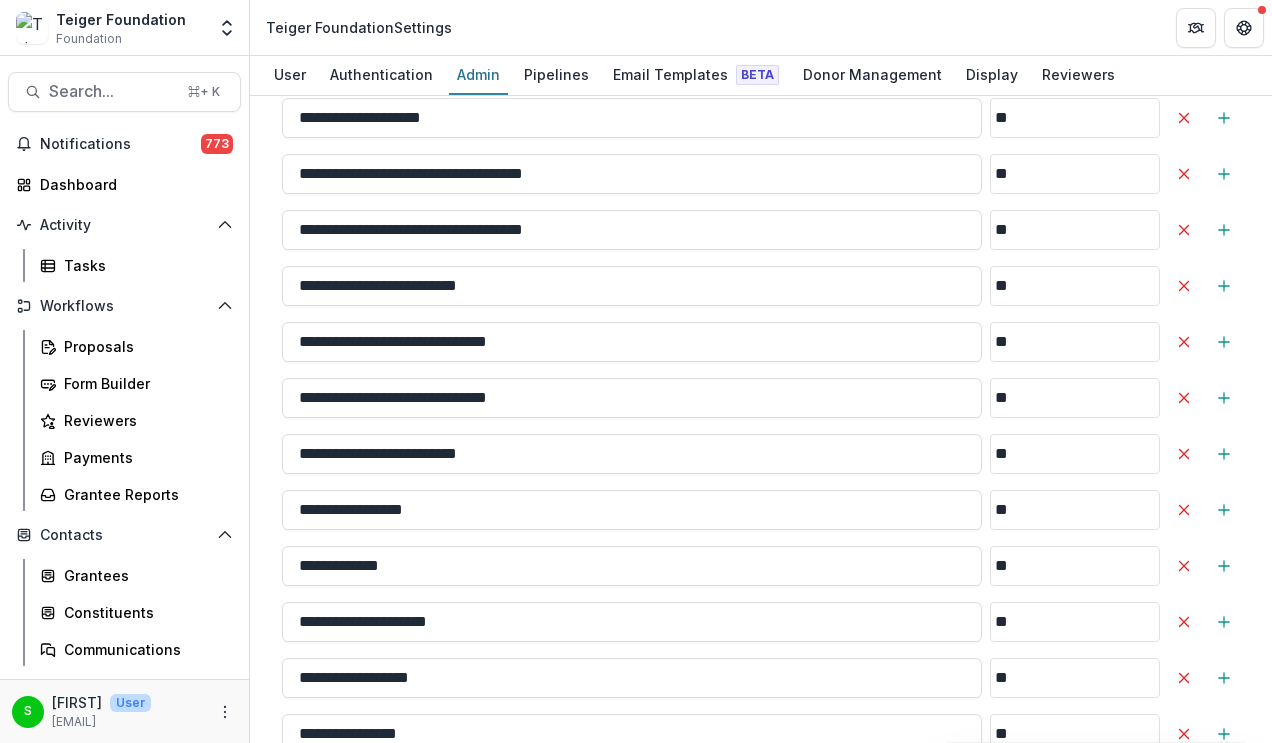 scroll, scrollTop: 2474, scrollLeft: 0, axis: vertical 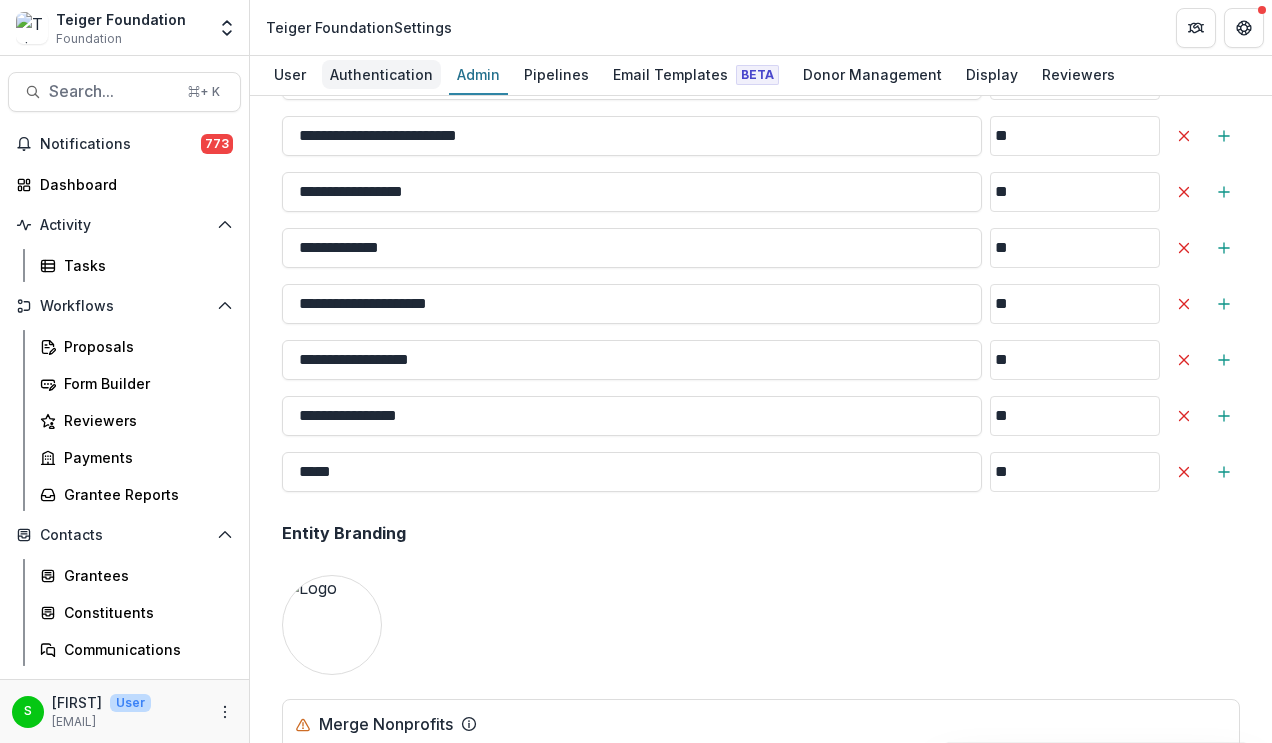 click on "Authentication" at bounding box center (381, 74) 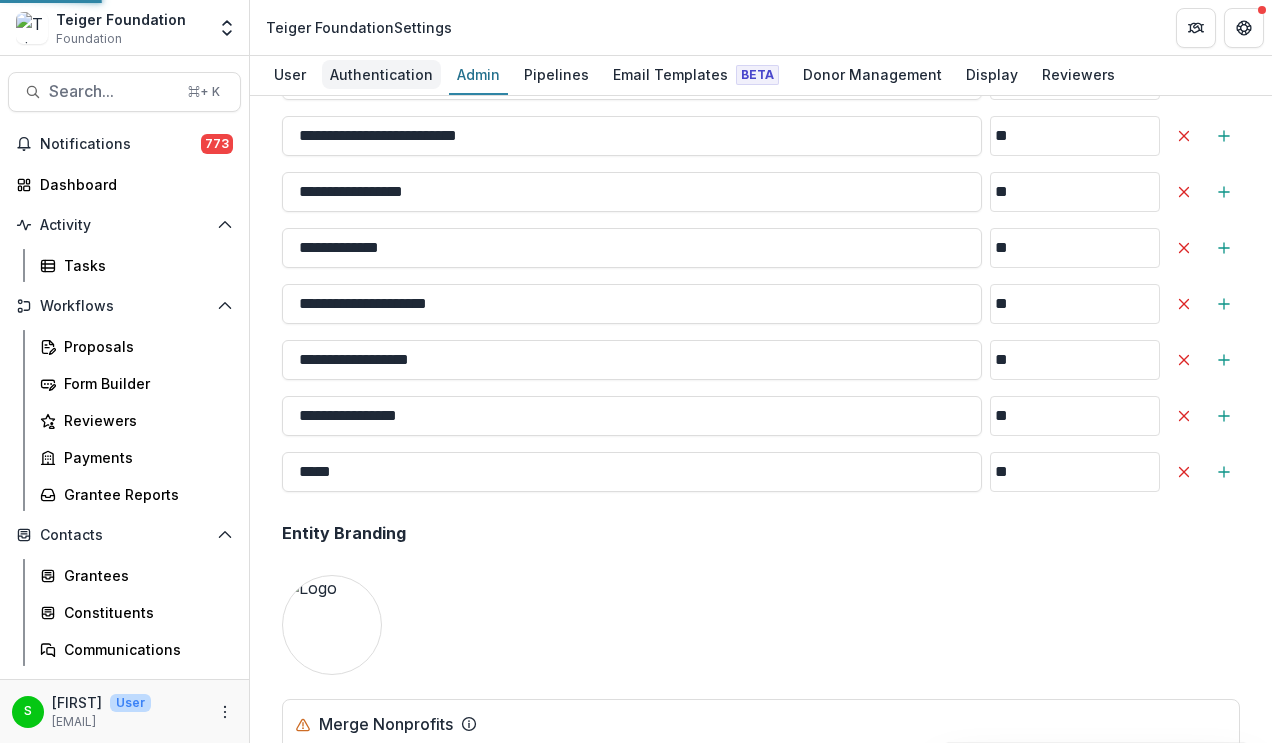 scroll, scrollTop: 0, scrollLeft: 0, axis: both 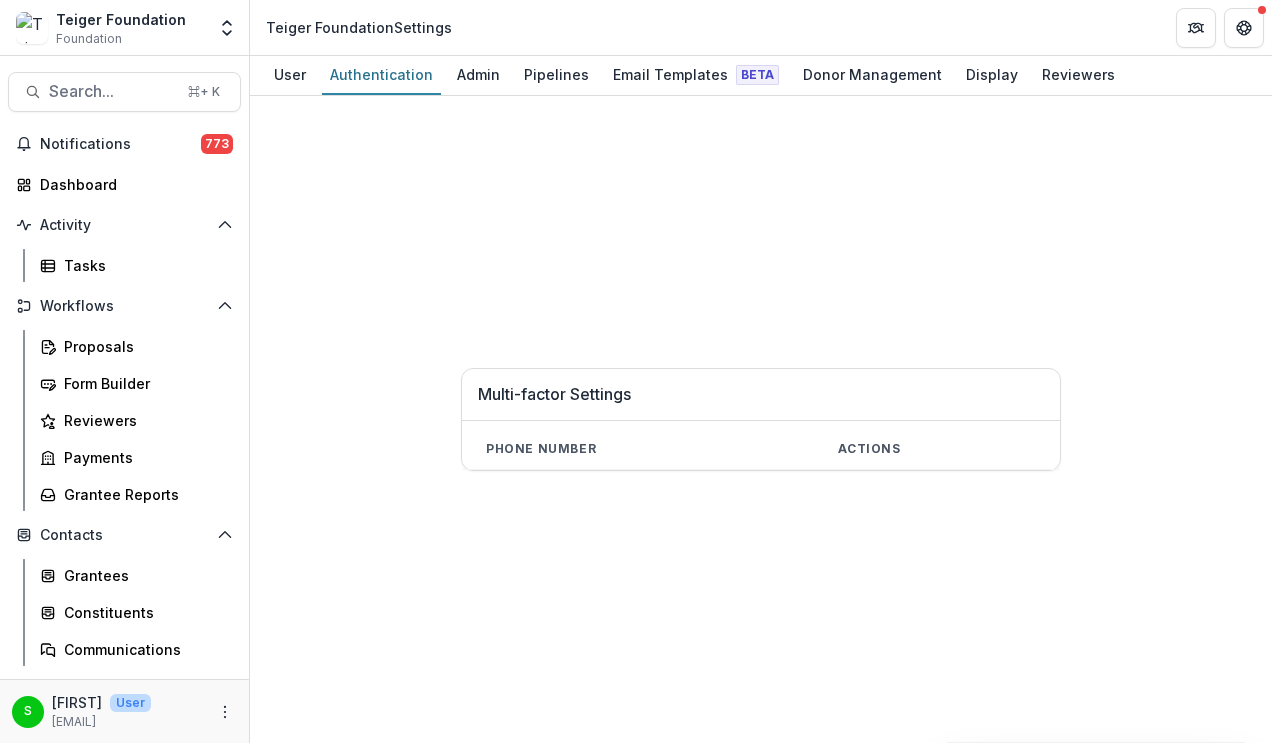 click on "Multi-factor Settings Phone number Actions" at bounding box center (761, 419) 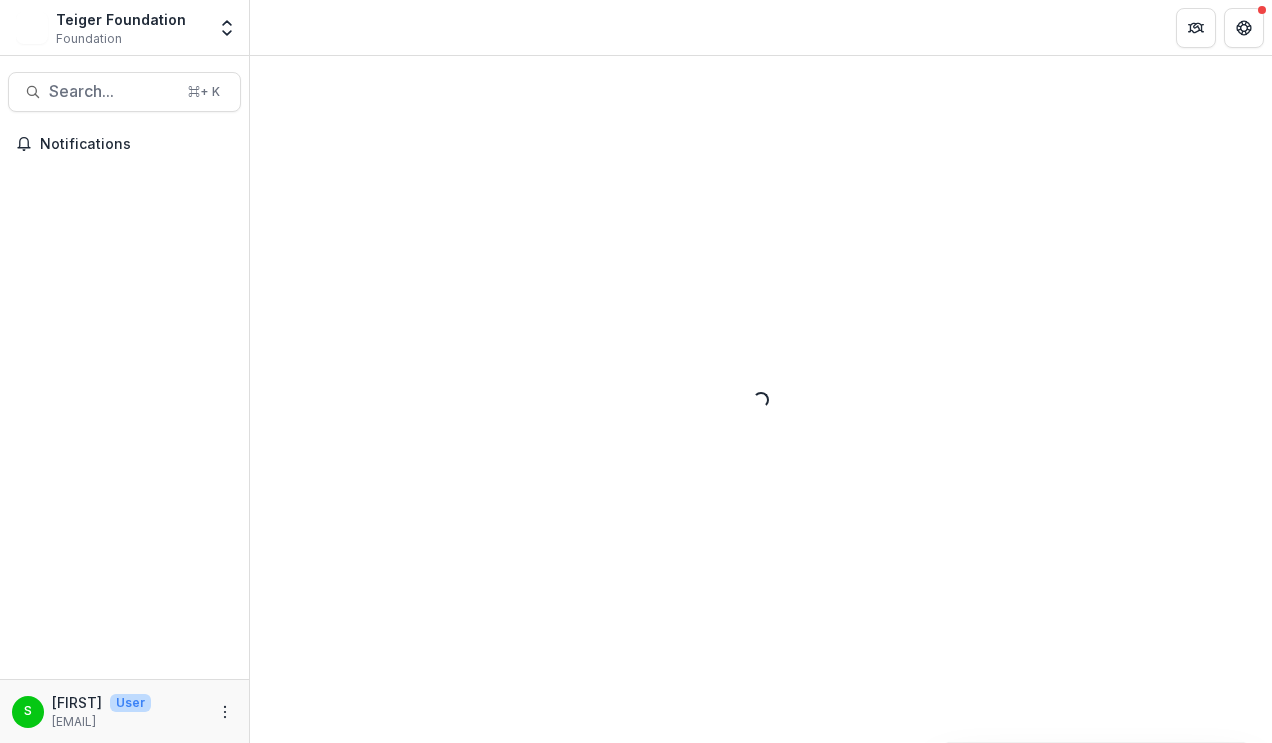 scroll, scrollTop: 0, scrollLeft: 0, axis: both 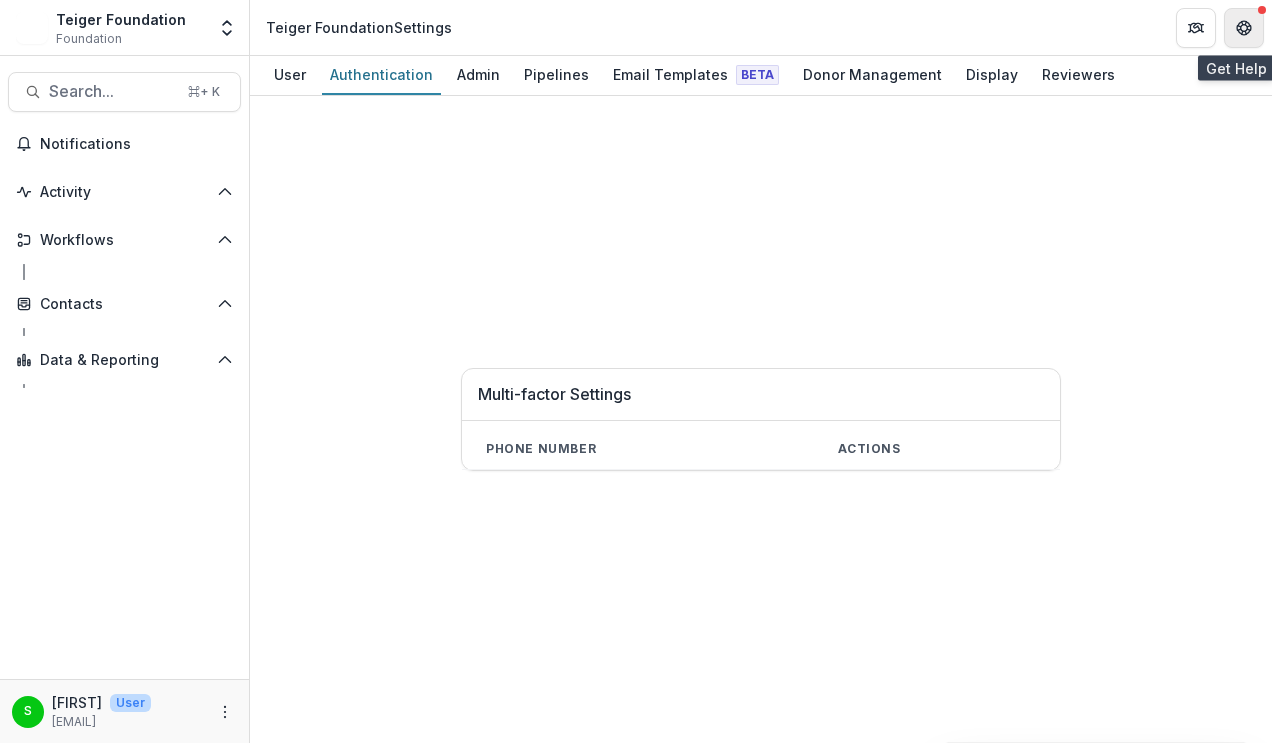 click 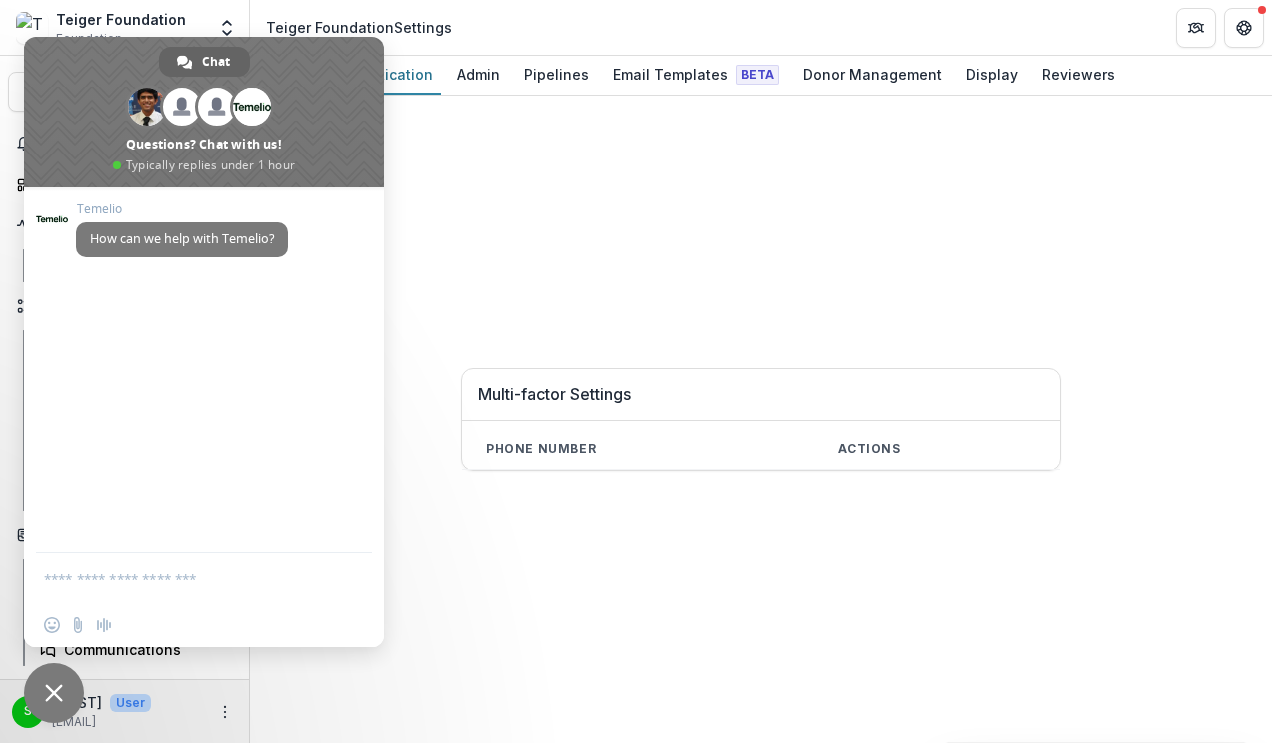 click at bounding box center (184, 578) 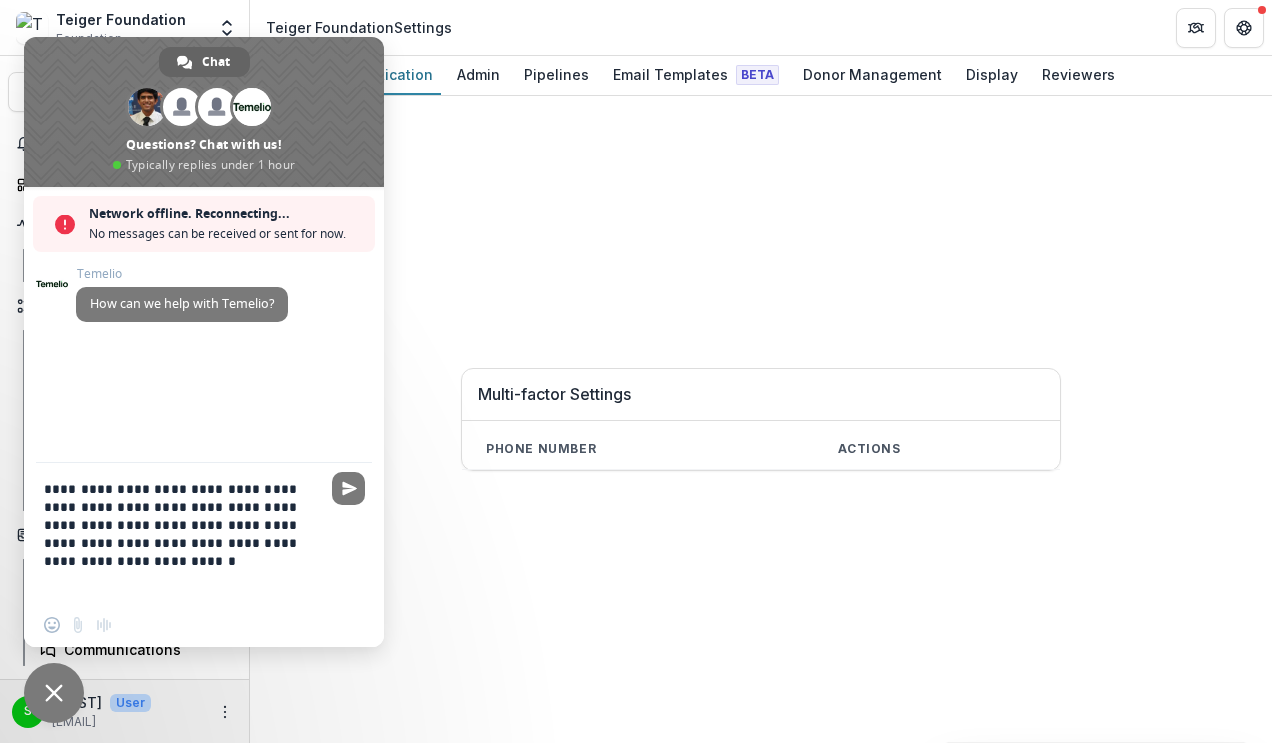 click on "**********" at bounding box center (184, 533) 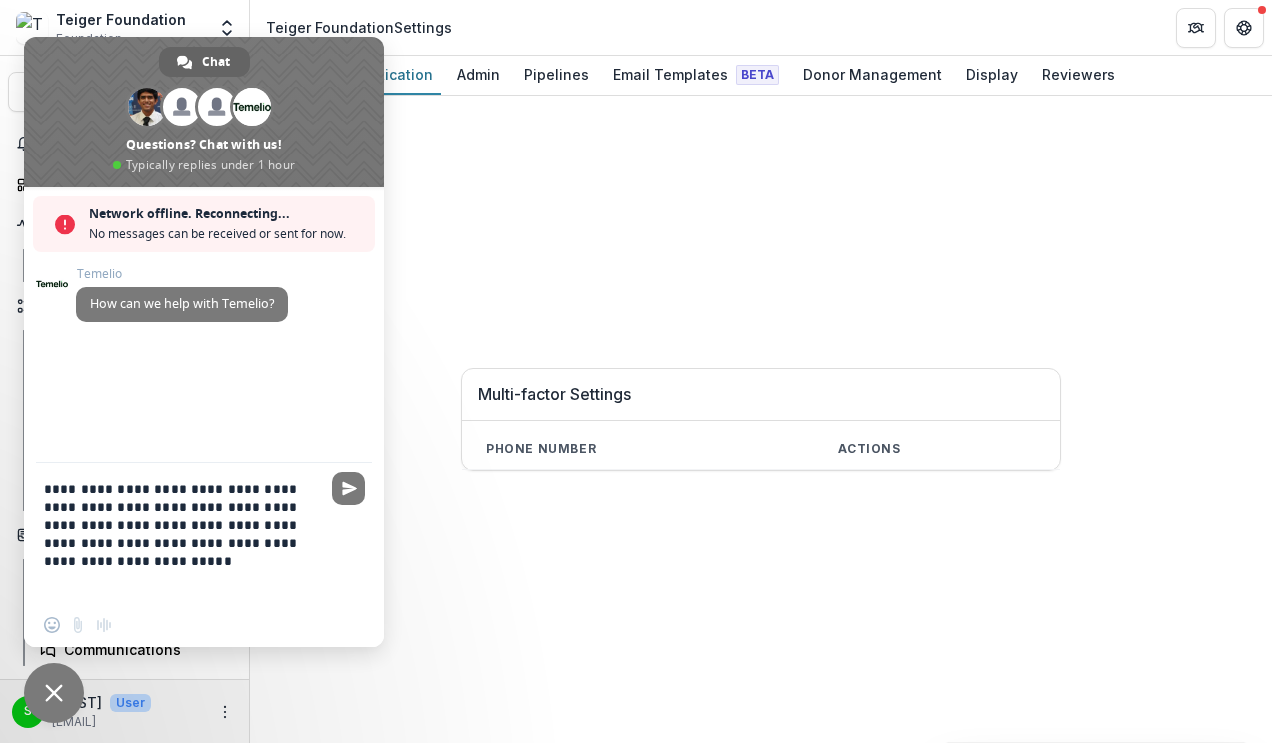 click on "**********" at bounding box center [184, 533] 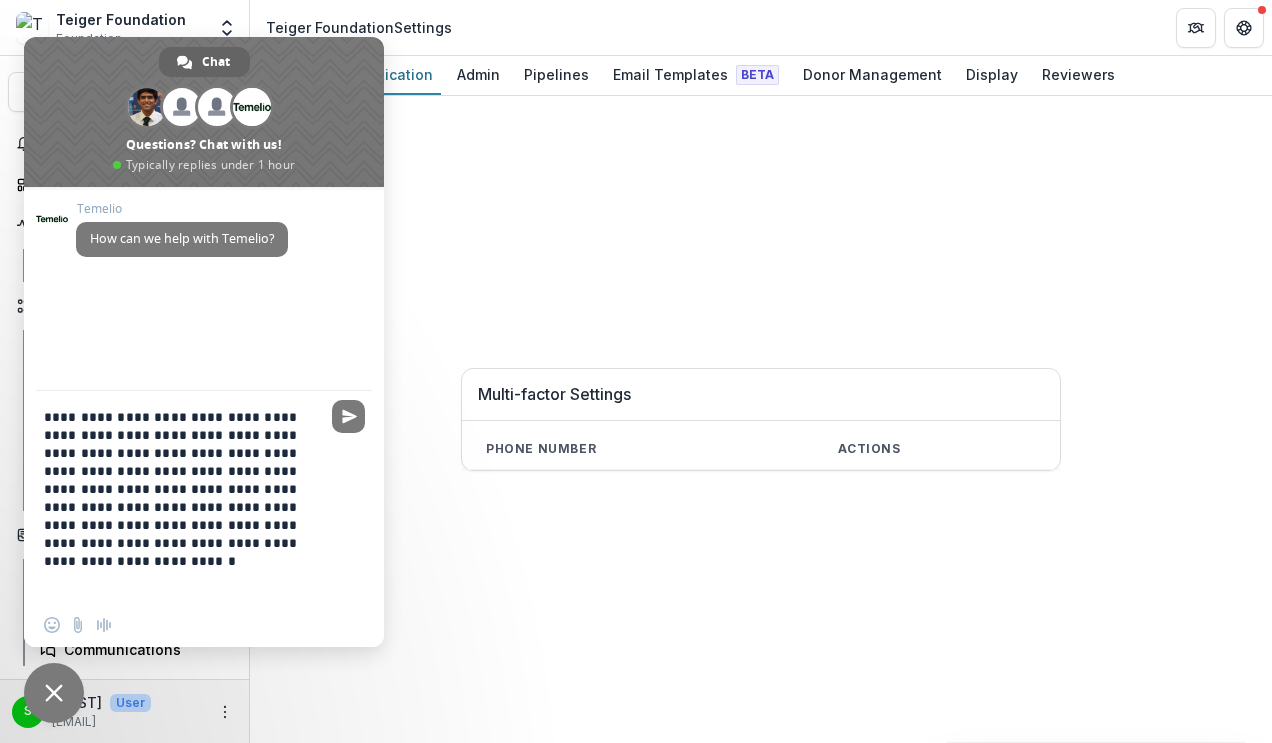 type on "**********" 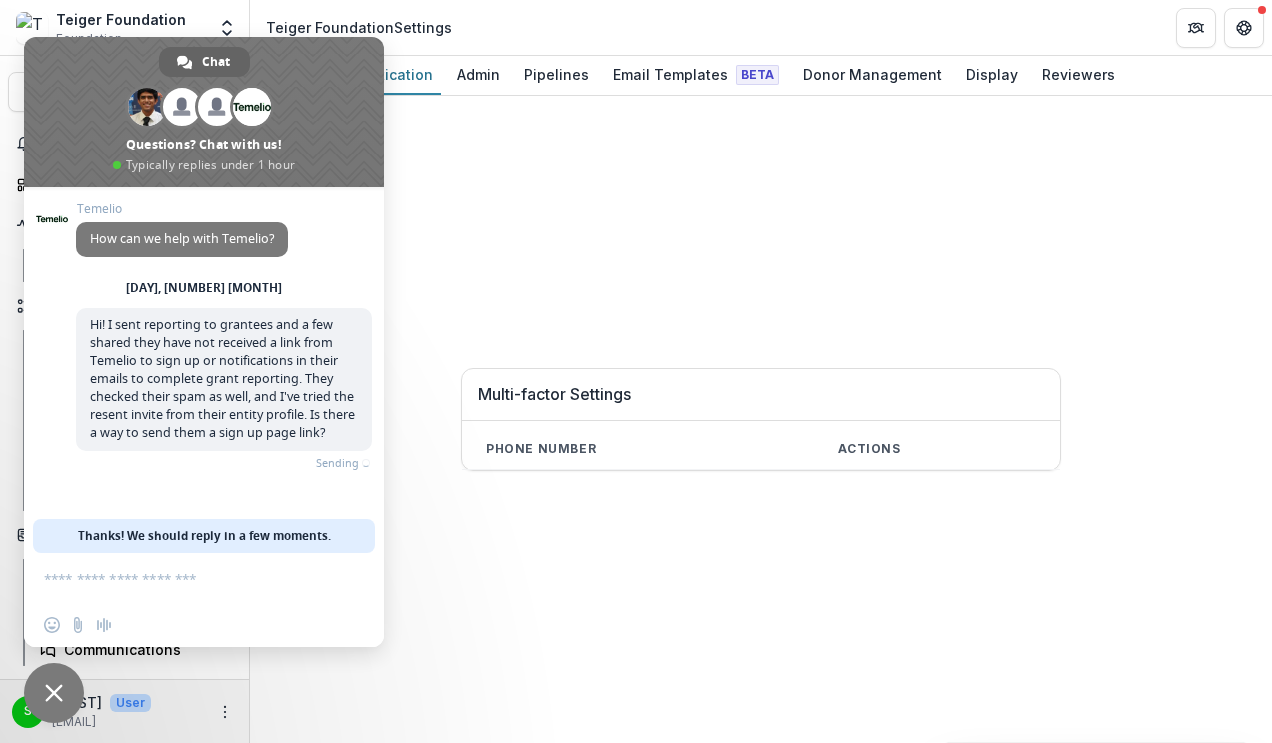 click at bounding box center [184, 578] 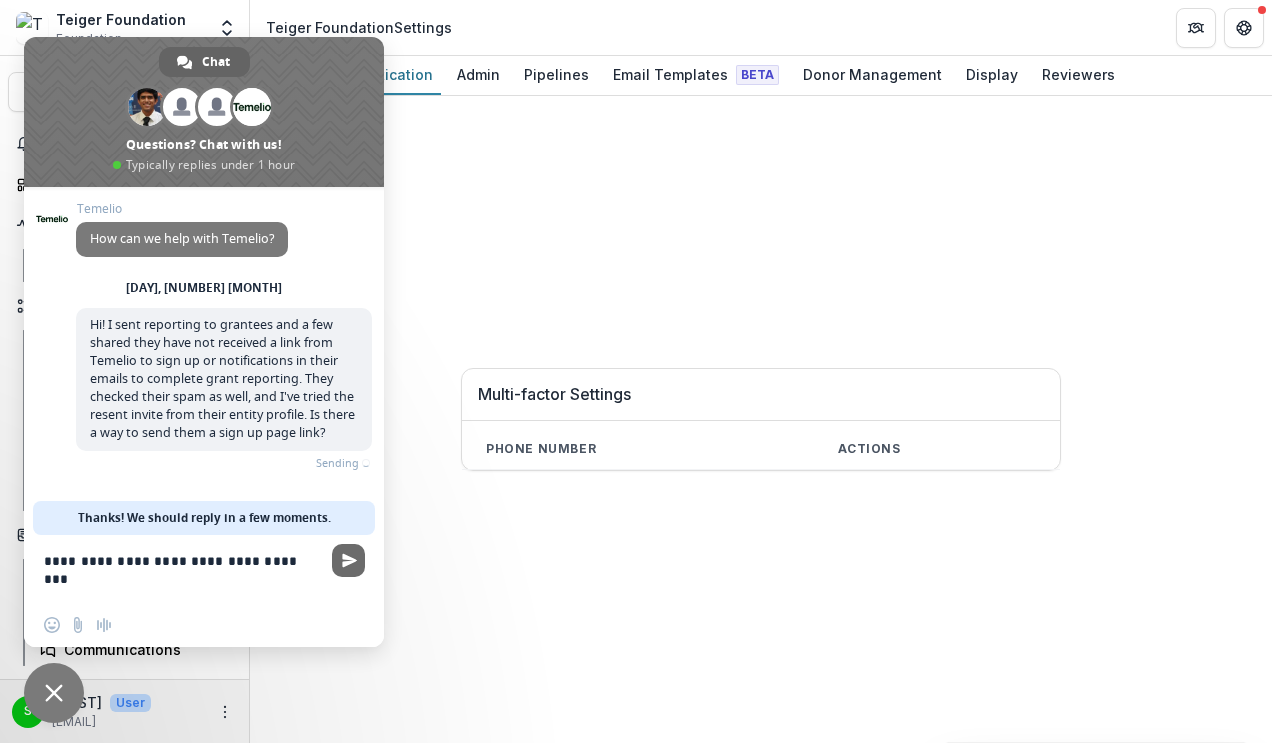 type on "**********" 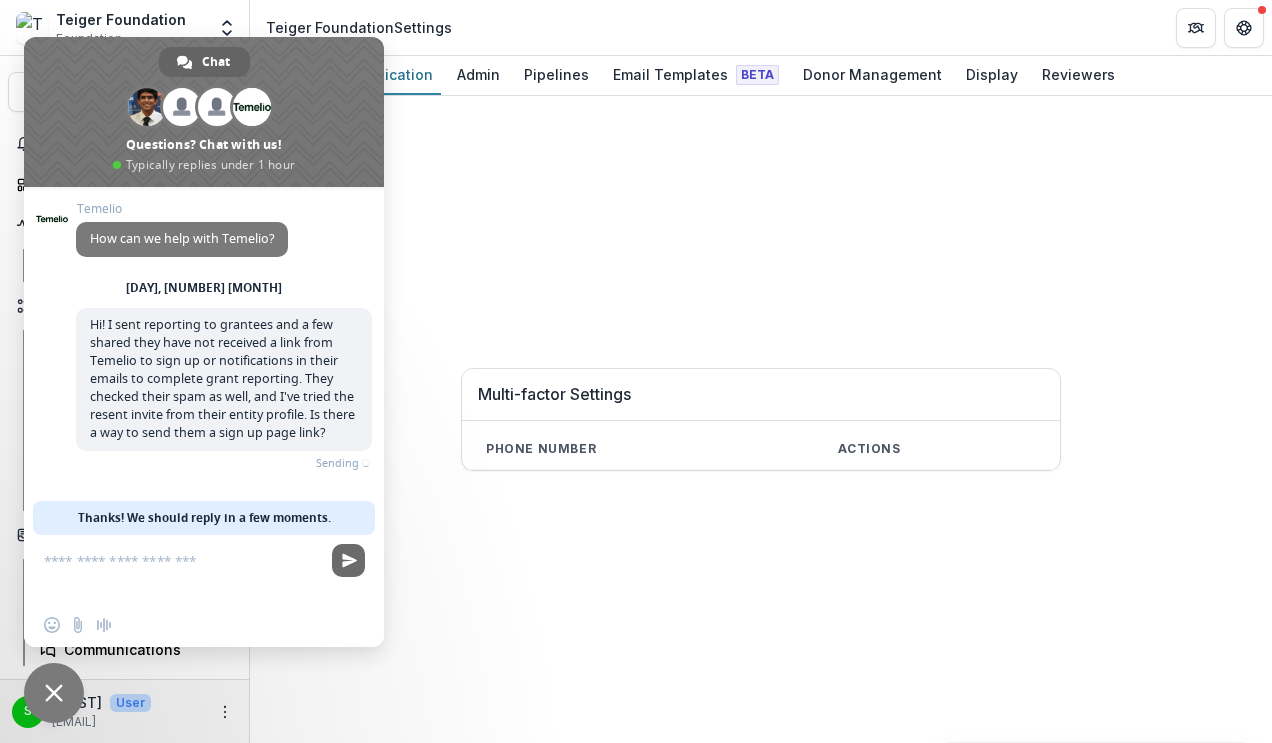 scroll, scrollTop: 64, scrollLeft: 0, axis: vertical 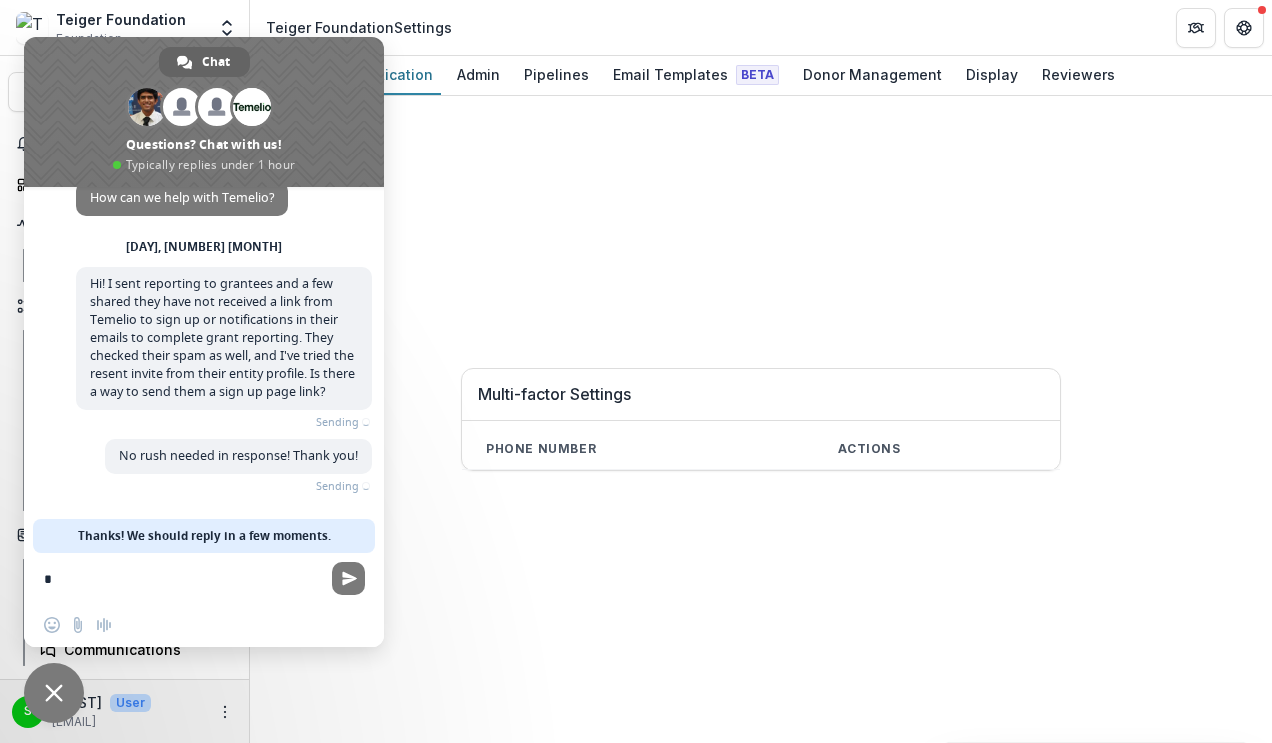 type on "*" 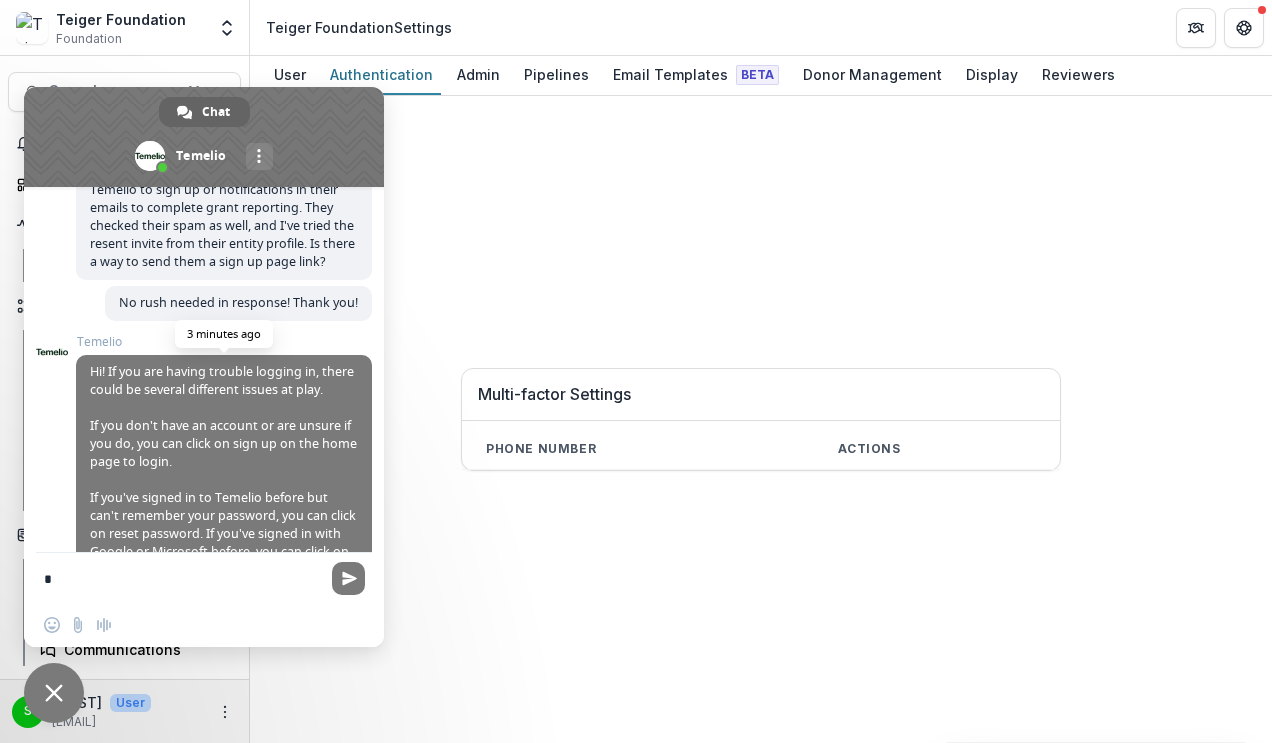 scroll, scrollTop: 423, scrollLeft: 0, axis: vertical 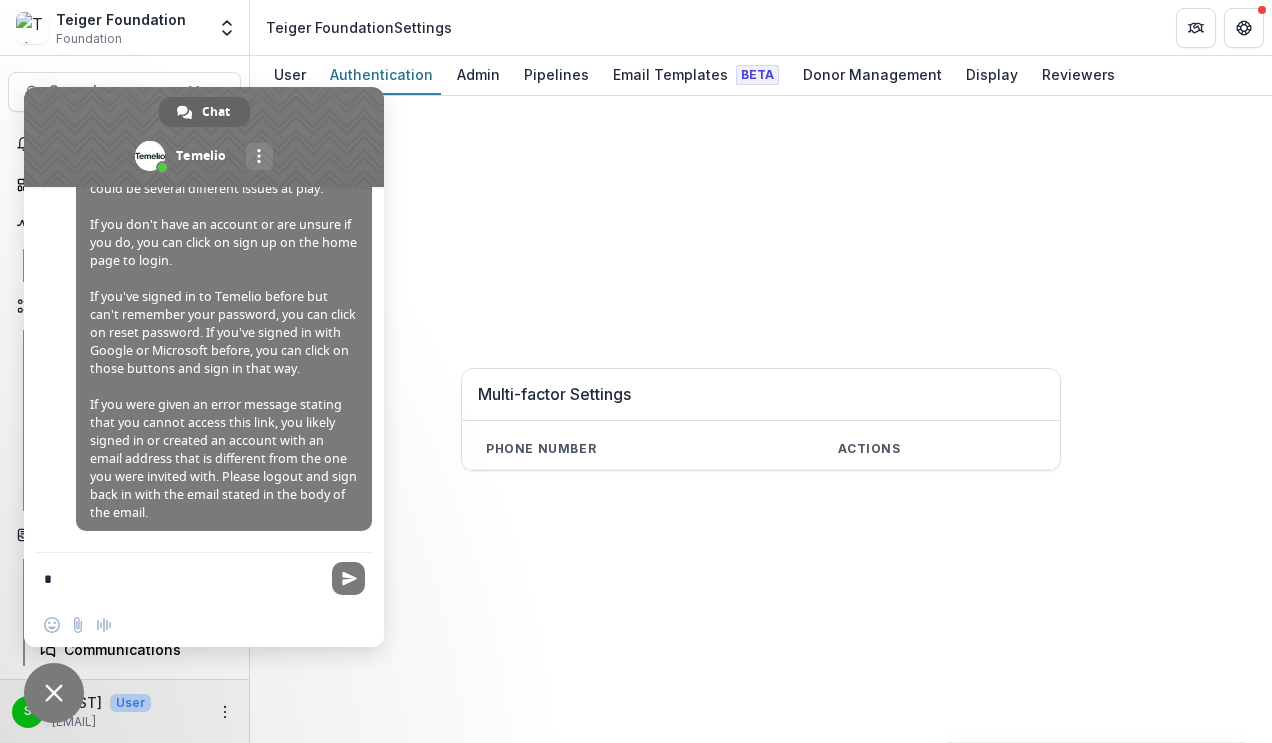 click on "*" at bounding box center [184, 578] 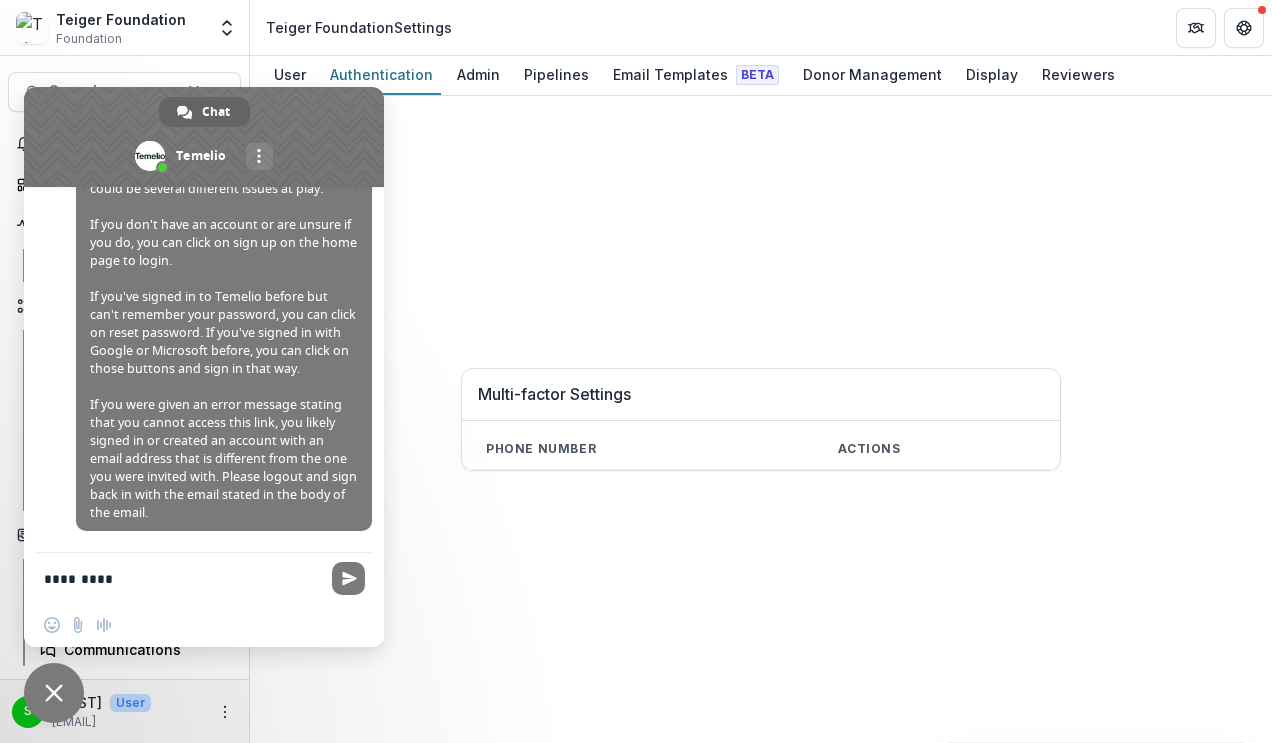 type on "**********" 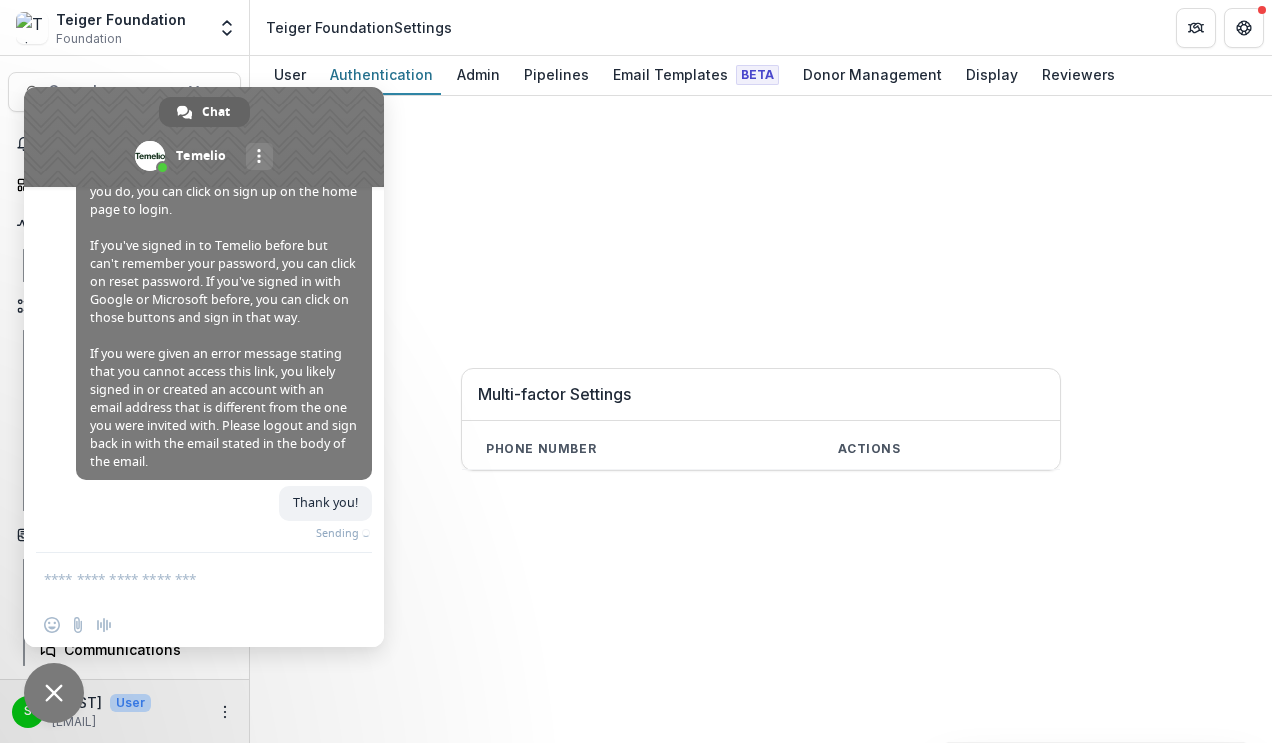 scroll, scrollTop: 488, scrollLeft: 0, axis: vertical 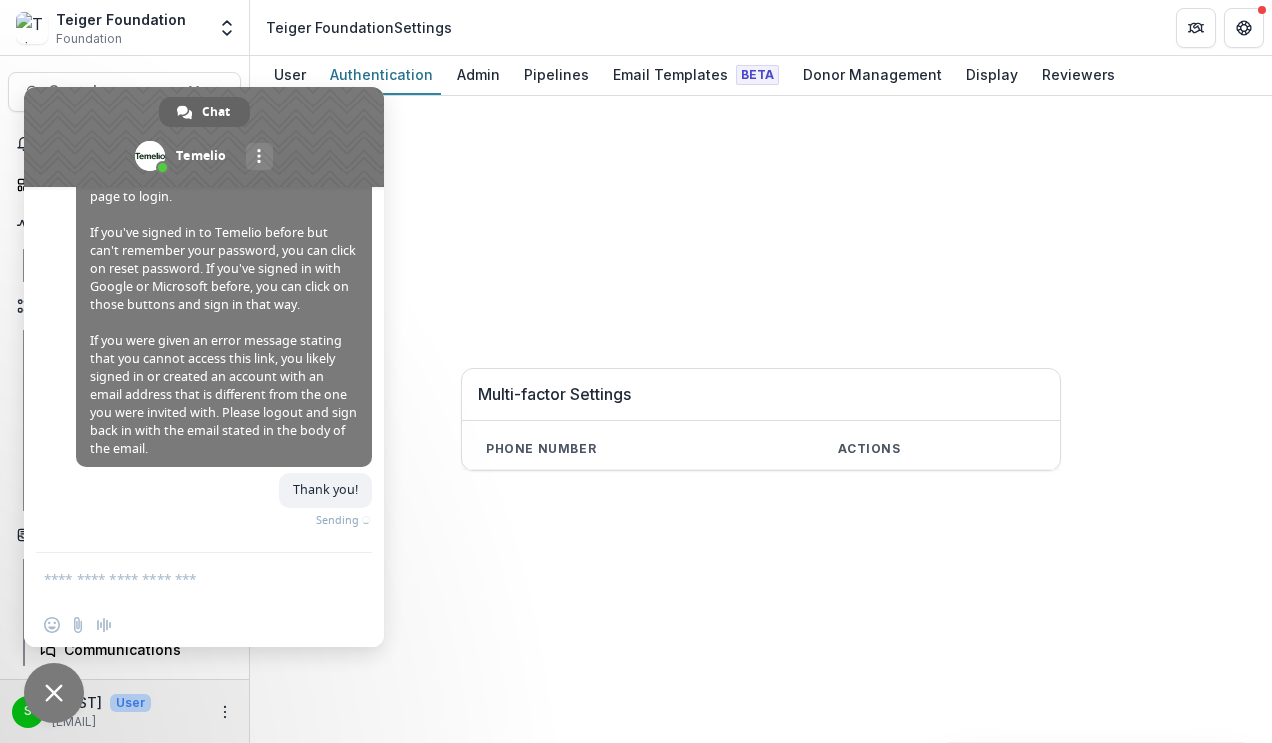 type 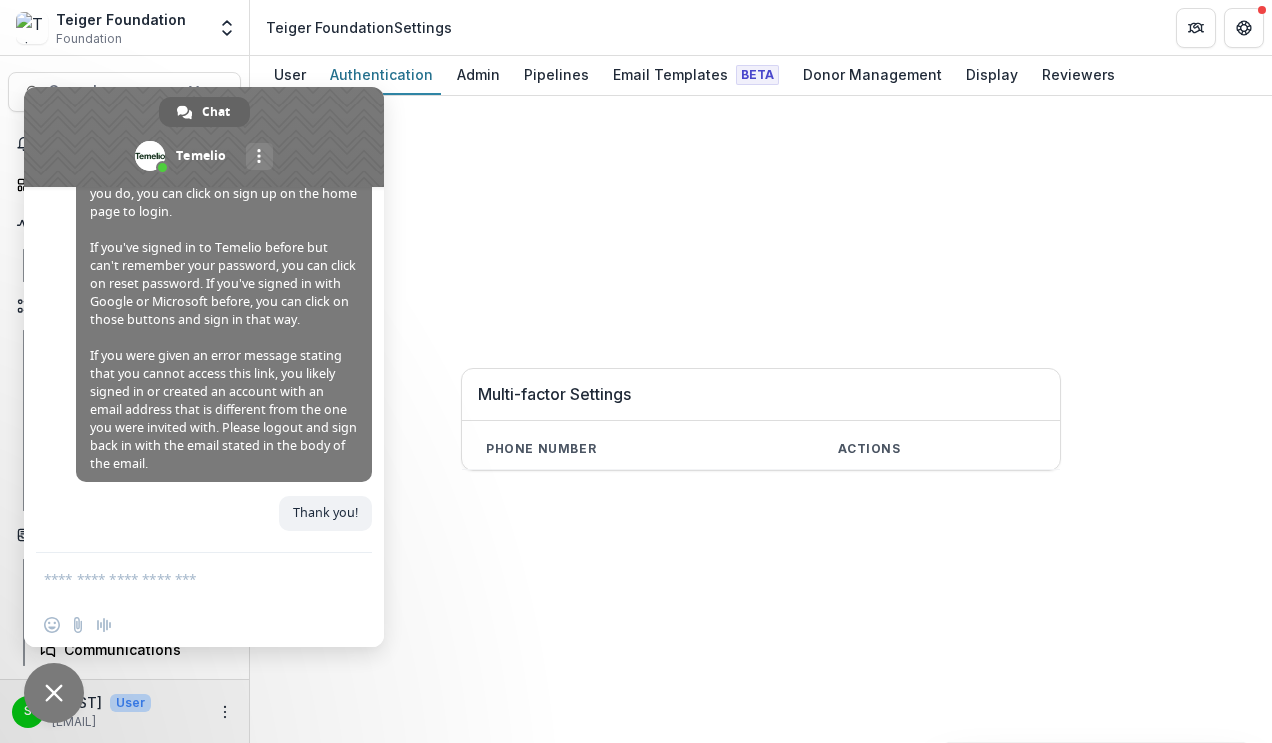 scroll, scrollTop: 473, scrollLeft: 0, axis: vertical 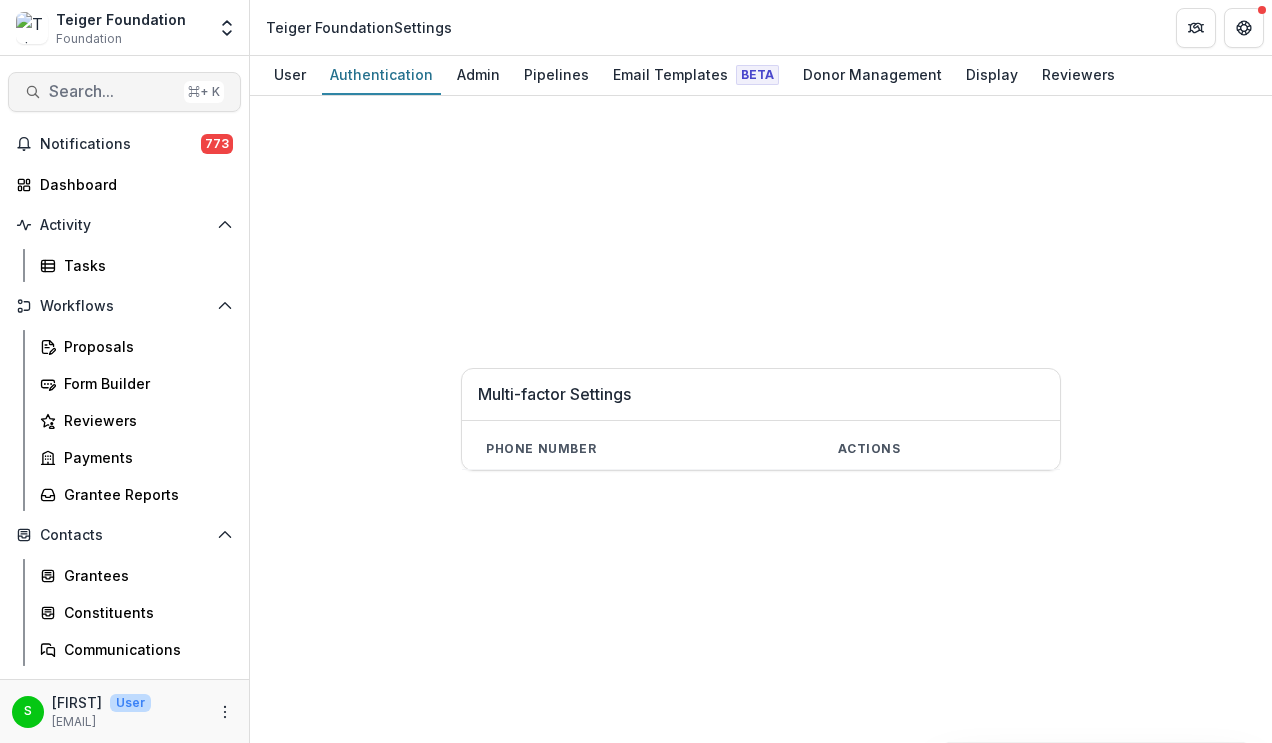 click on "Search..." at bounding box center (112, 91) 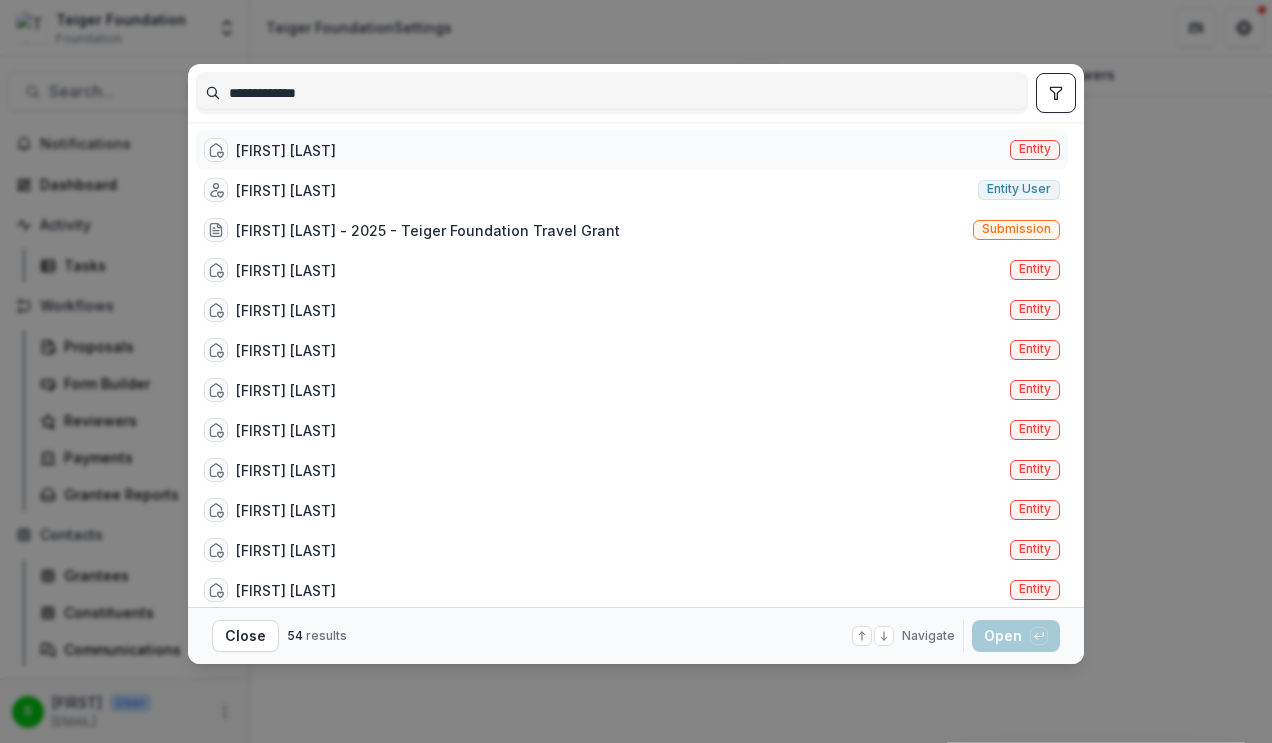 type on "**********" 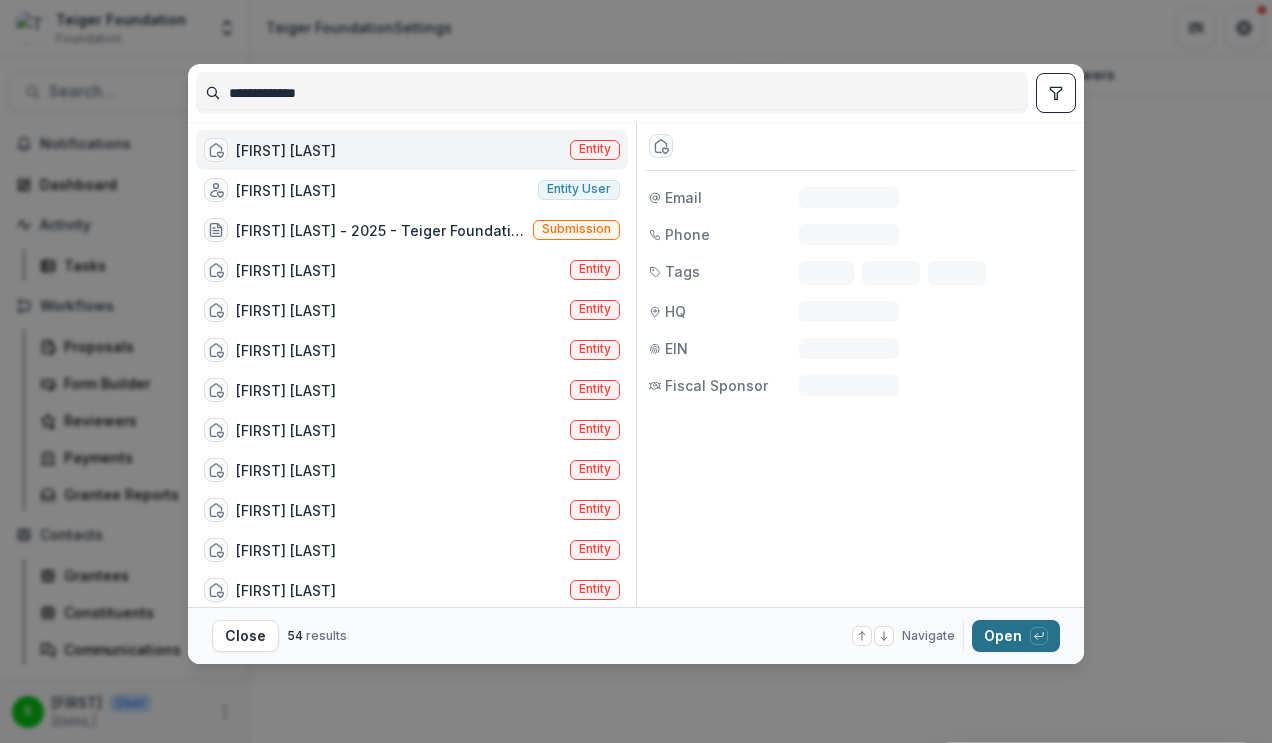 click on "Open with enter key" at bounding box center (1016, 636) 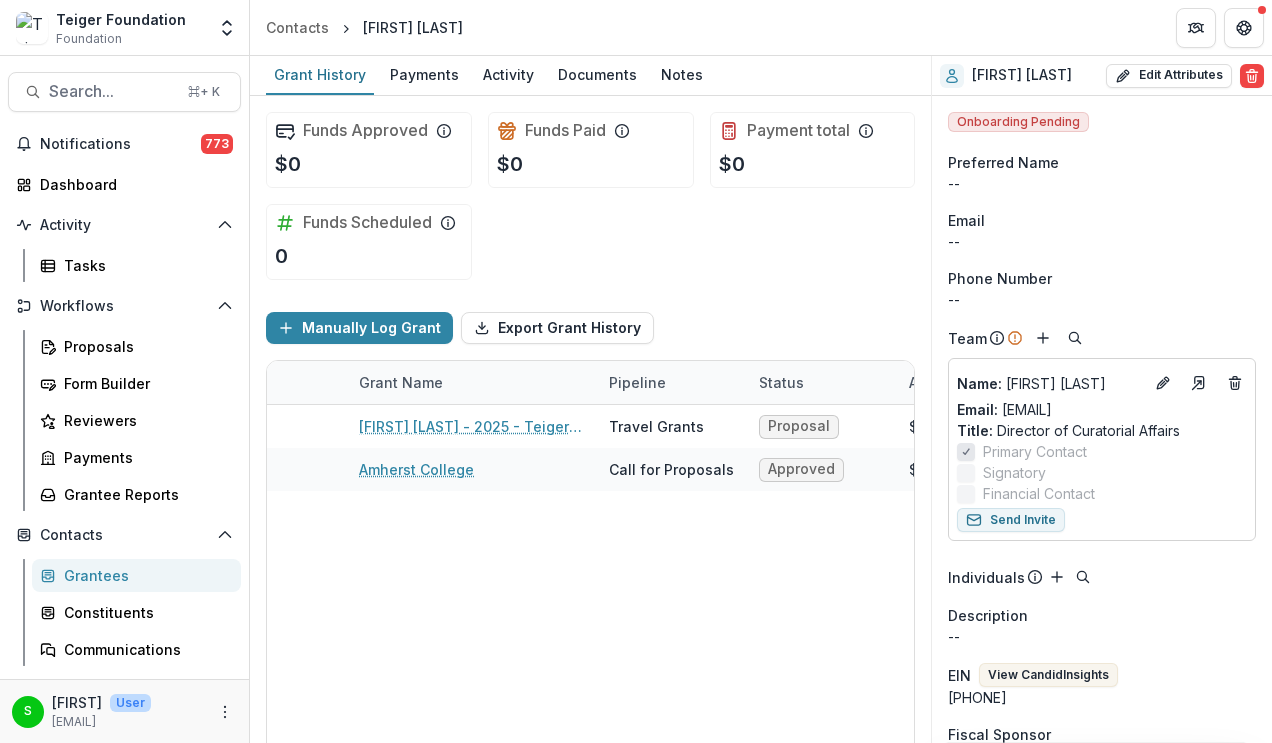 scroll, scrollTop: 23, scrollLeft: 0, axis: vertical 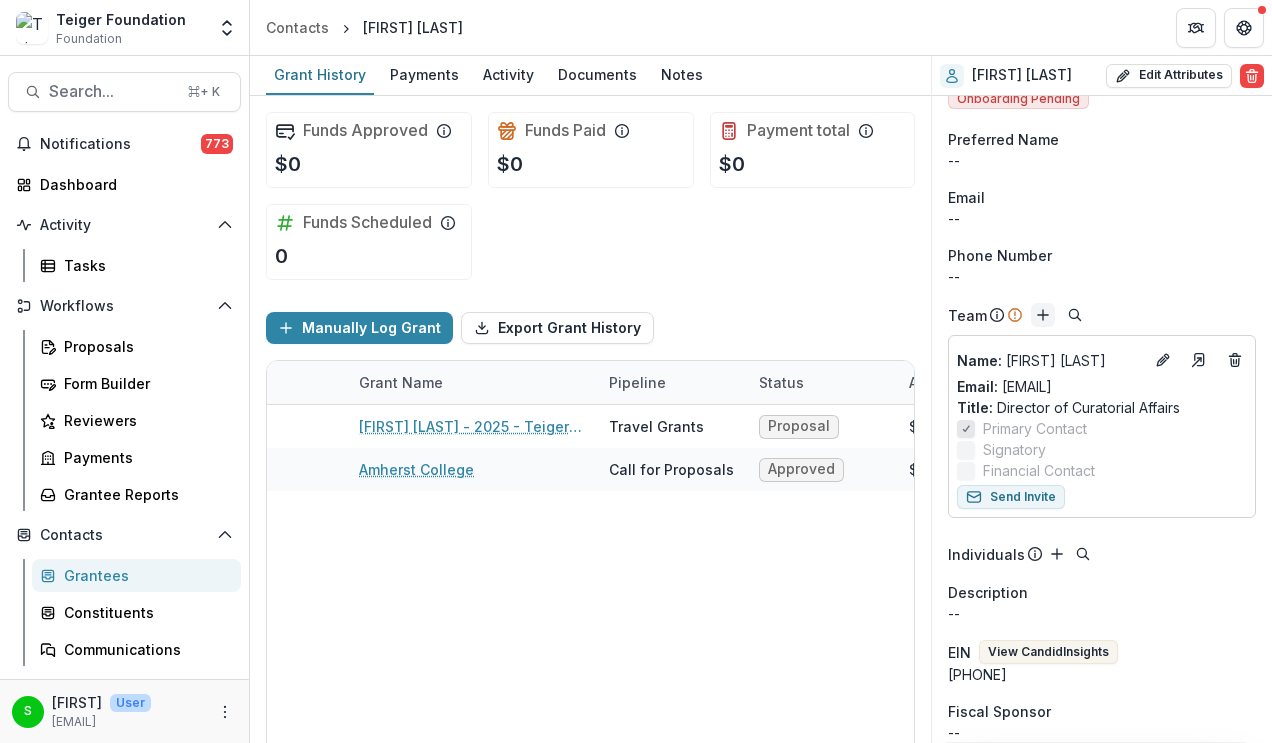 click 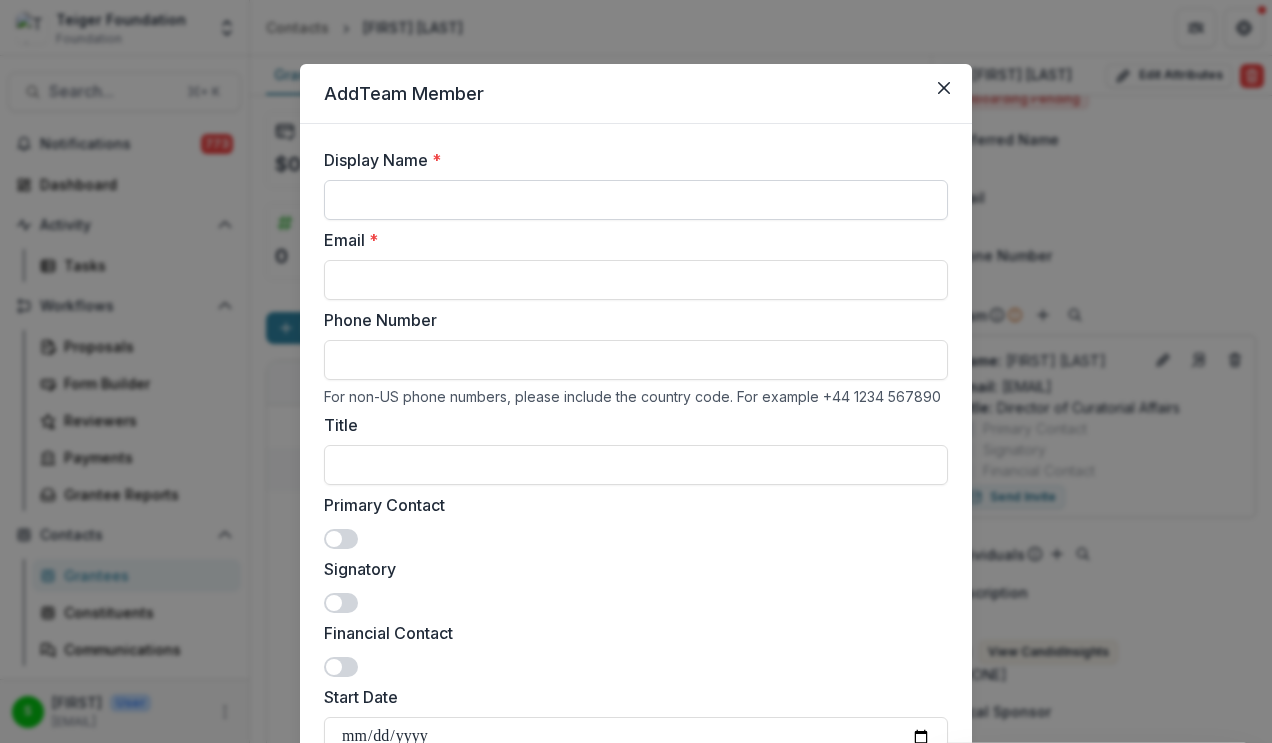 click on "Display Name *" at bounding box center (636, 200) 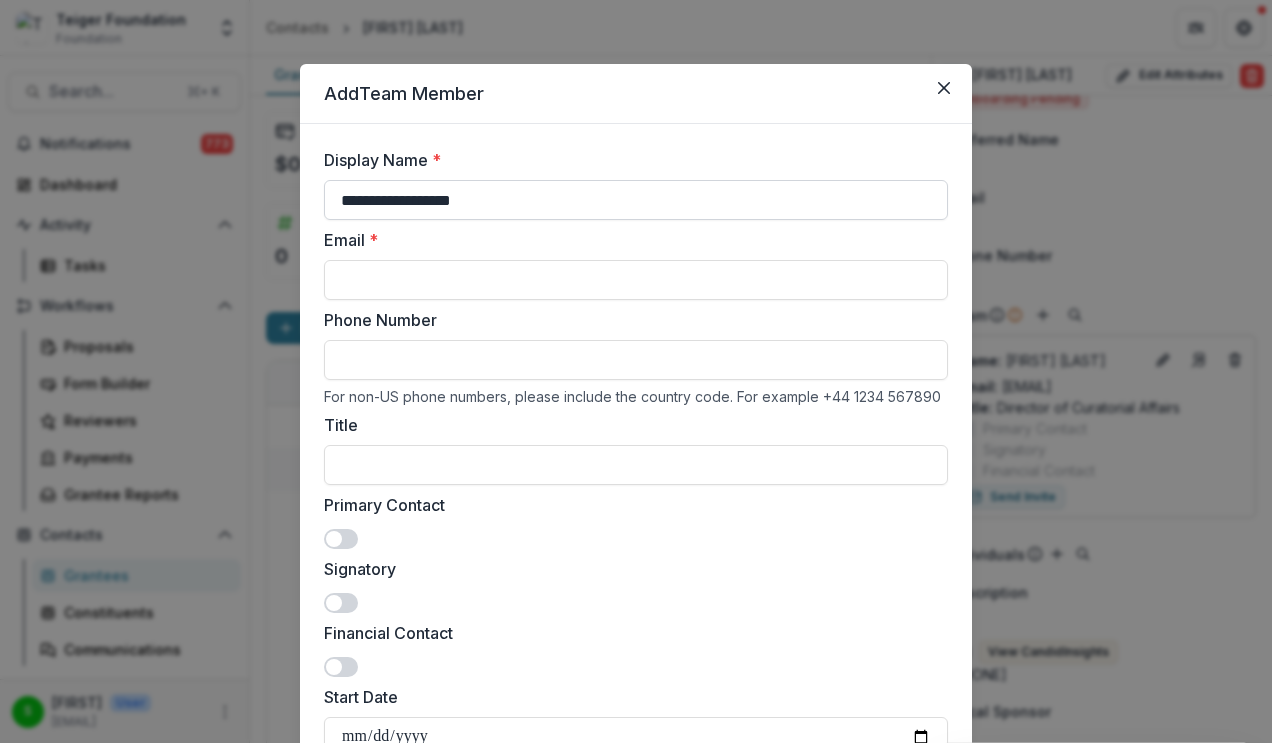 type 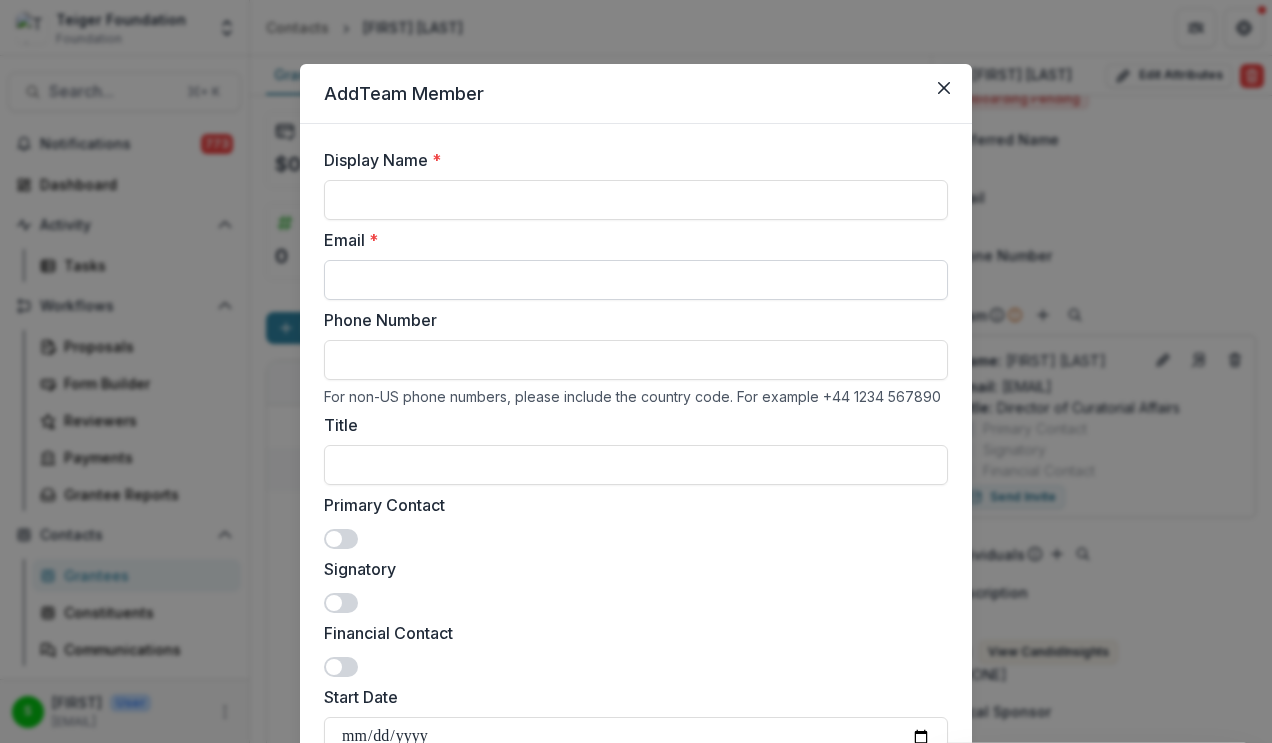 click on "Email *" at bounding box center [636, 280] 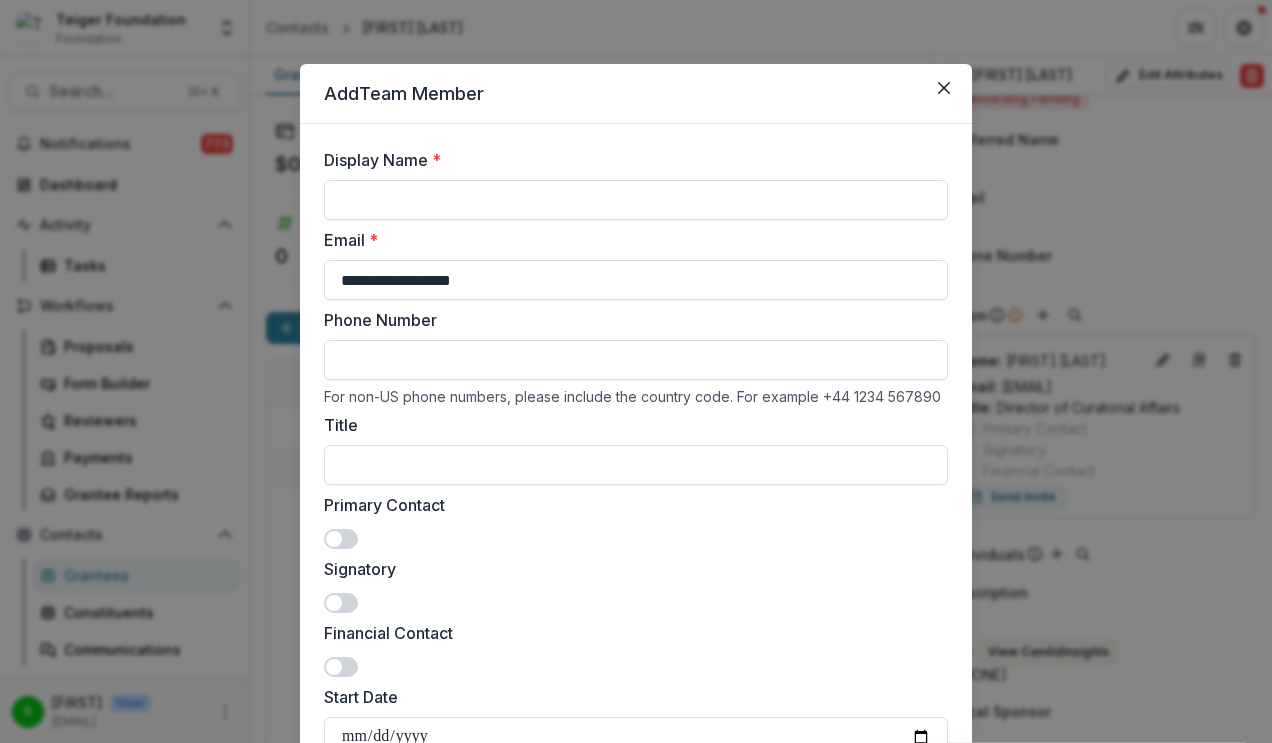 type on "**********" 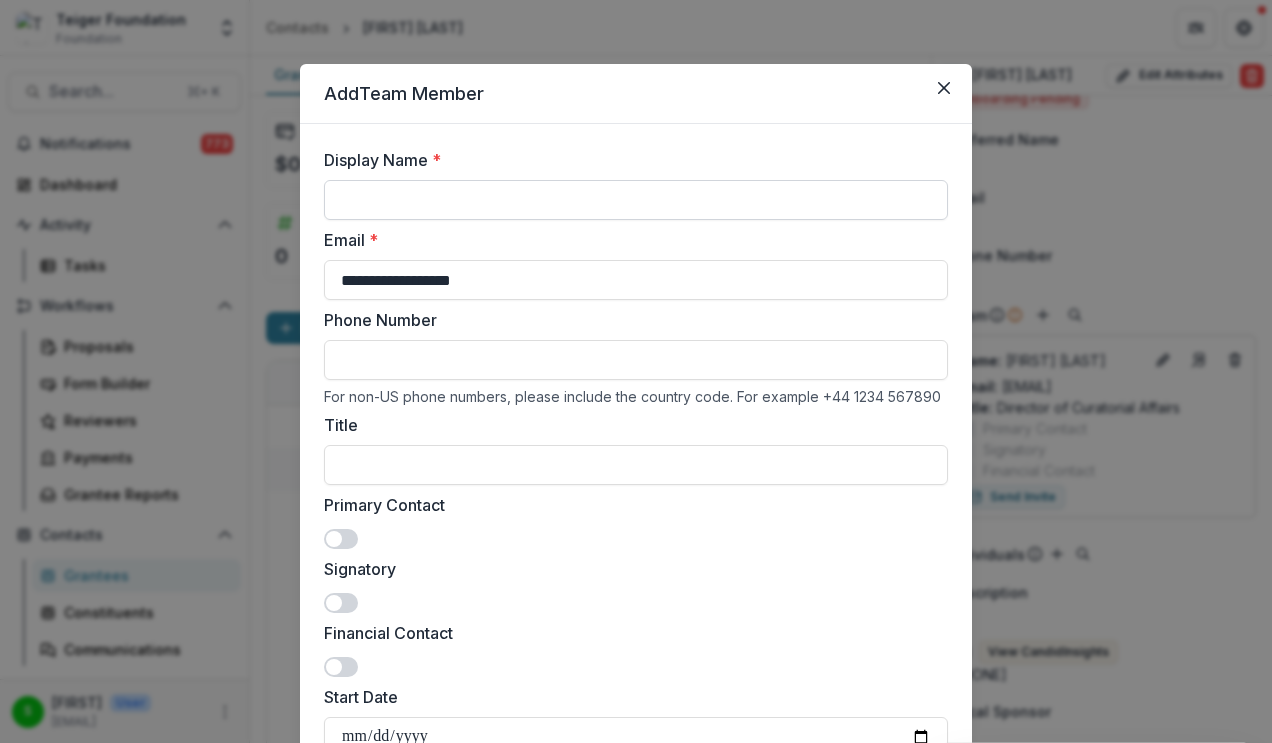 click on "Display Name *" at bounding box center [636, 200] 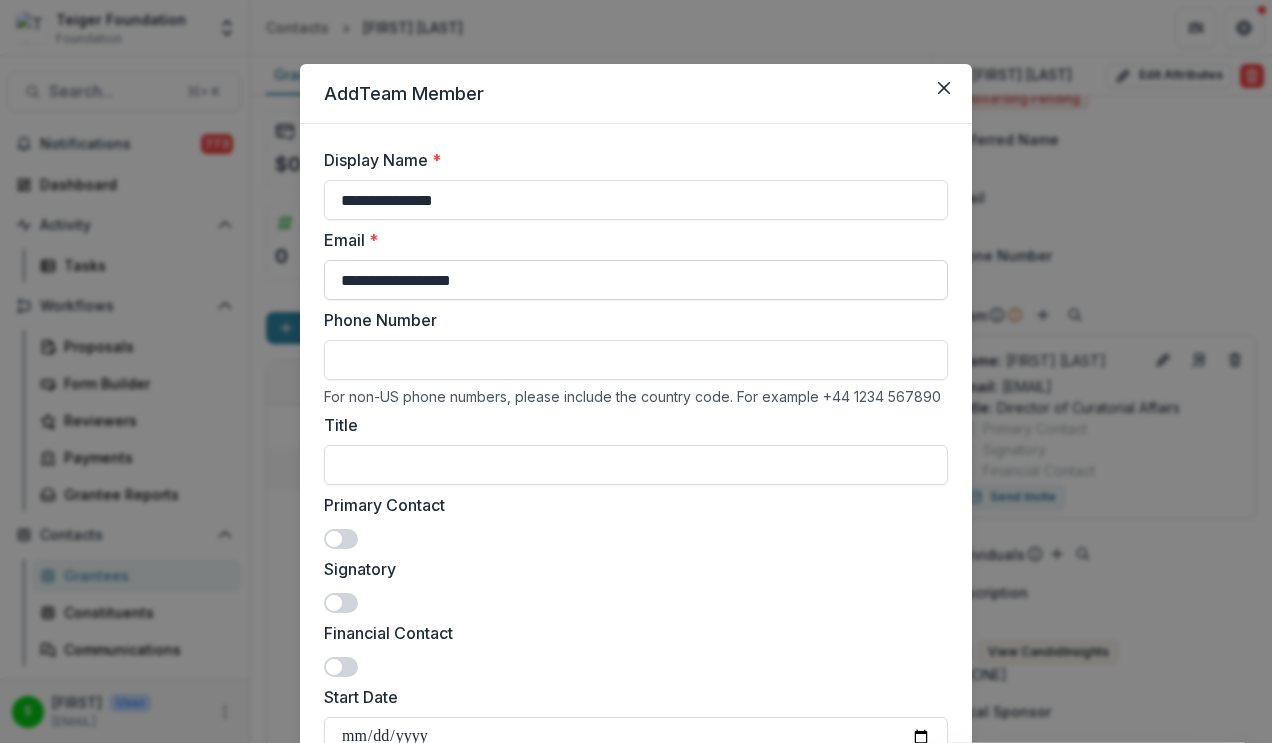 type on "**********" 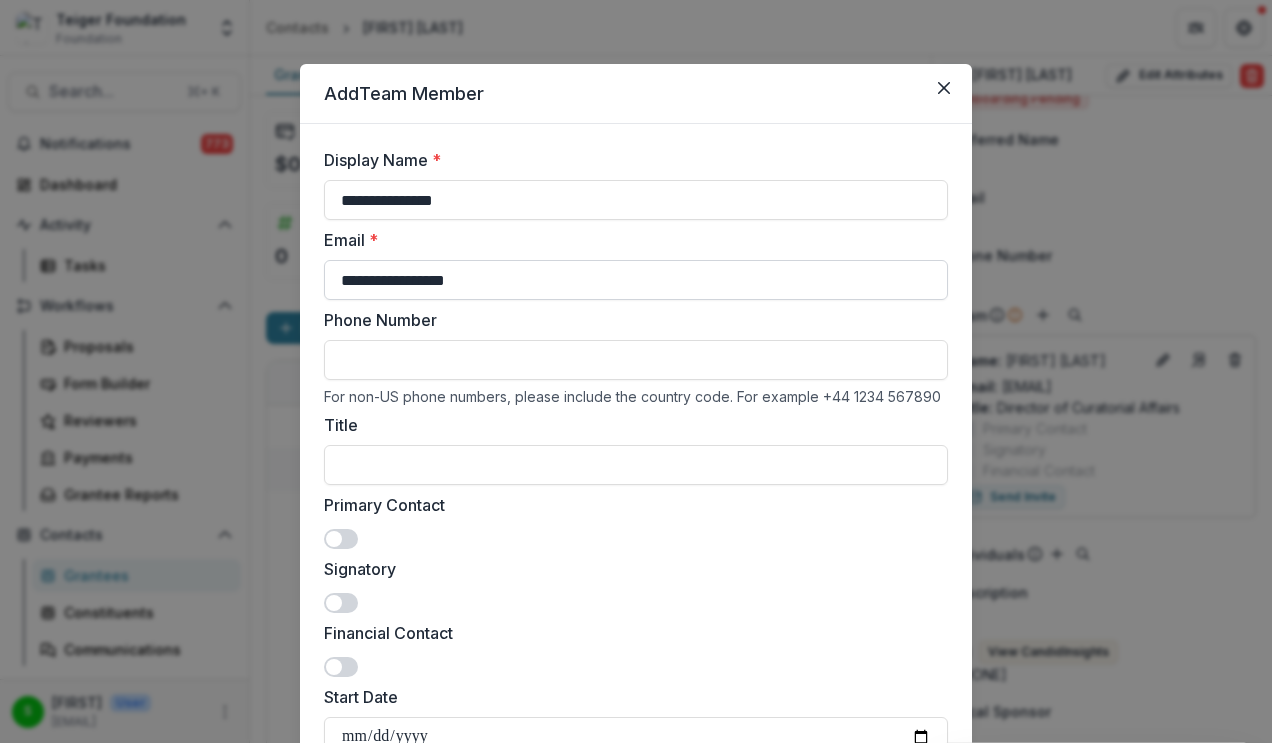 type on "**********" 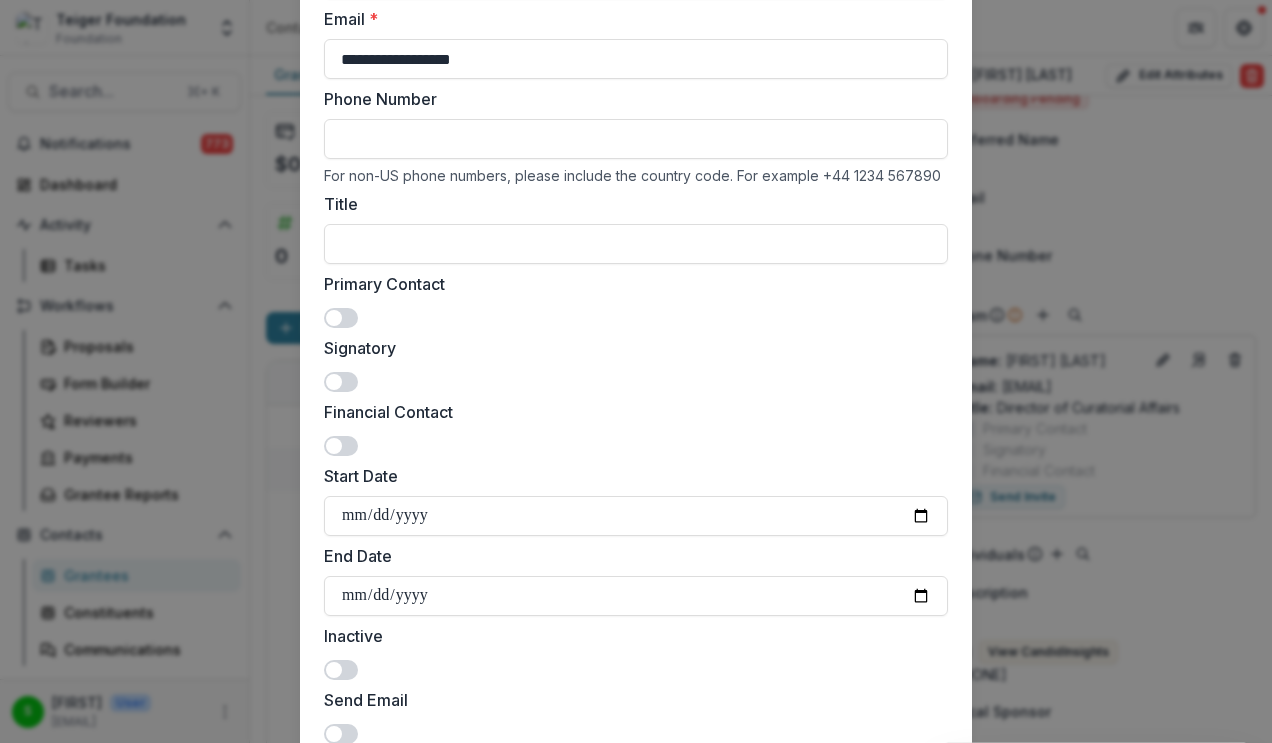 scroll, scrollTop: 375, scrollLeft: 0, axis: vertical 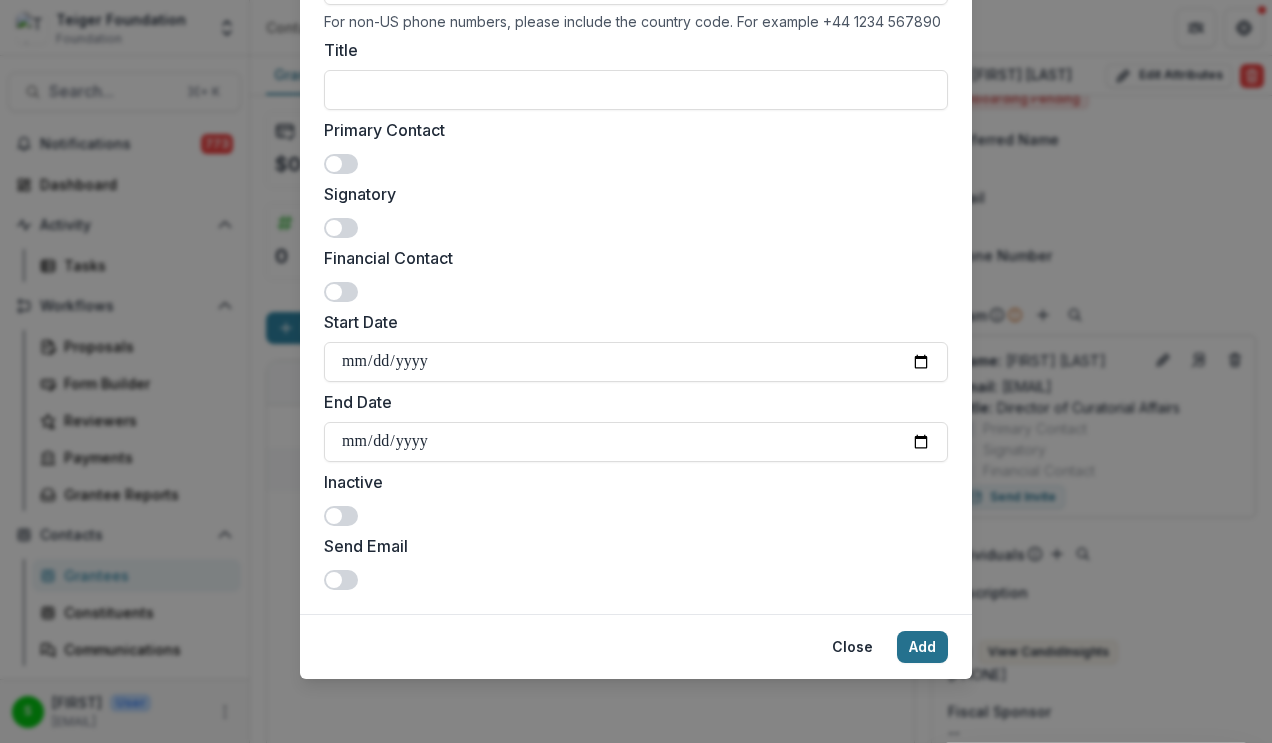 click on "Add" at bounding box center (922, 647) 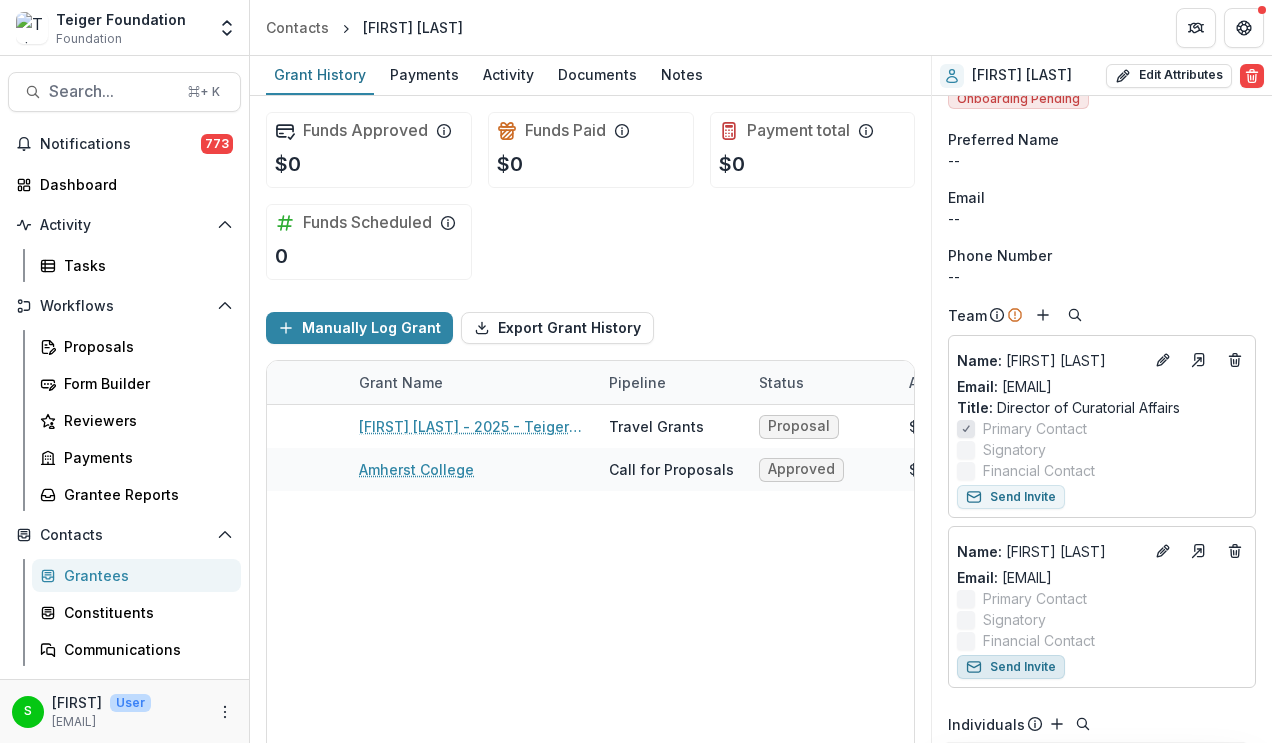 click on "Send Invite" at bounding box center [1011, 667] 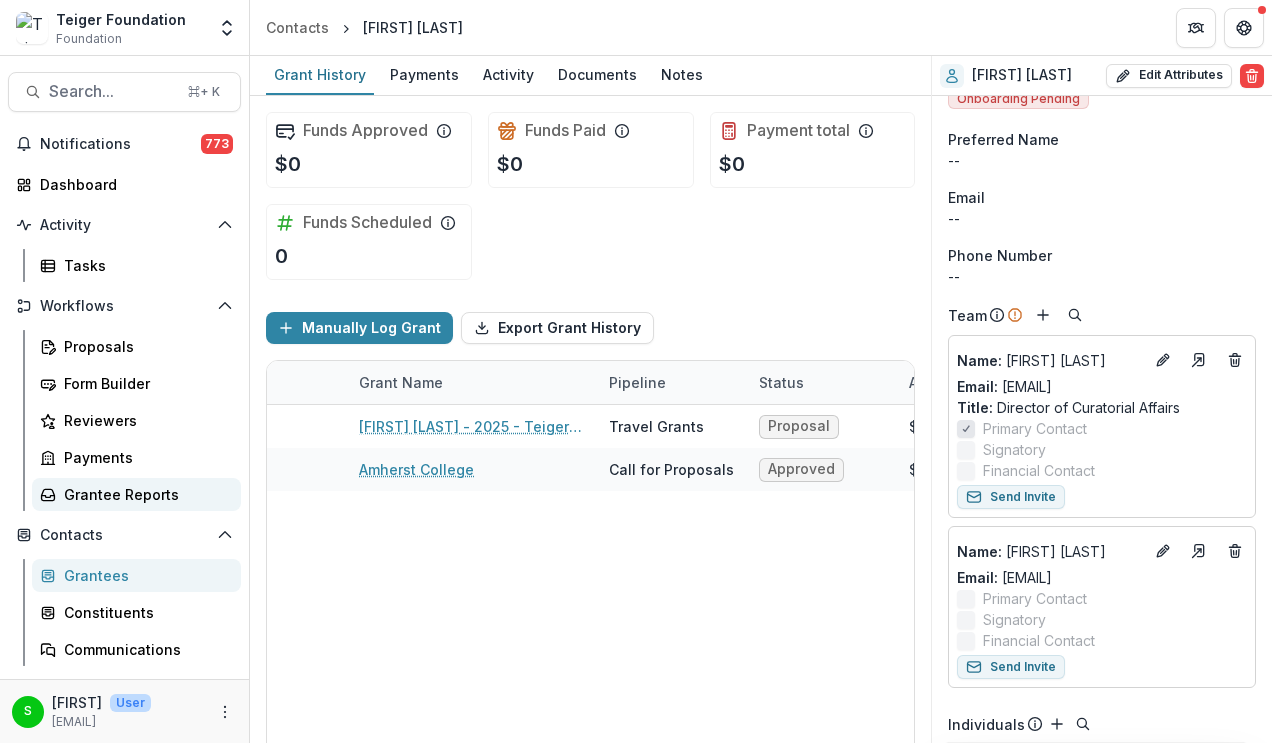 click on "Grantee Reports" at bounding box center [144, 494] 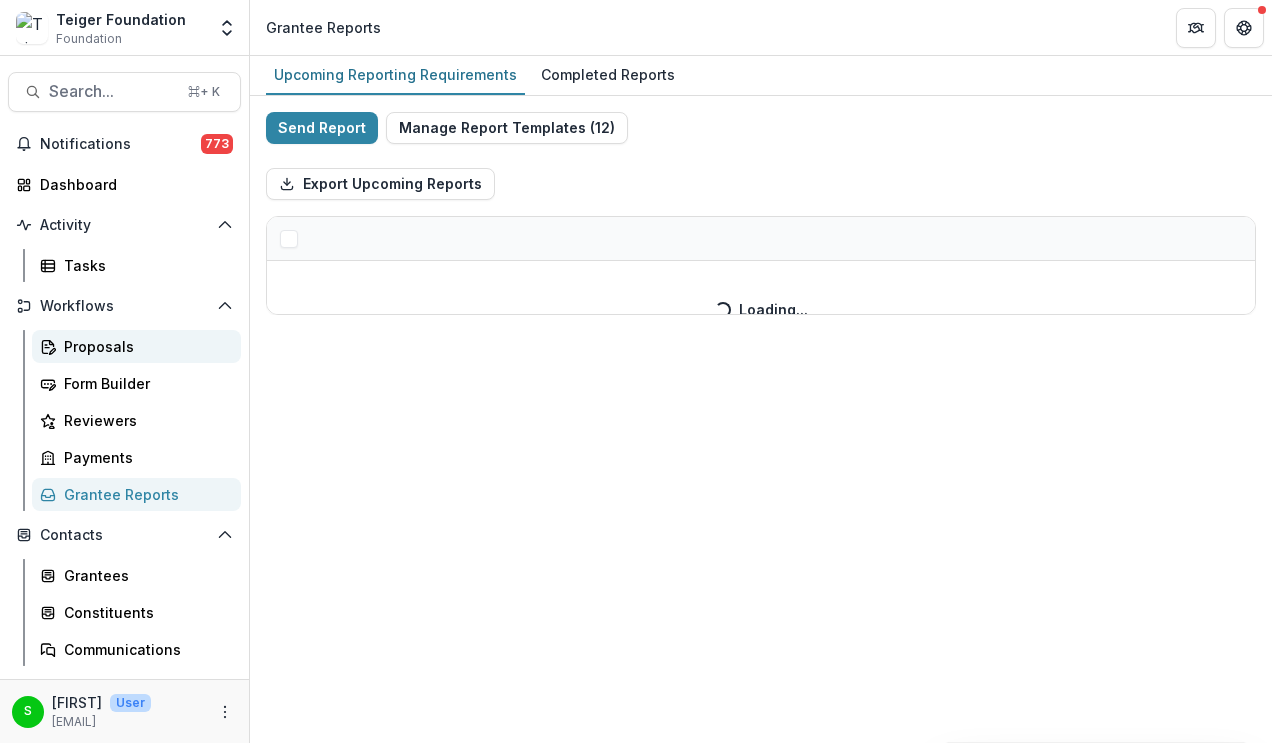 click on "Proposals" at bounding box center (136, 346) 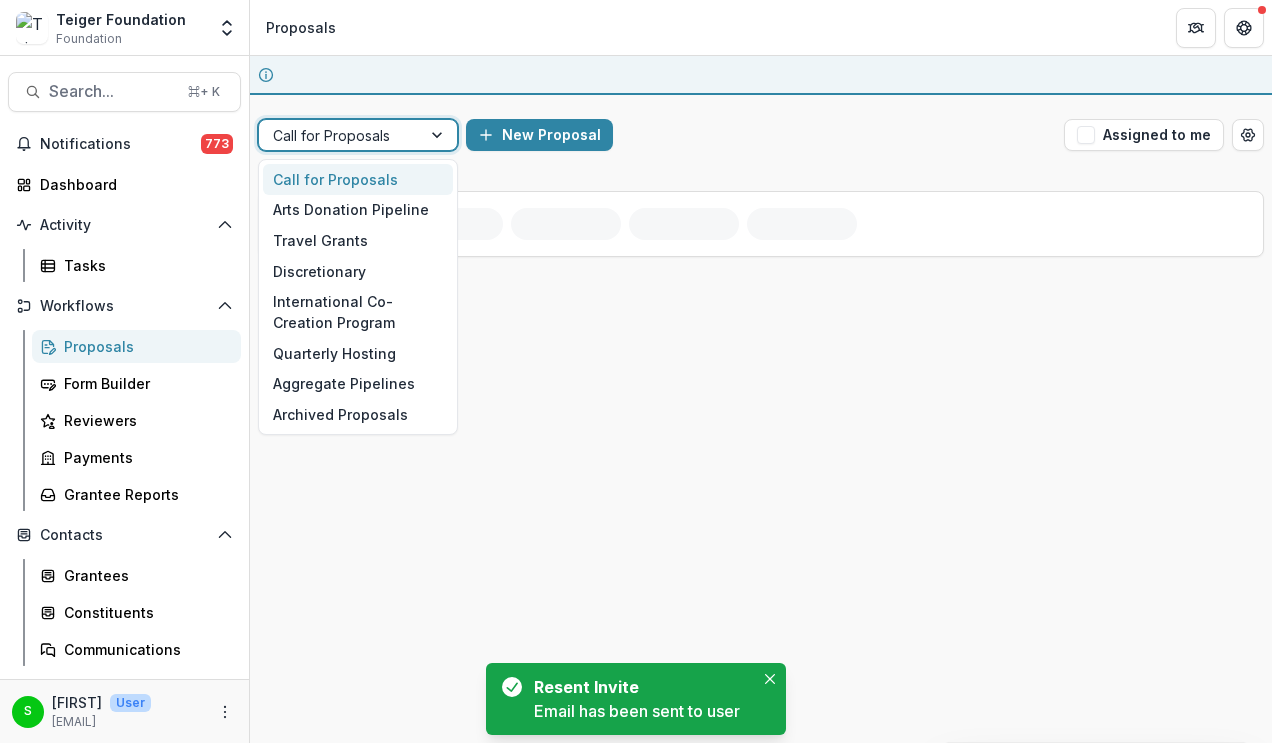 click at bounding box center [340, 135] 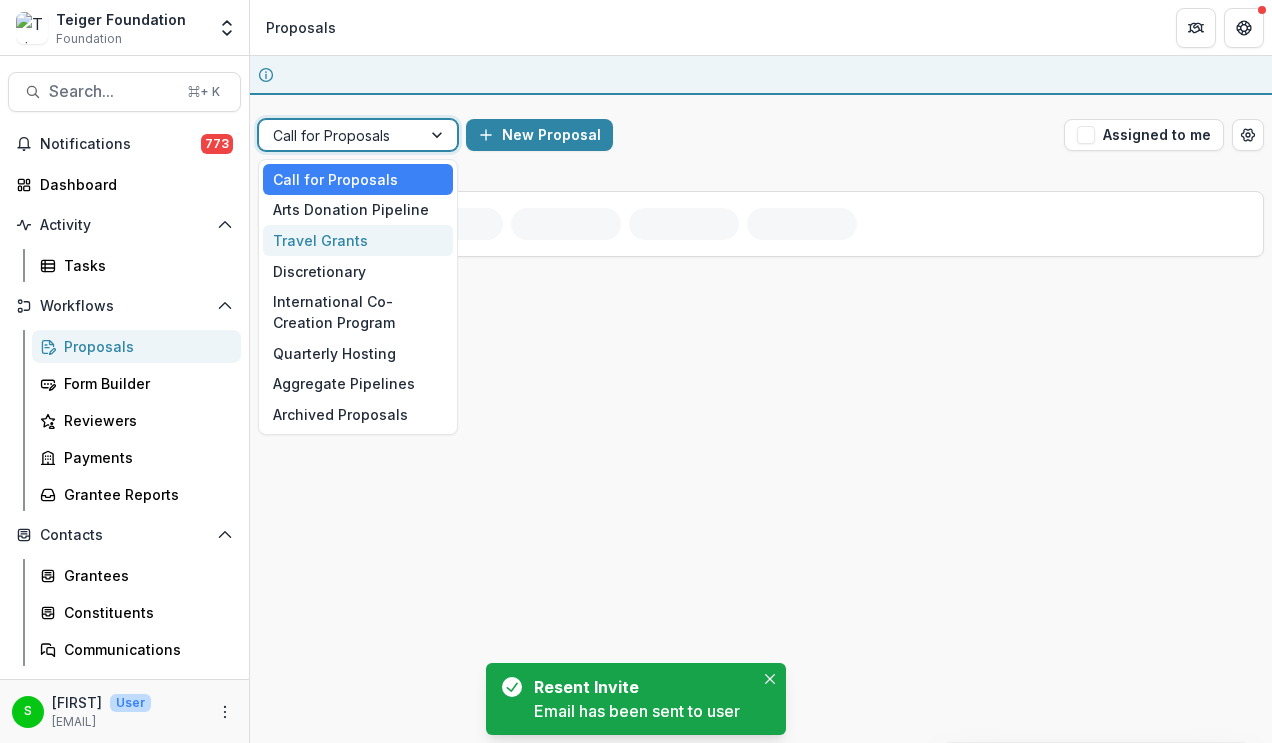 click on "Travel Grants" at bounding box center [358, 240] 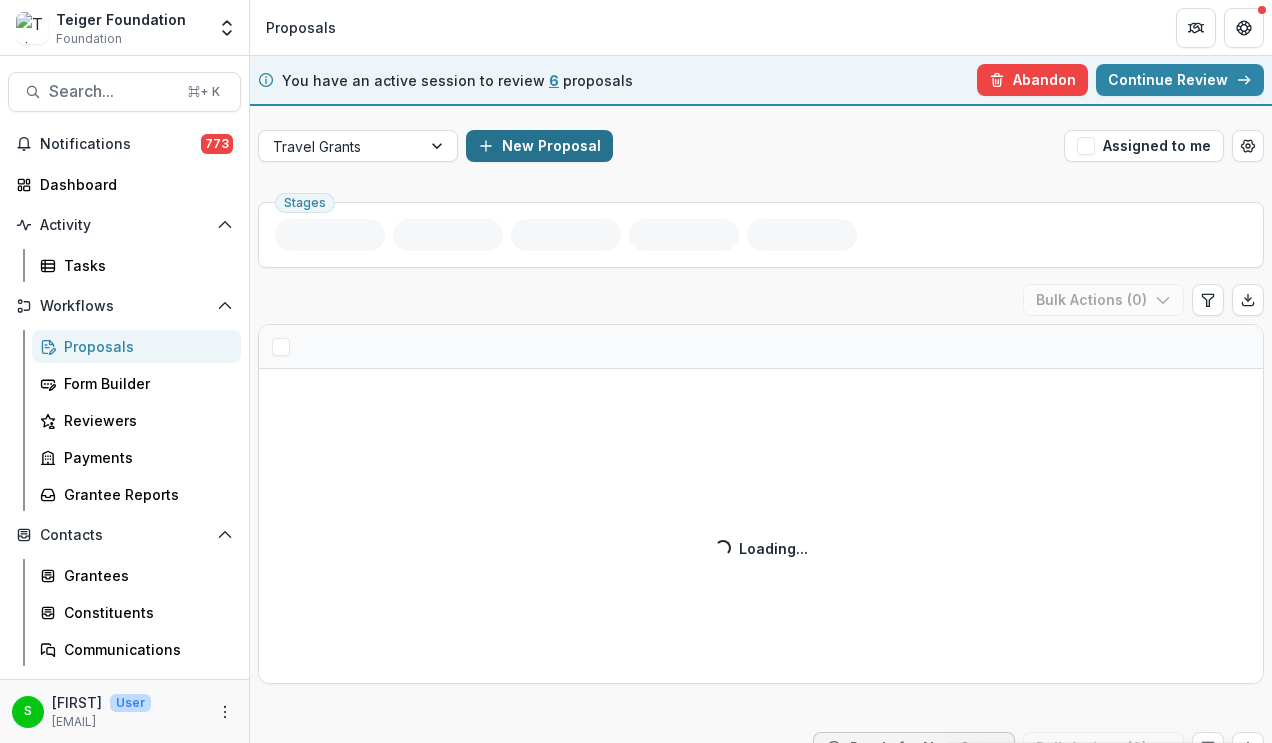 click on "New Proposal" at bounding box center [539, 146] 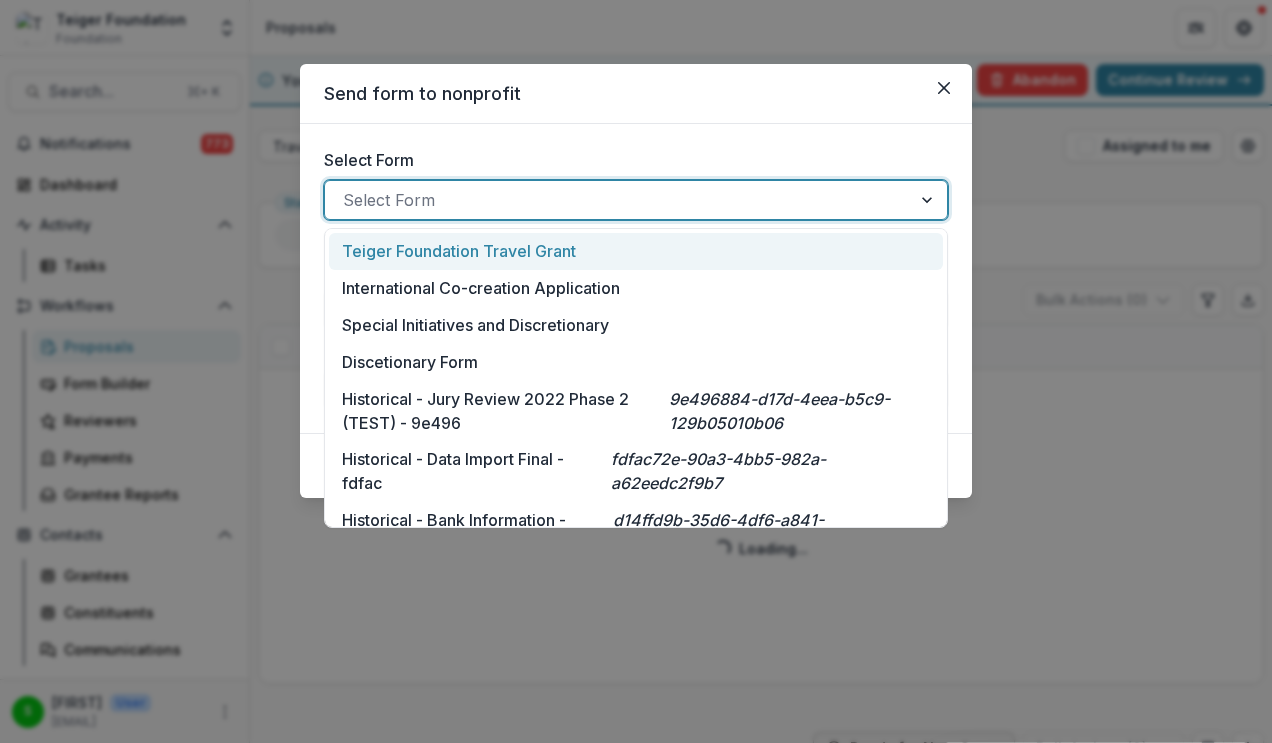 click at bounding box center [618, 200] 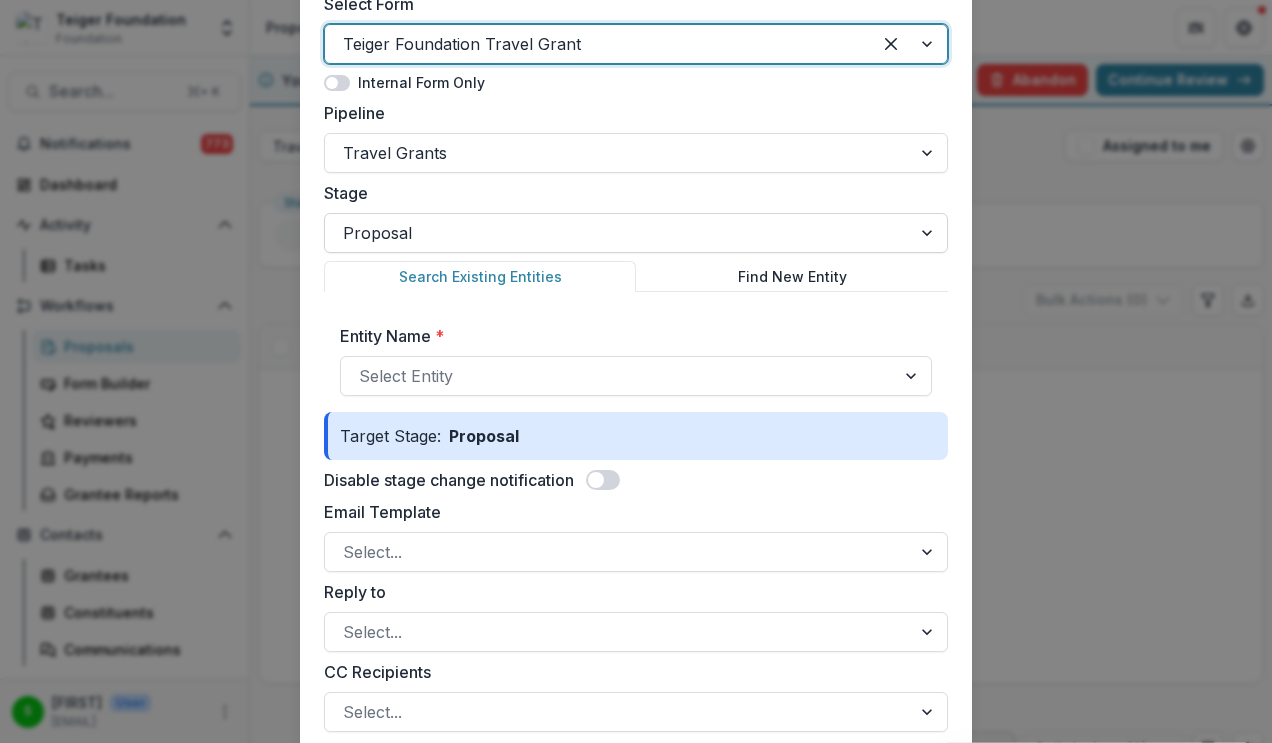 scroll, scrollTop: 213, scrollLeft: 0, axis: vertical 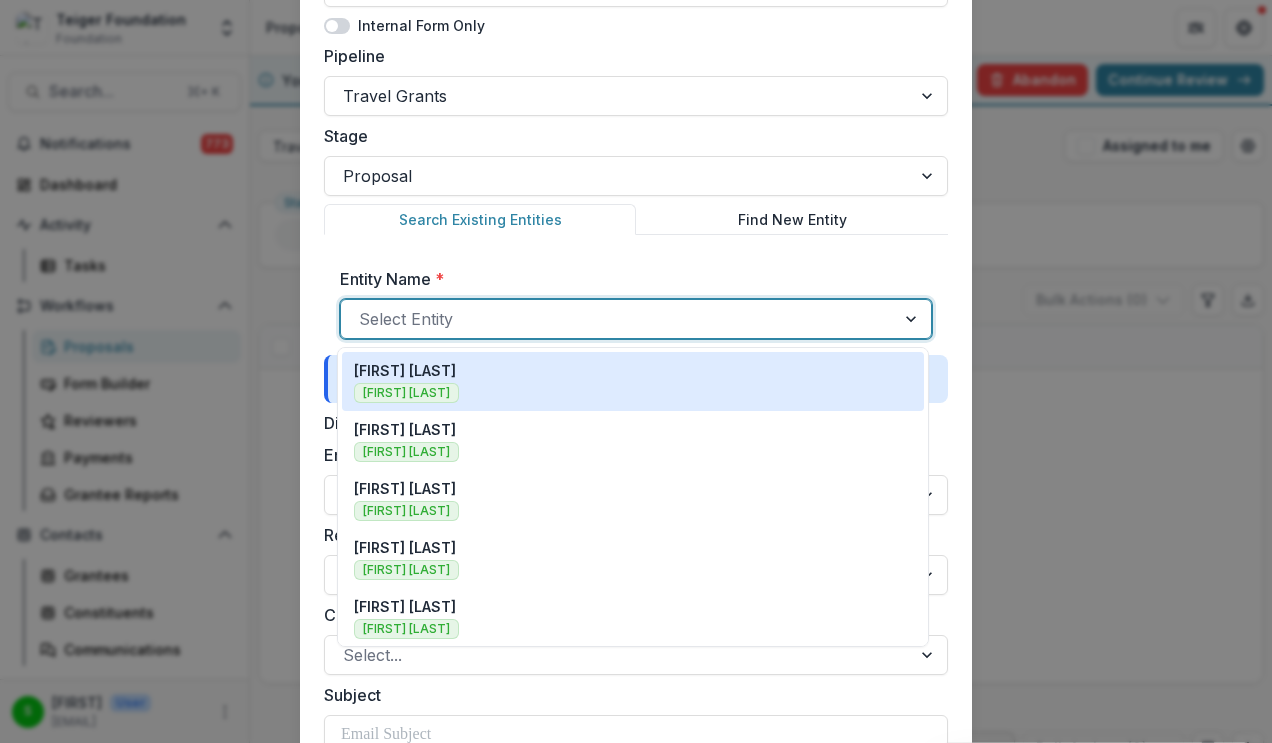 click at bounding box center (618, 319) 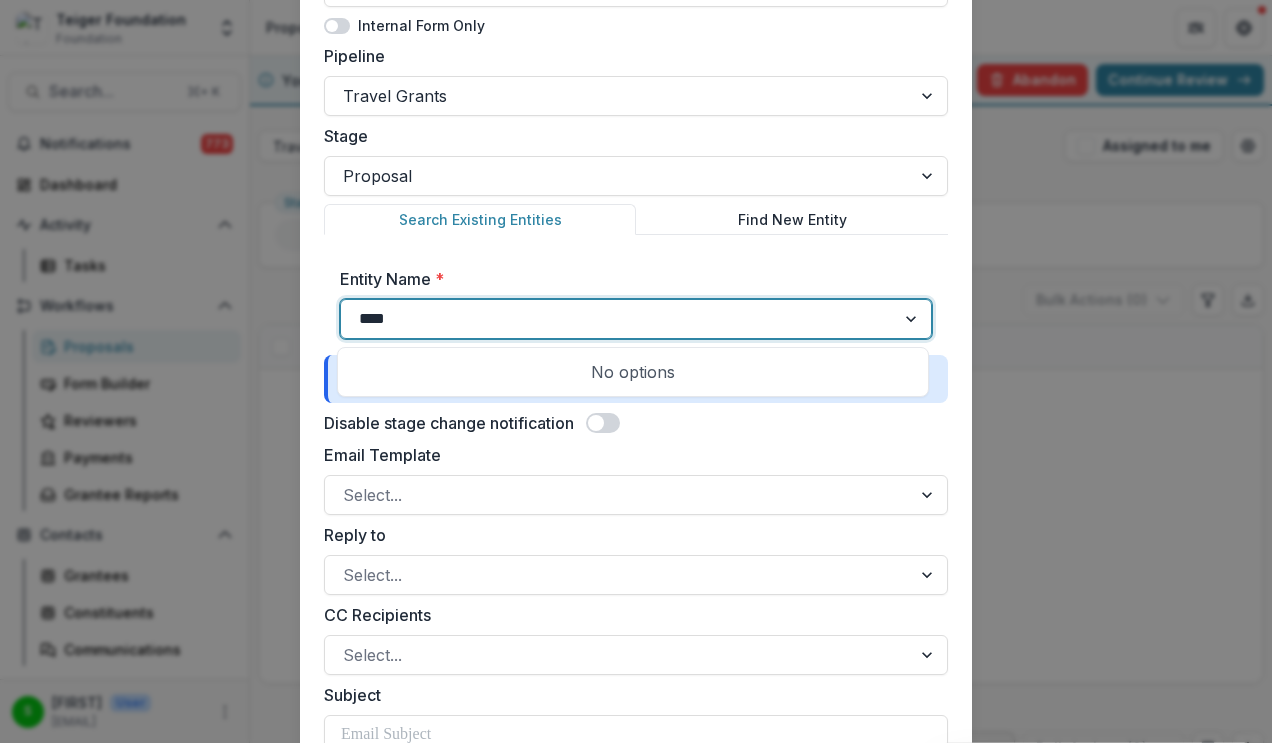 paste on "**********" 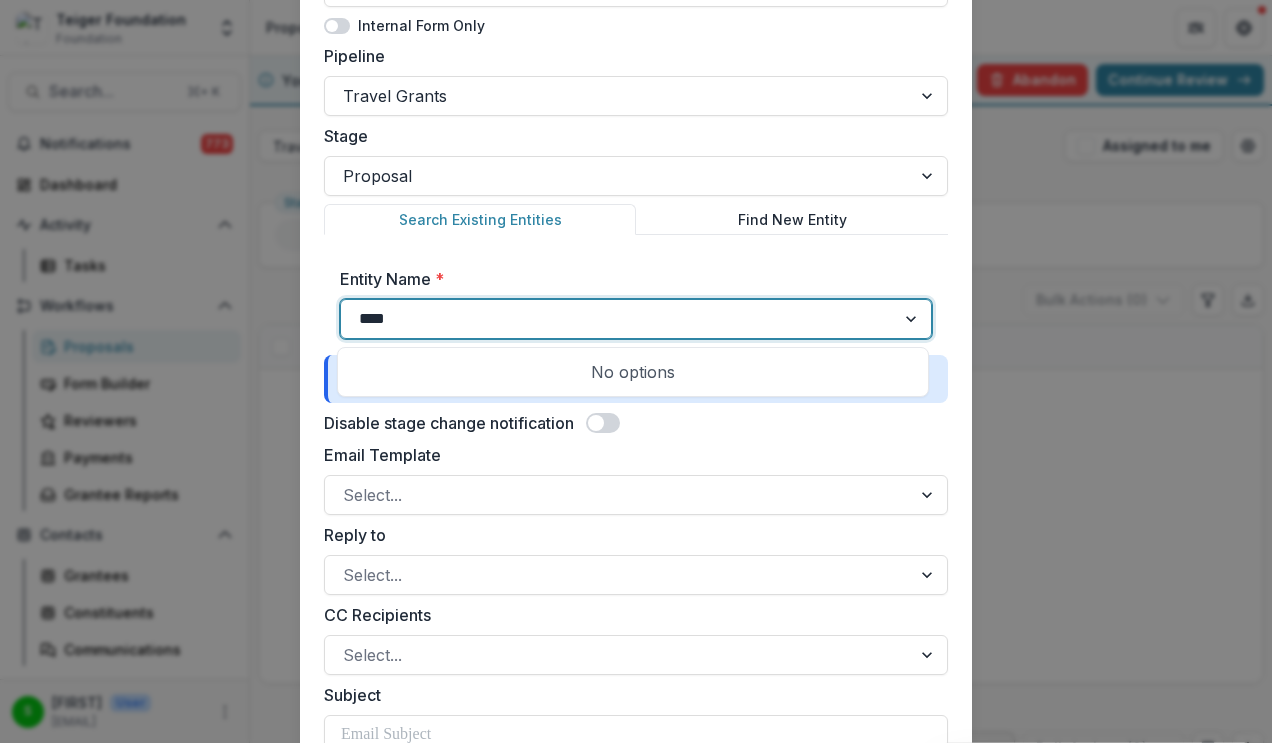 type on "**********" 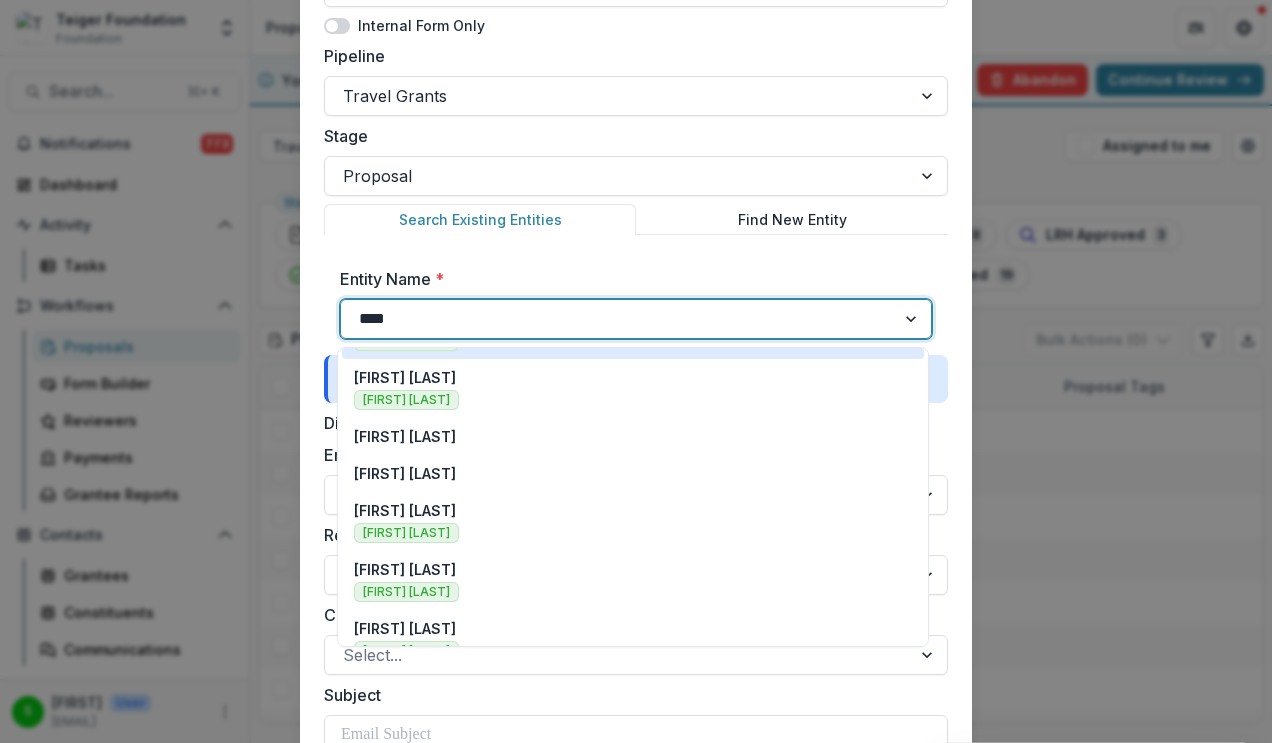 scroll, scrollTop: 54, scrollLeft: 0, axis: vertical 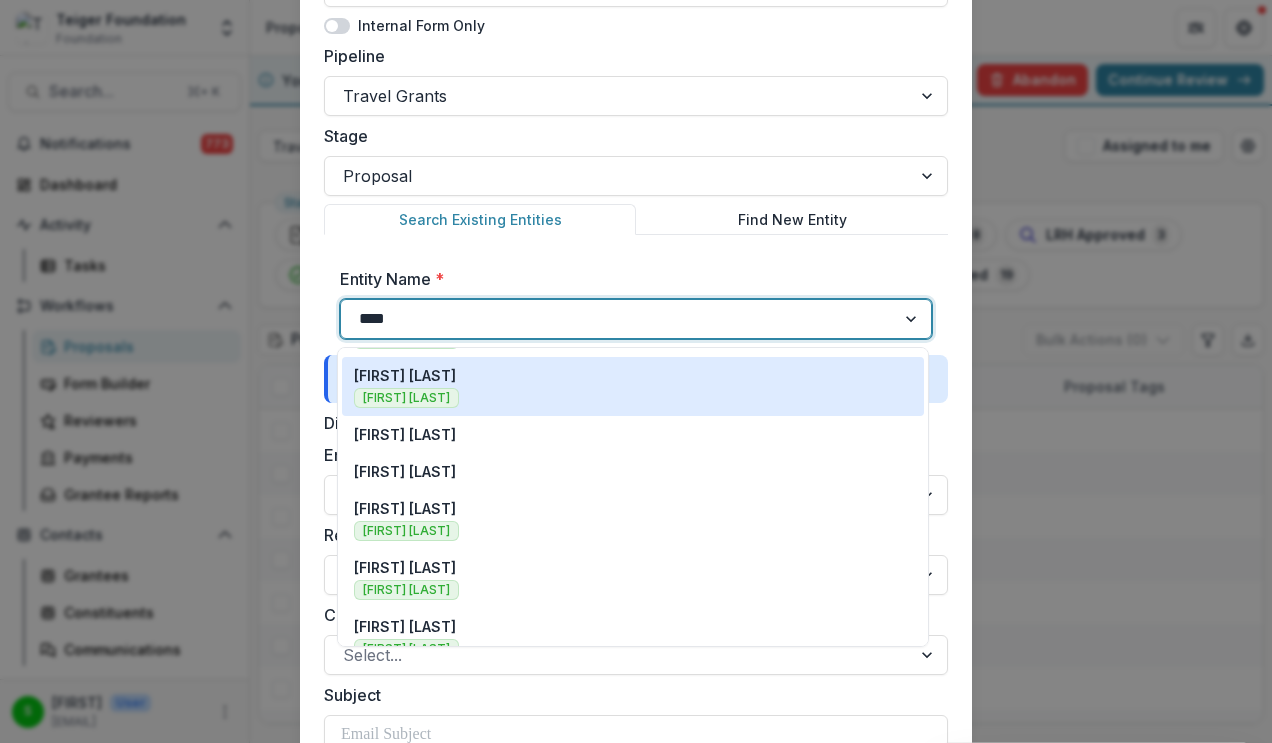 type on "****" 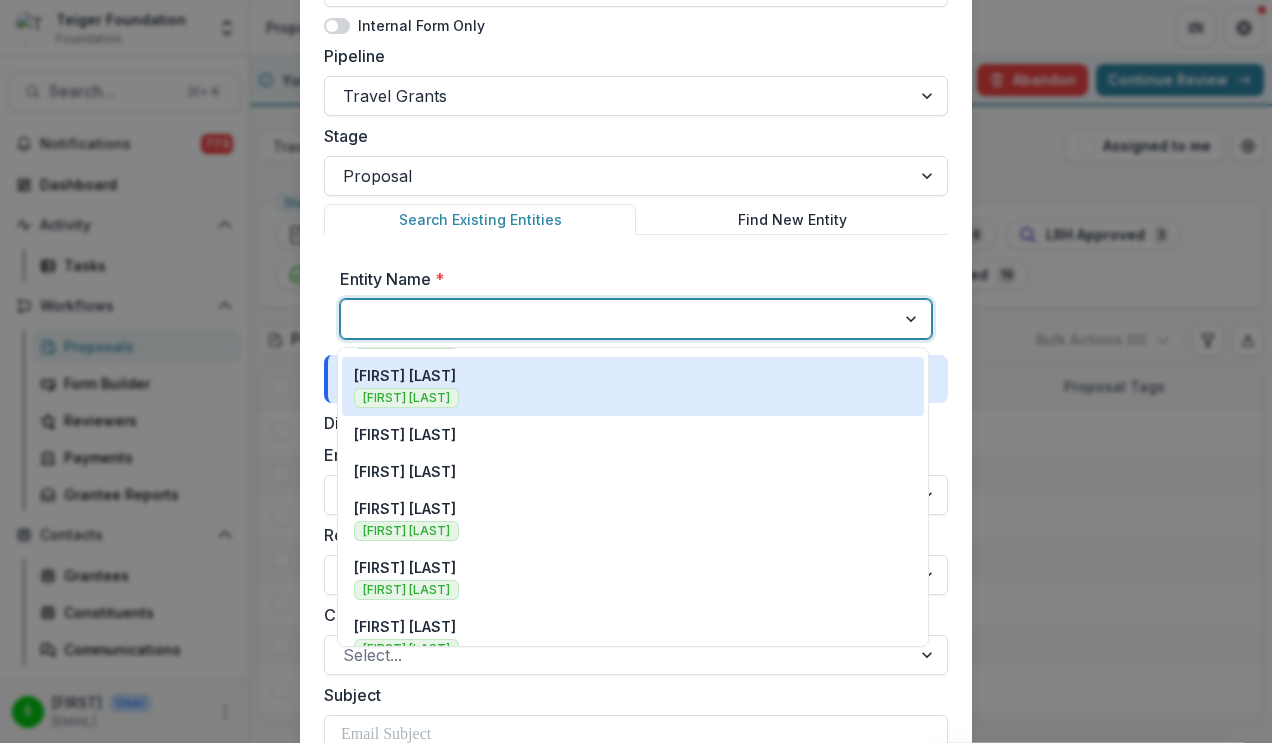 click on "Select Form Teiger Foundation Travel Grant Internal Form Only Pipeline Travel Grants Stage Proposal Search Existing Entities Find New Entity Entity Name * Lisa Tung, 2 of 14. 14 results available for search term lisa. Use Up and Down to choose options, press Enter to select the currently focused option, press Escape to exit the menu, press Tab to select the option and exit the menu. Target Stage:   Proposal Disable stage change notification Email Template Select... Reply to Select... CC Recipients Select... Subject  To access system variables, type   `{{`   and select the variable from the dropdown. Preview File Attachments:  None
To pick up a draggable item, press the space bar.
While dragging, use the arrow keys to move the item.
Press space again to drop the item in its new position, or press escape to cancel.
A link will be automatically added to the bottom of the email for the recipient" at bounding box center (636, 714) 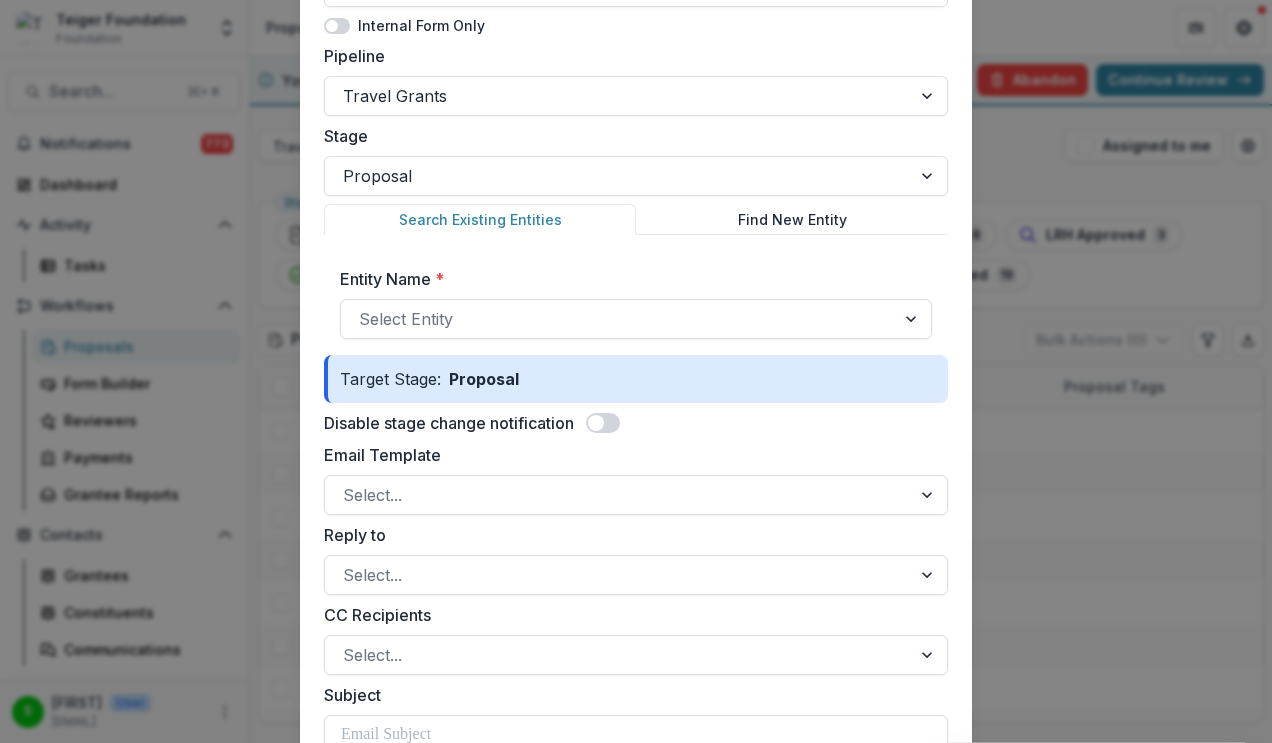 scroll, scrollTop: 248, scrollLeft: 0, axis: vertical 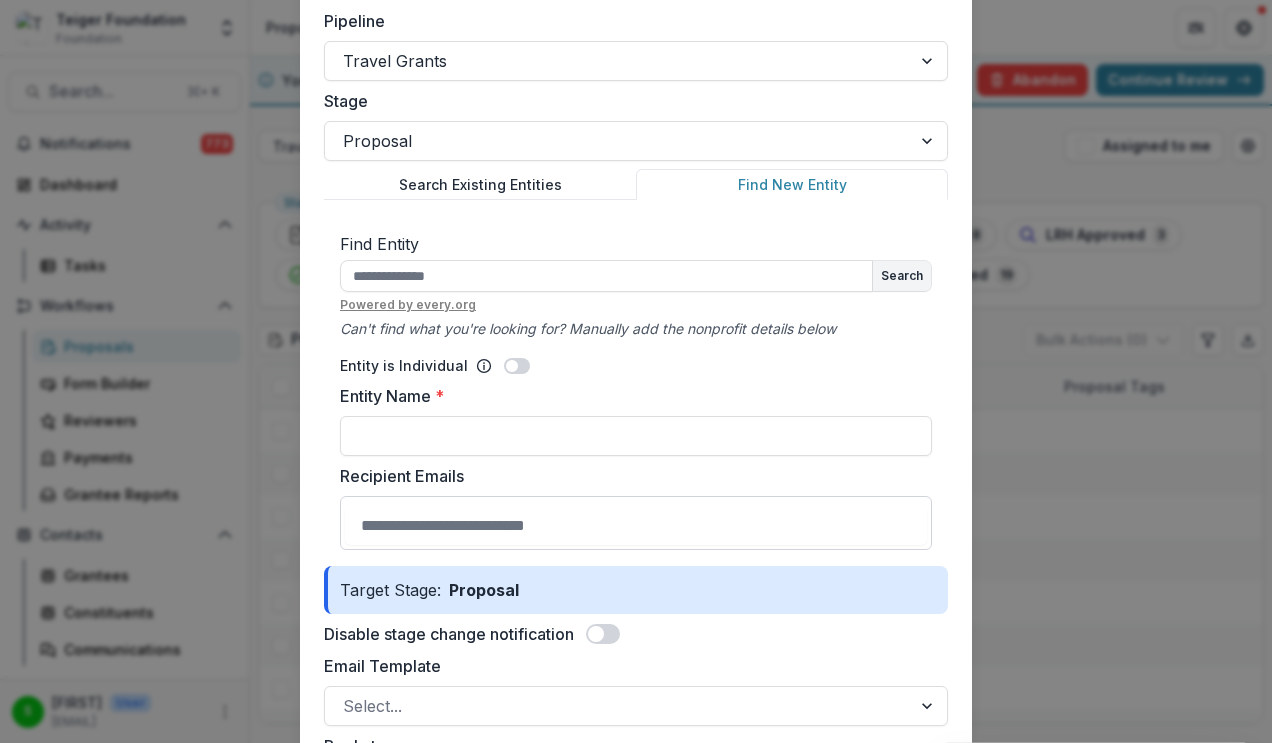 click on "Find New Entity" at bounding box center (792, 184) 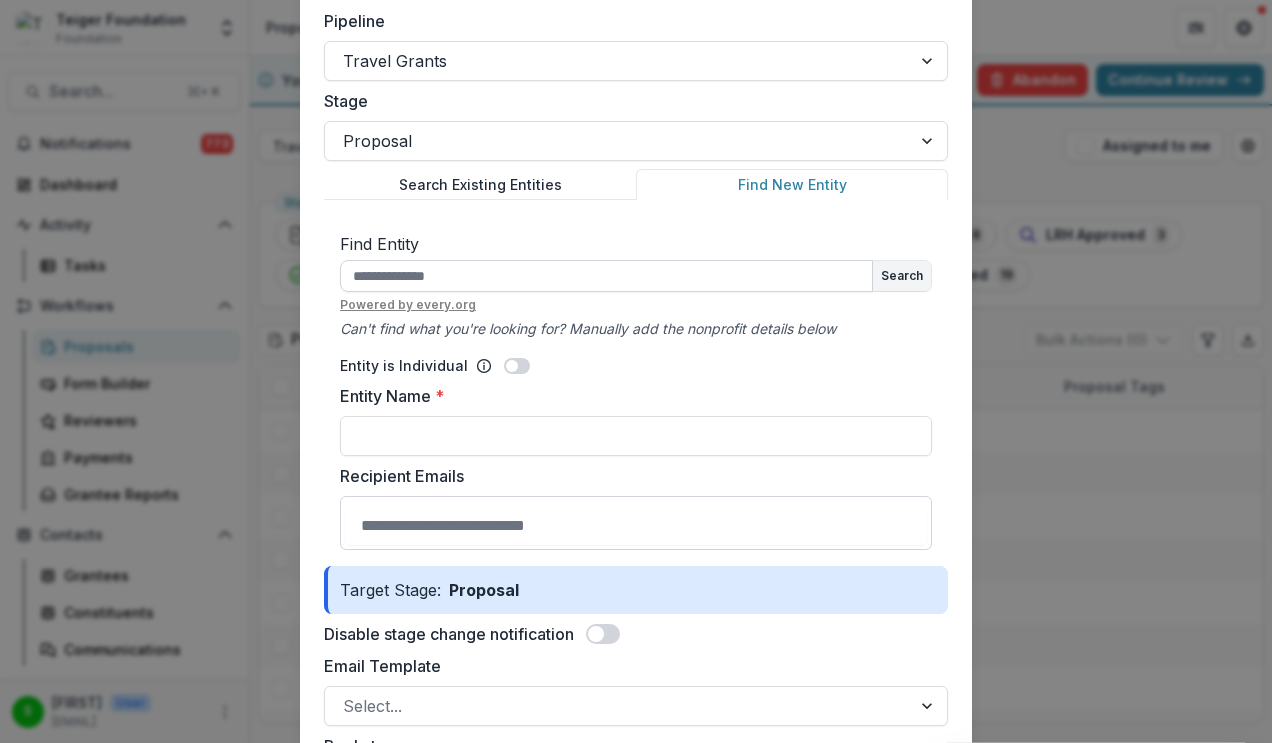 click at bounding box center [606, 276] 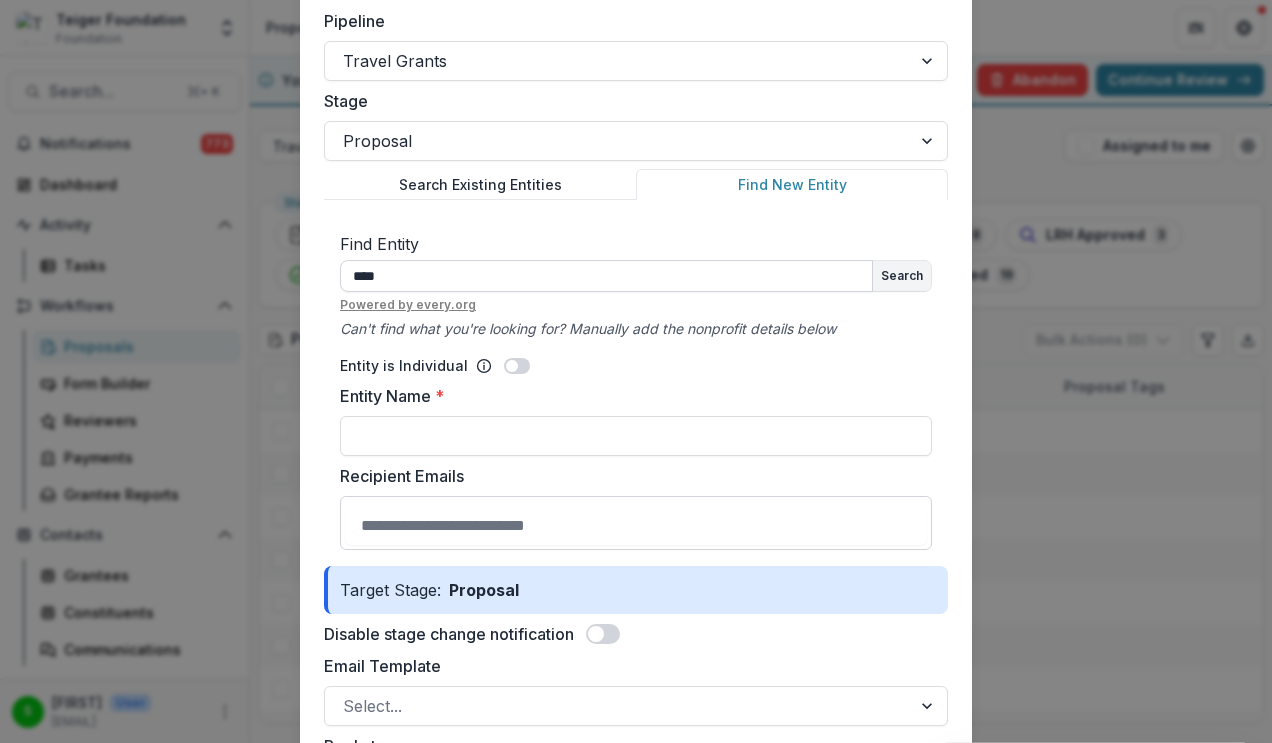 type on "****" 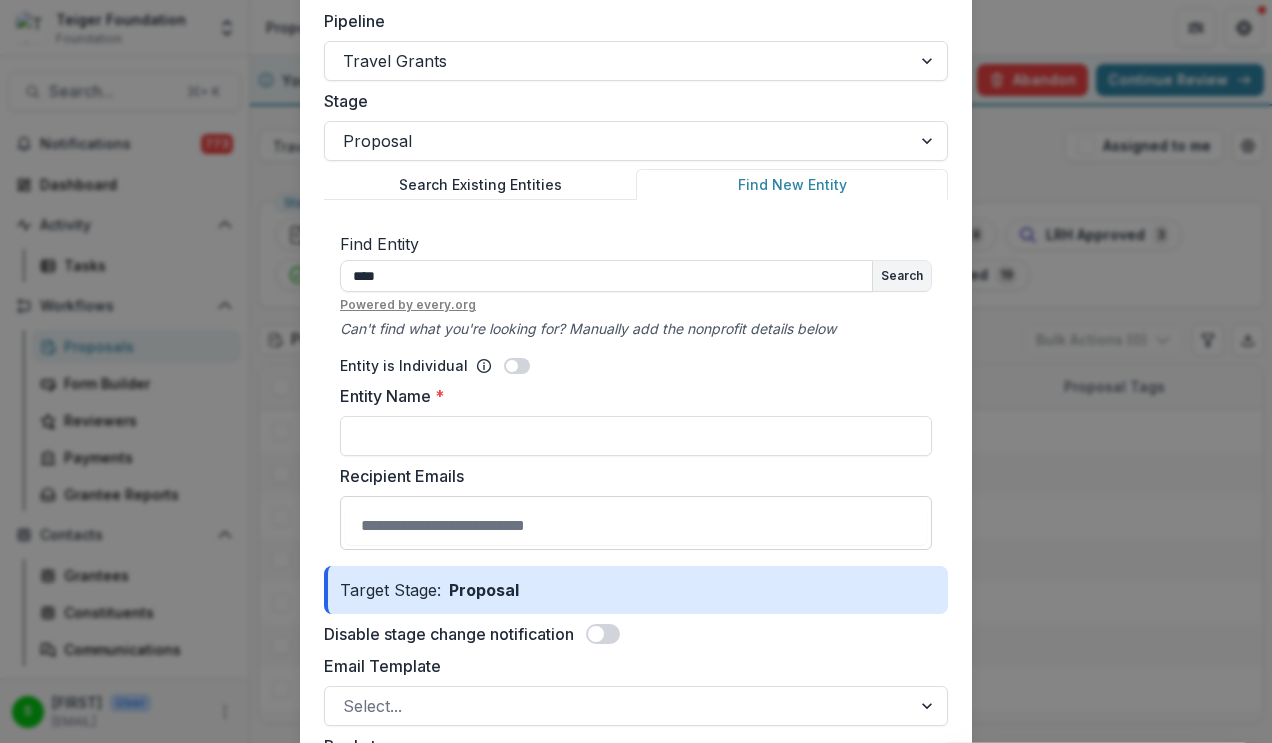 drag, startPoint x: 614, startPoint y: 287, endPoint x: 238, endPoint y: 259, distance: 377.0411 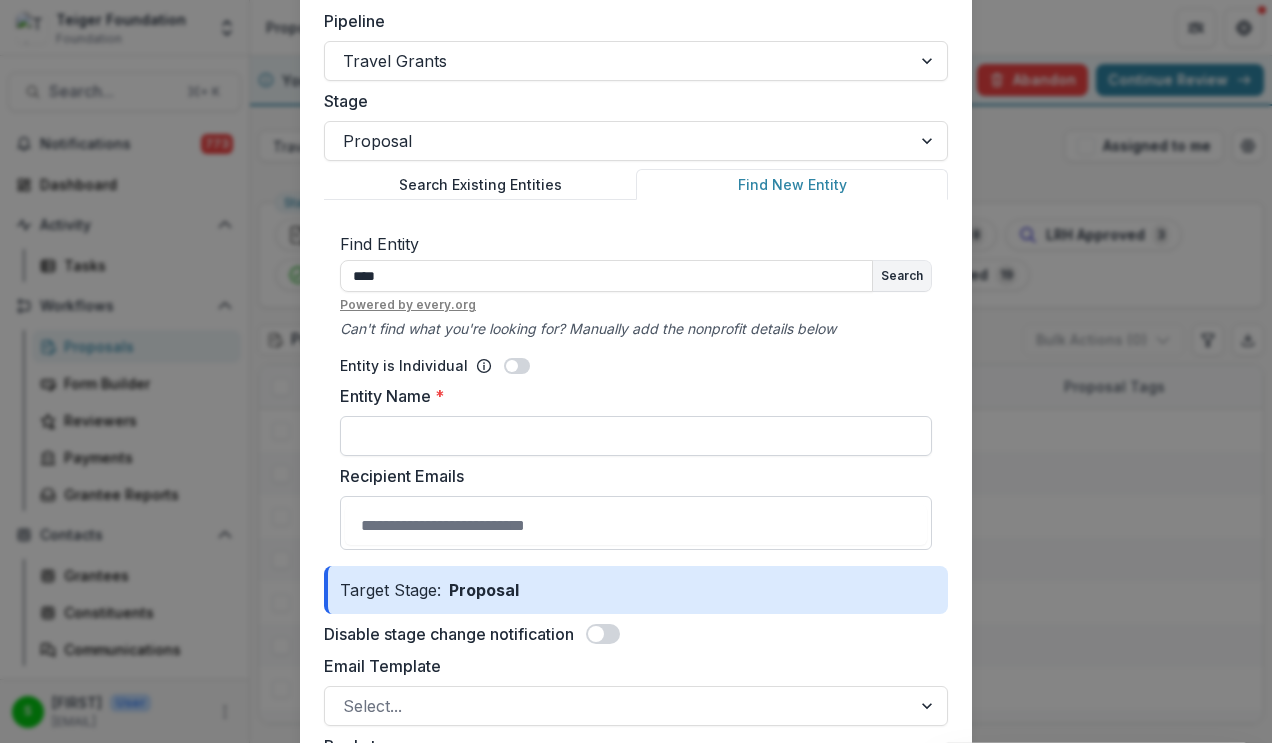click on "Entity Name *" at bounding box center (636, 436) 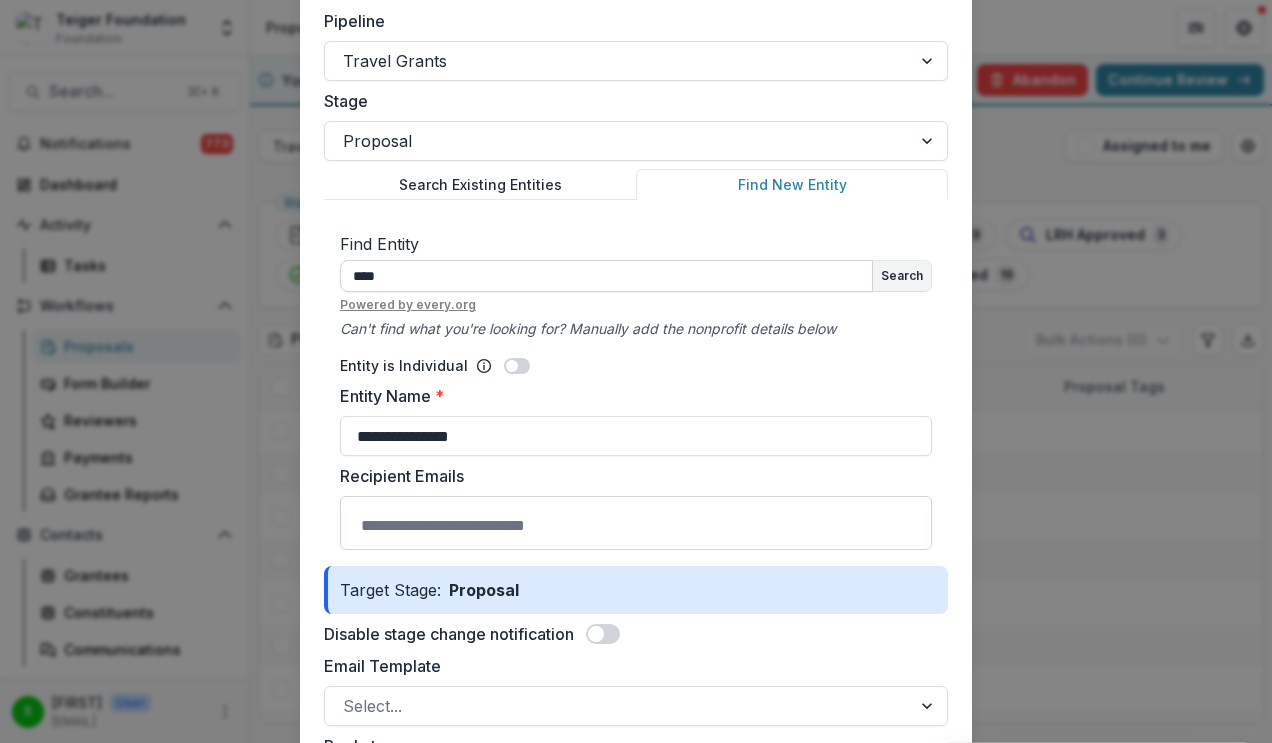 type on "**********" 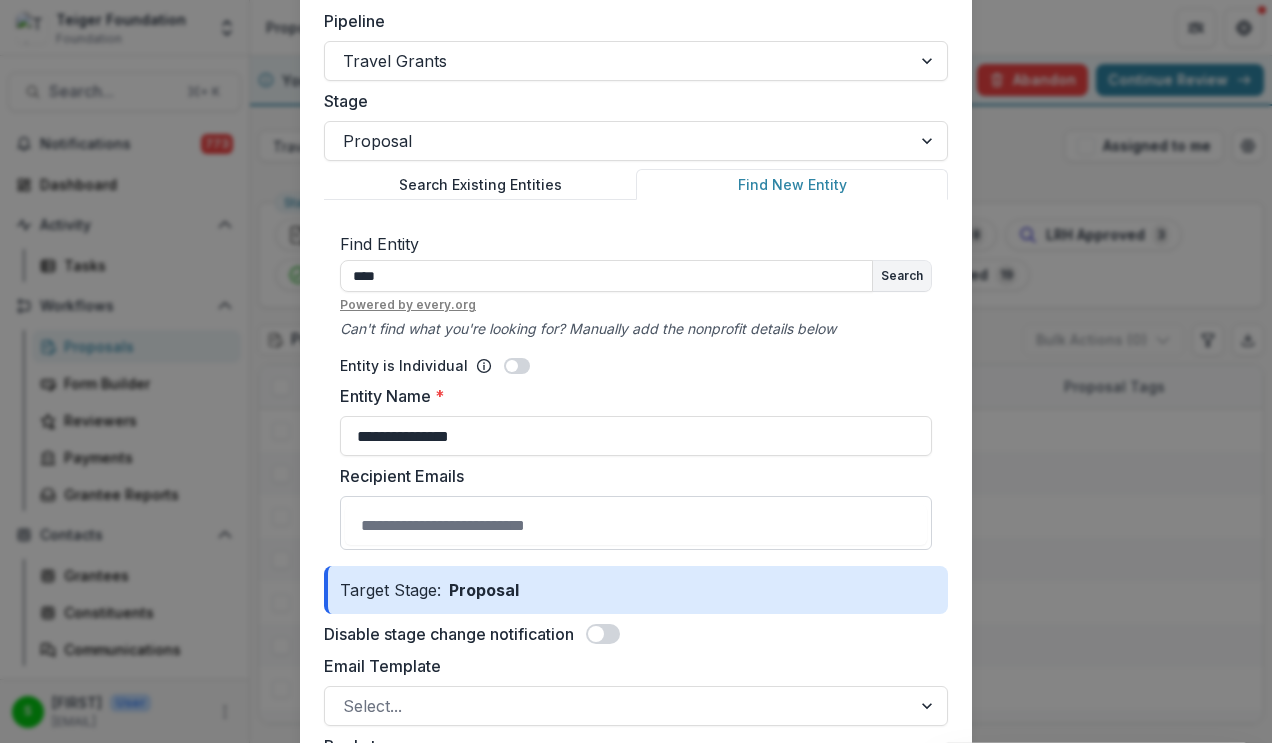 drag, startPoint x: 412, startPoint y: 274, endPoint x: 260, endPoint y: 230, distance: 158.24033 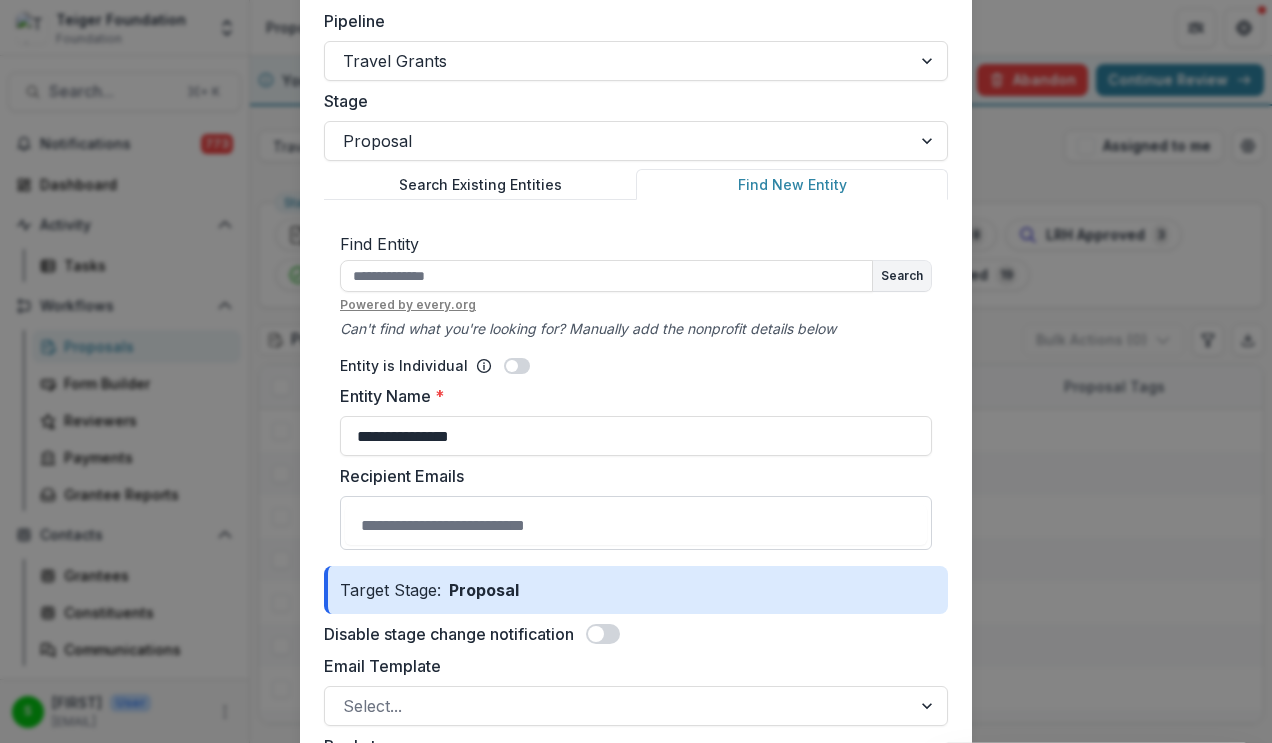 type 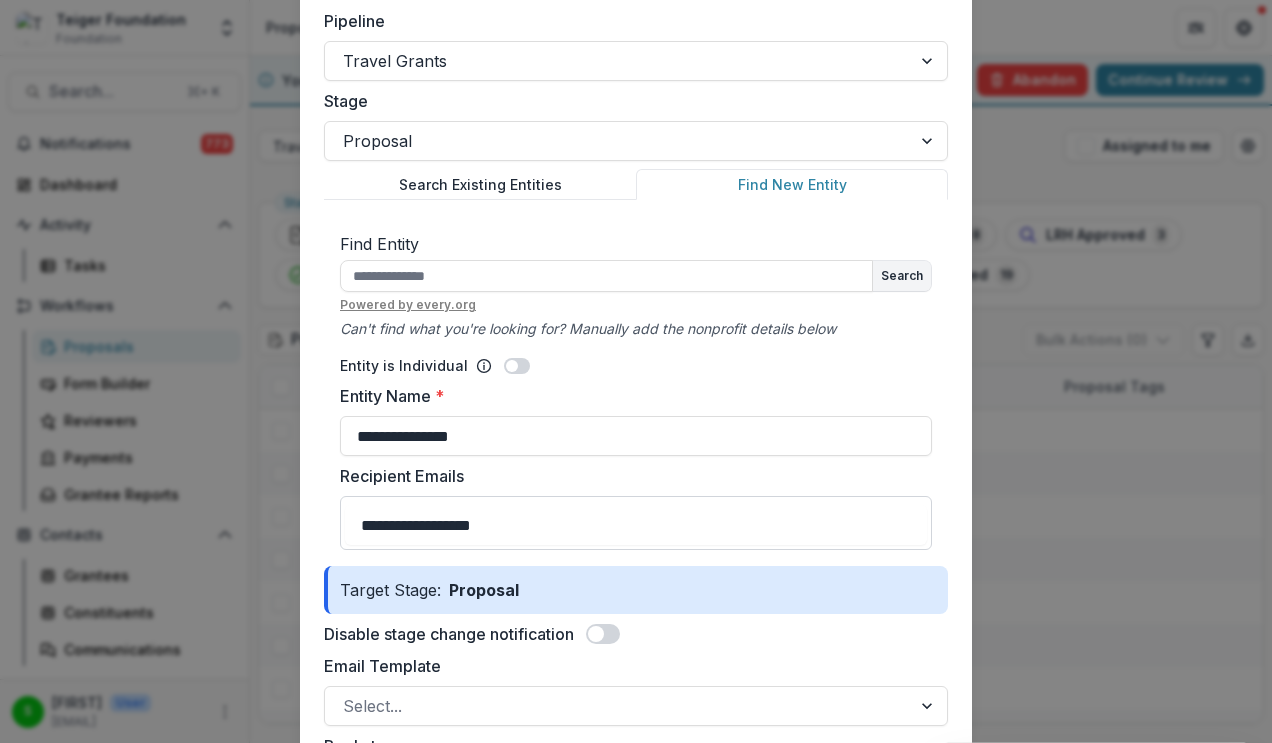 scroll, scrollTop: 393, scrollLeft: 0, axis: vertical 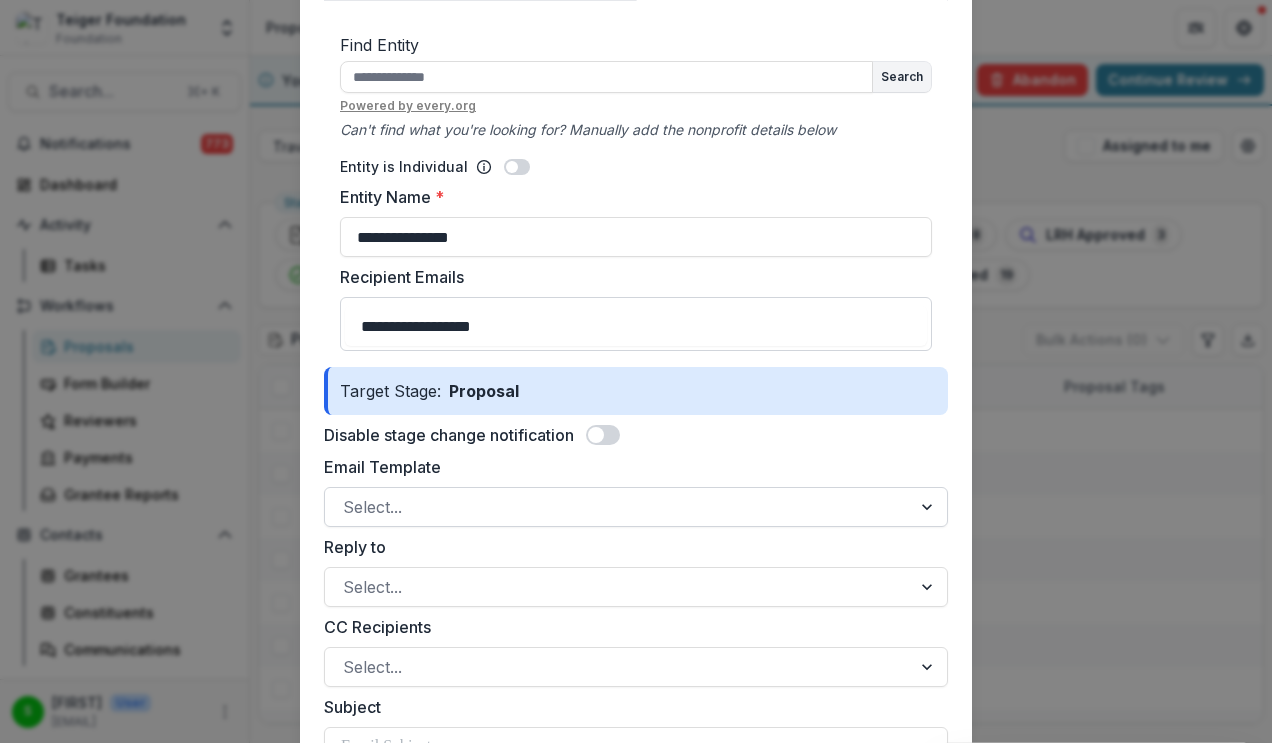 type 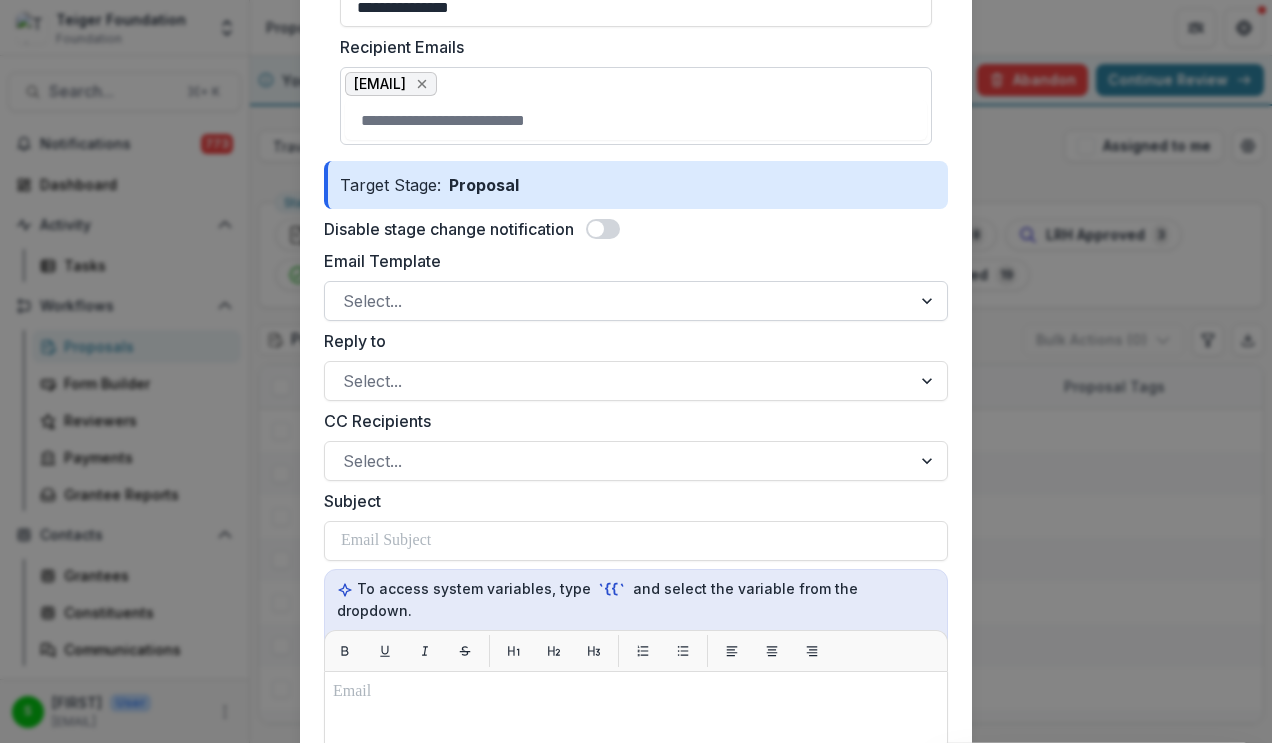 scroll, scrollTop: 679, scrollLeft: 0, axis: vertical 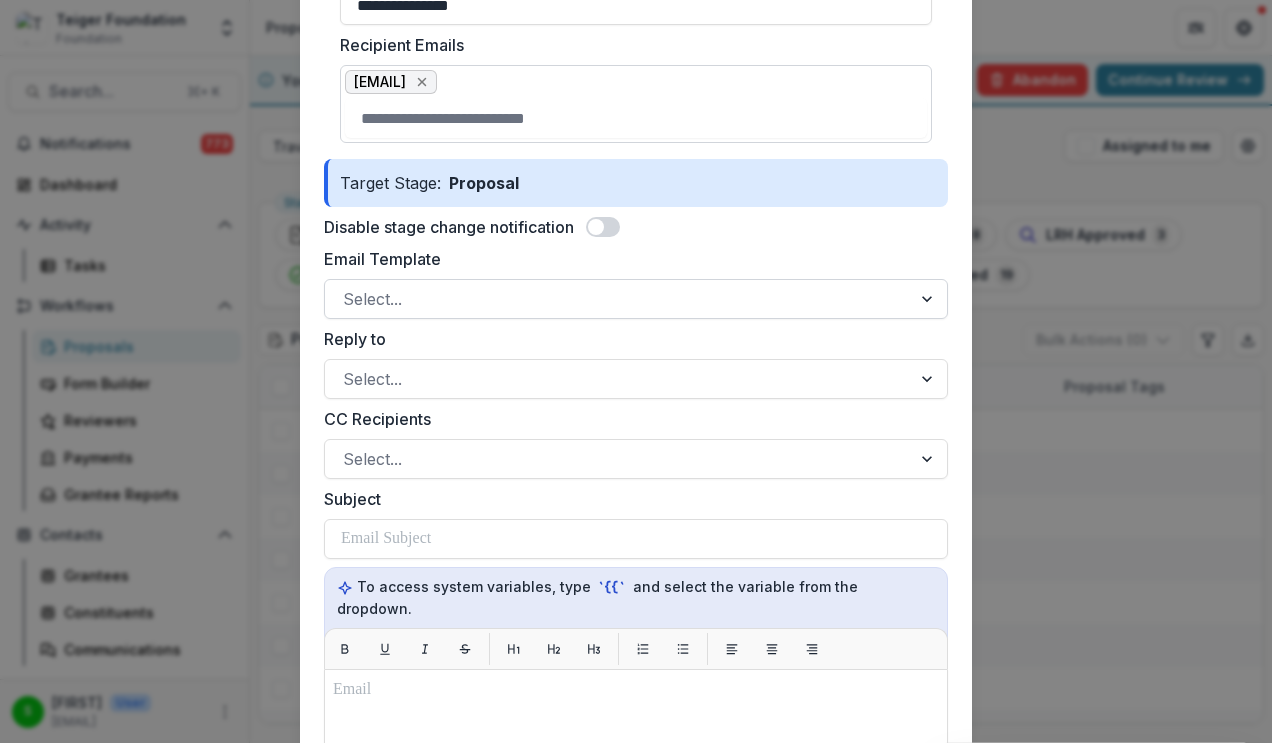 click at bounding box center (618, 299) 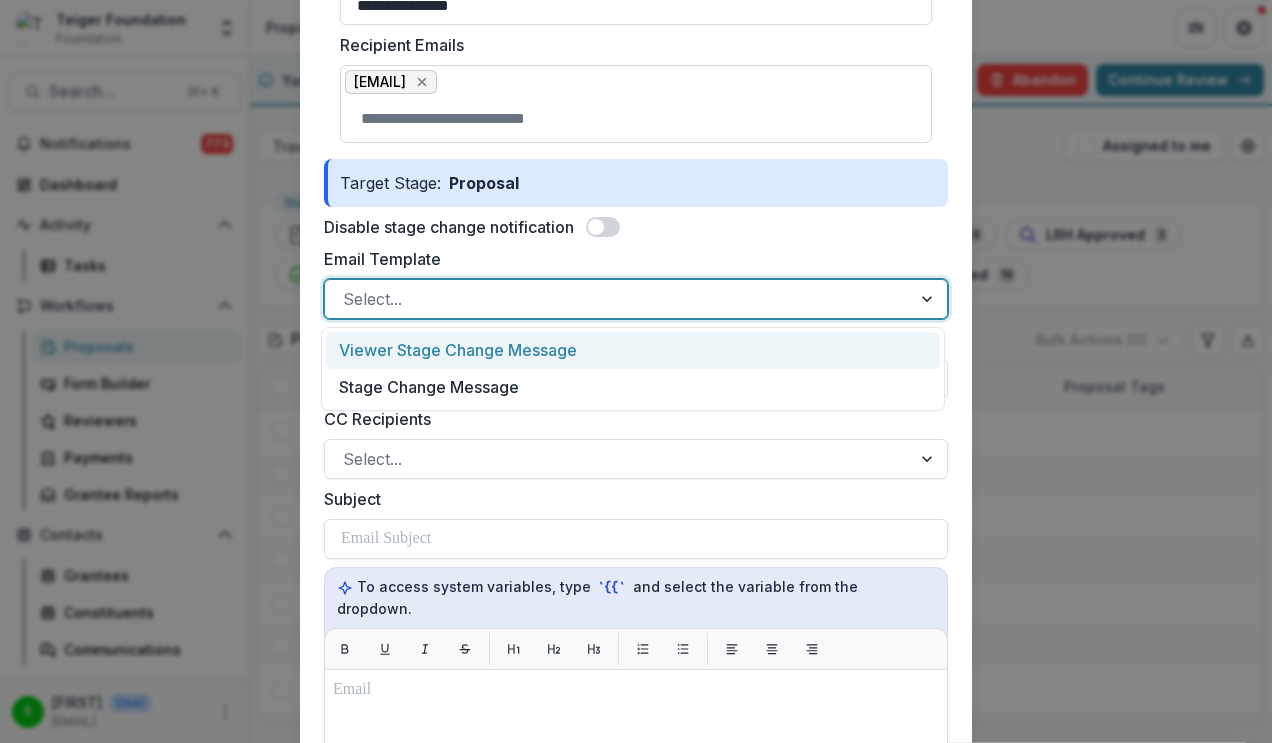 click at bounding box center [618, 299] 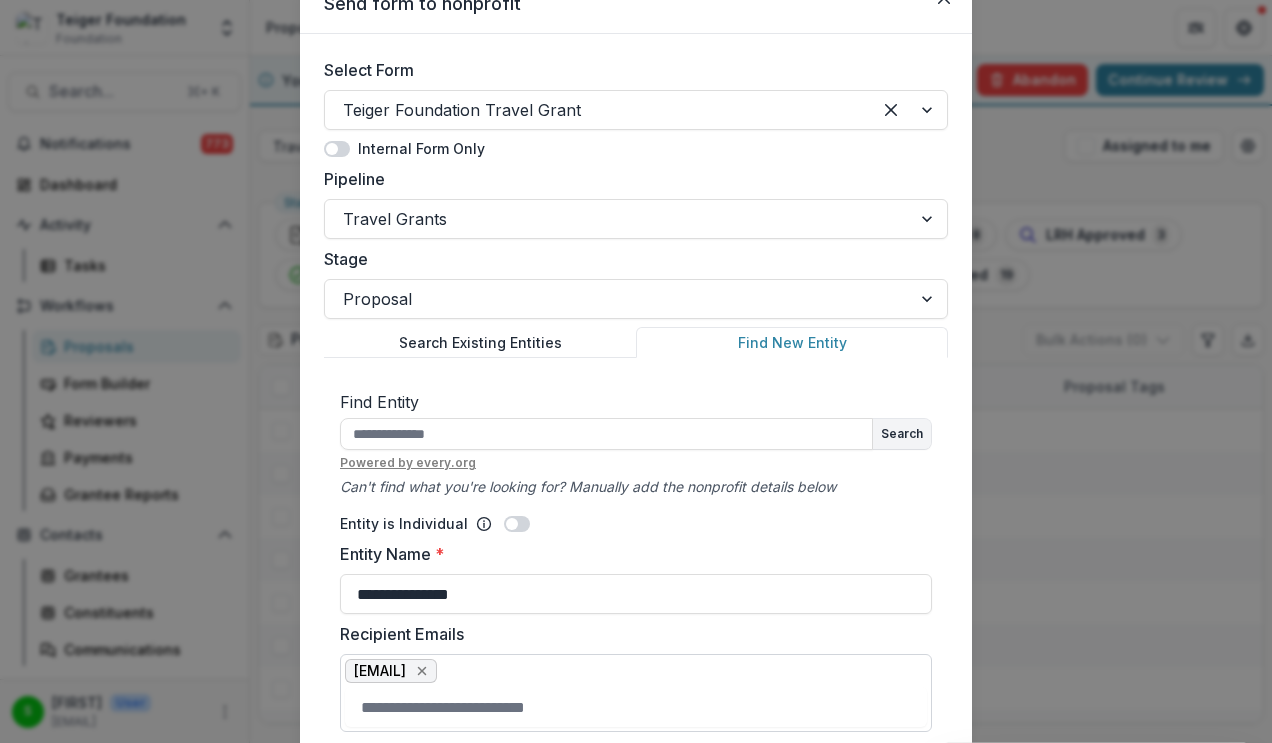 scroll, scrollTop: 664, scrollLeft: 0, axis: vertical 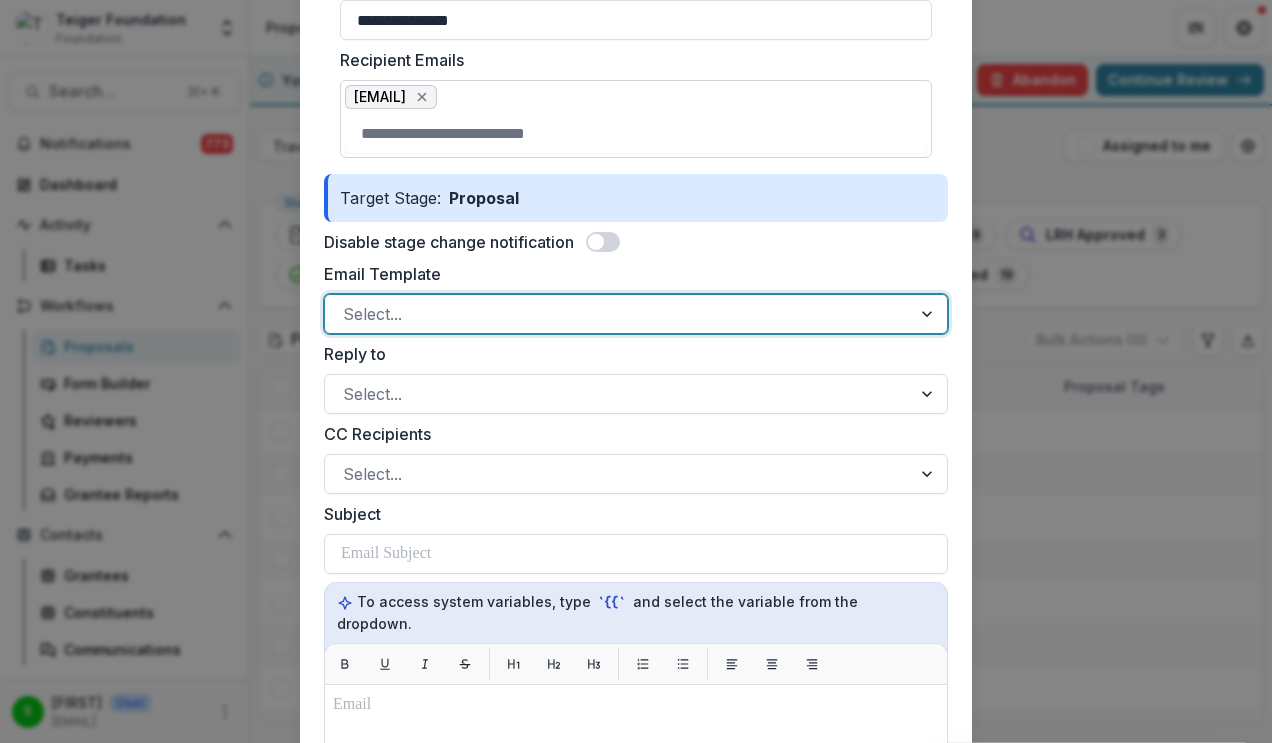 click at bounding box center [929, 314] 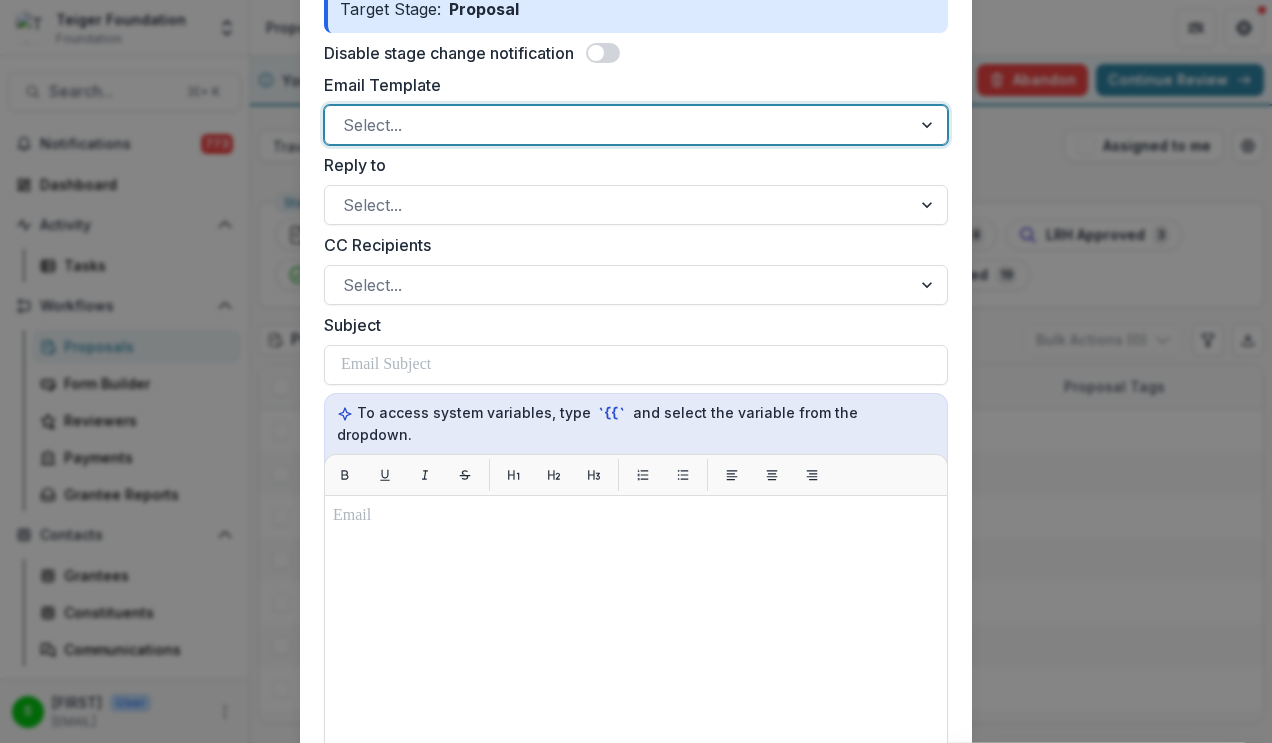 scroll, scrollTop: 880, scrollLeft: 0, axis: vertical 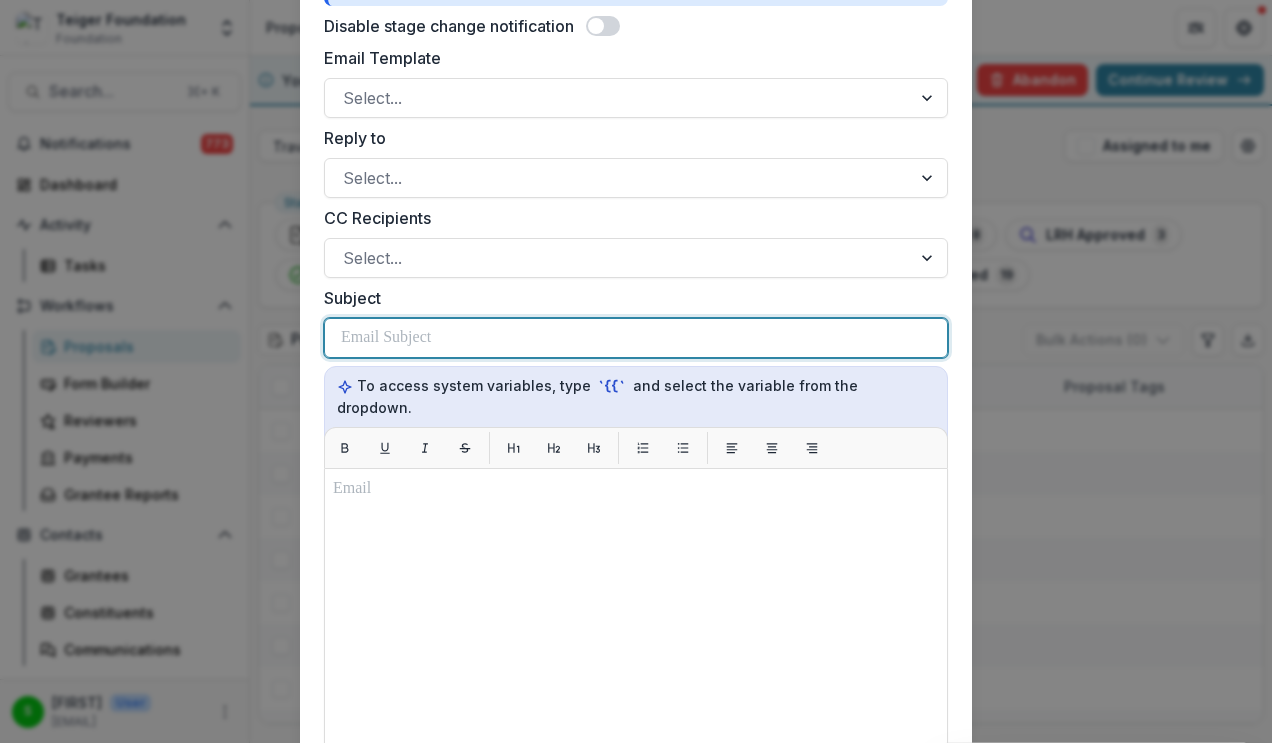 click at bounding box center (636, 338) 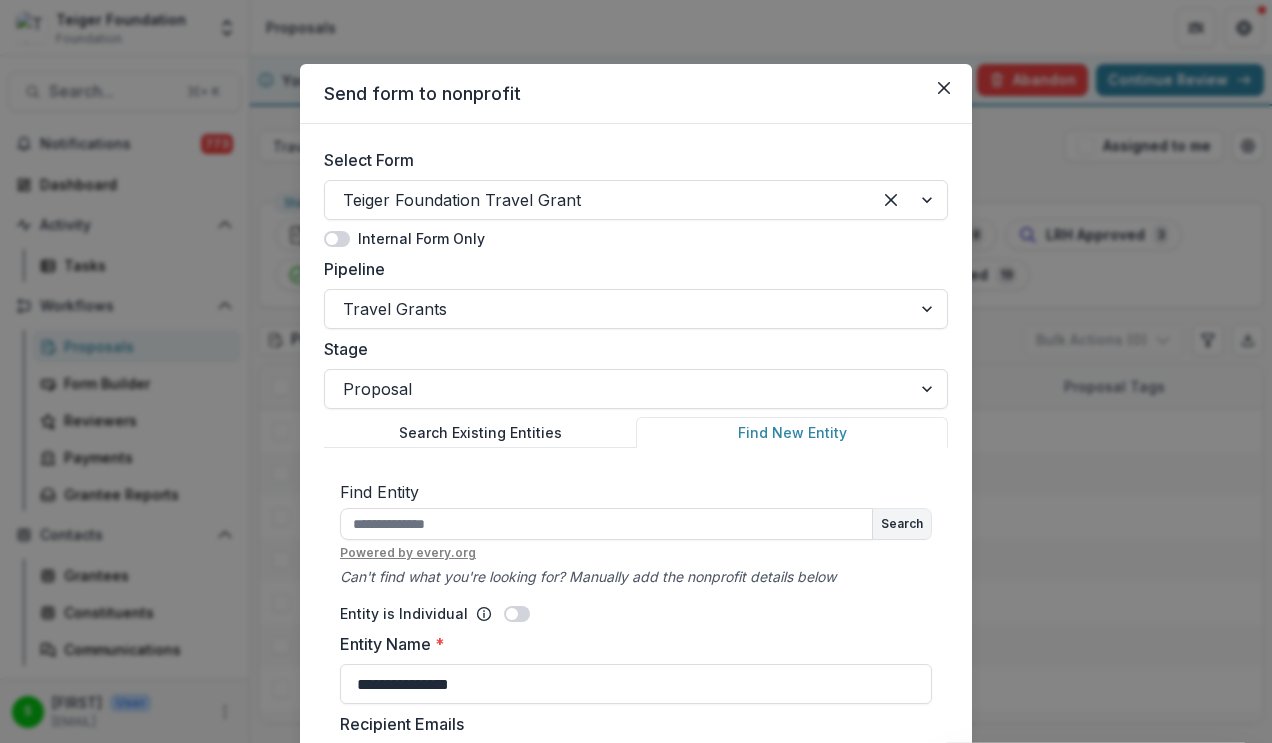 scroll, scrollTop: 1365, scrollLeft: 0, axis: vertical 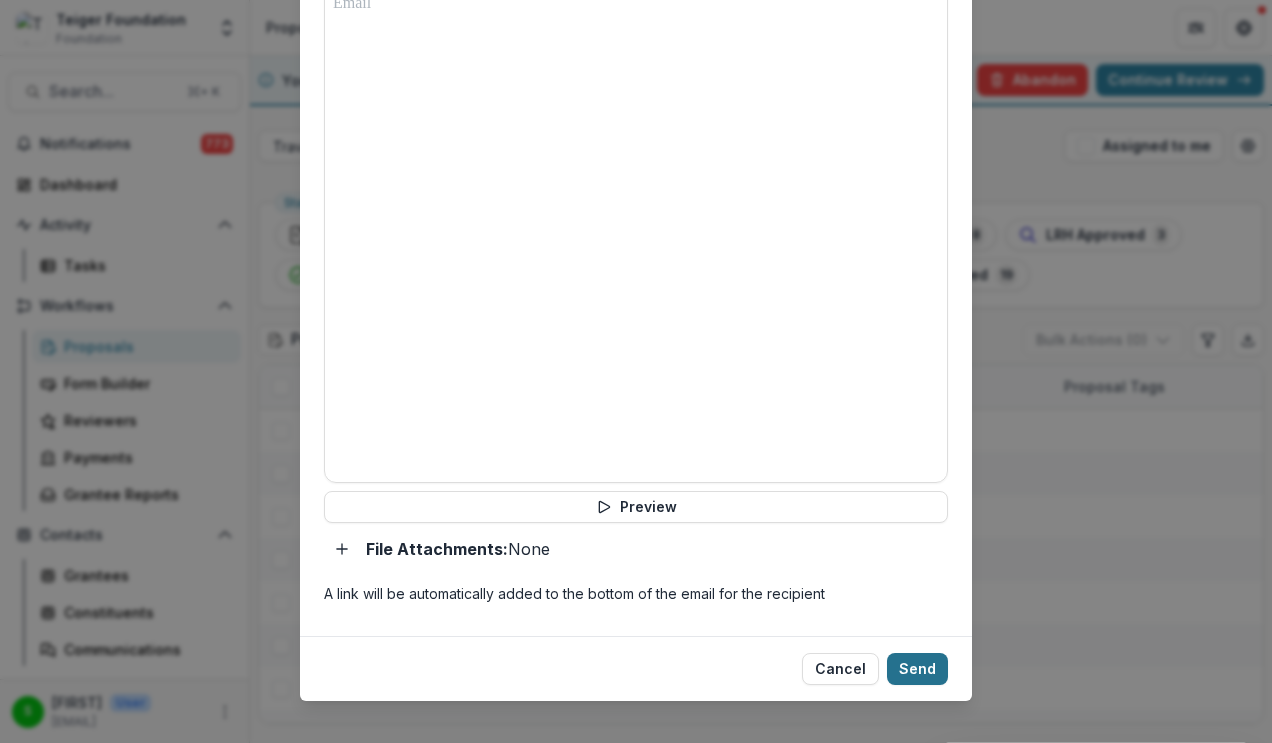 click on "Send" at bounding box center (917, 669) 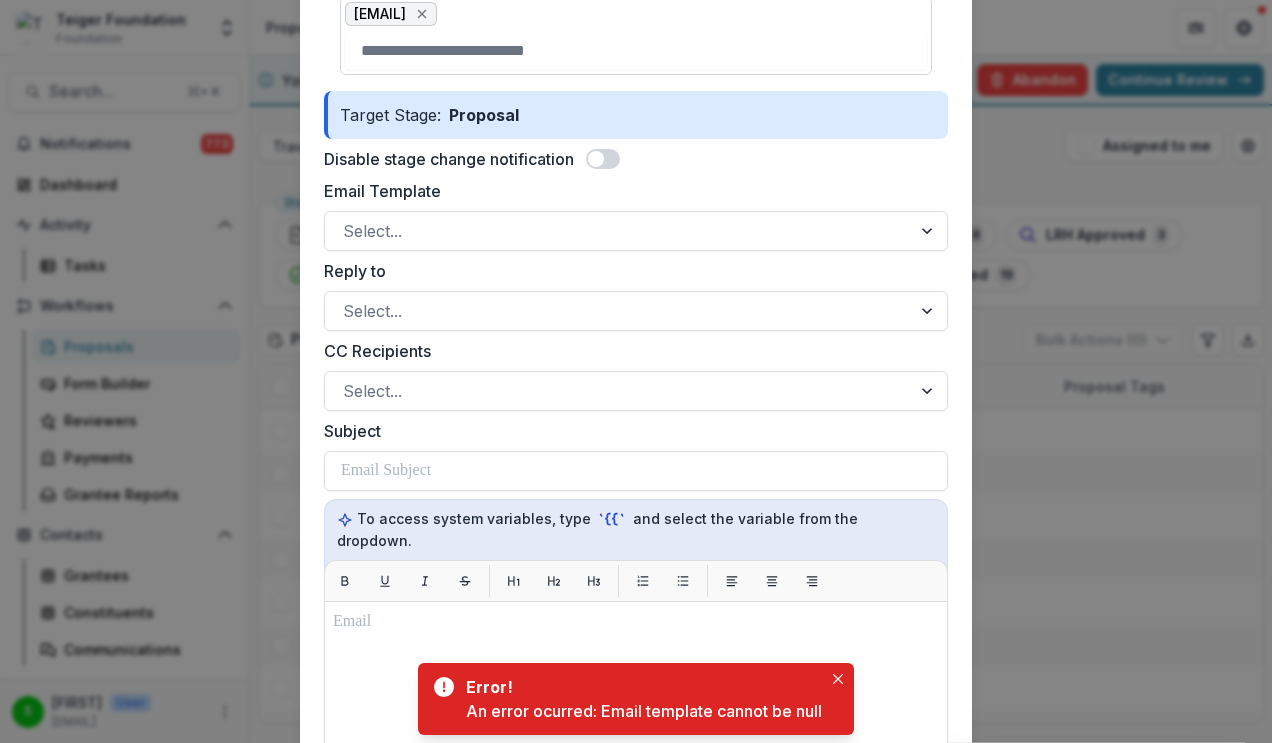 scroll, scrollTop: 908, scrollLeft: 0, axis: vertical 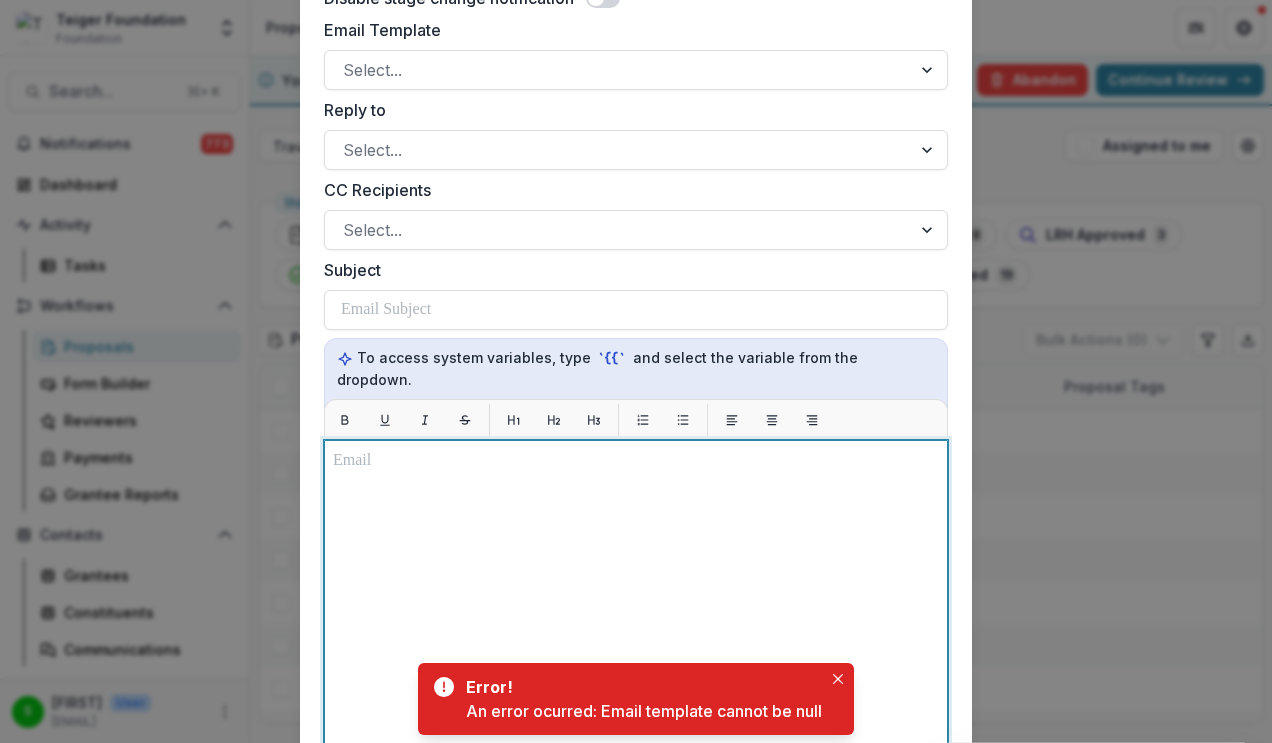 click at bounding box center [636, 461] 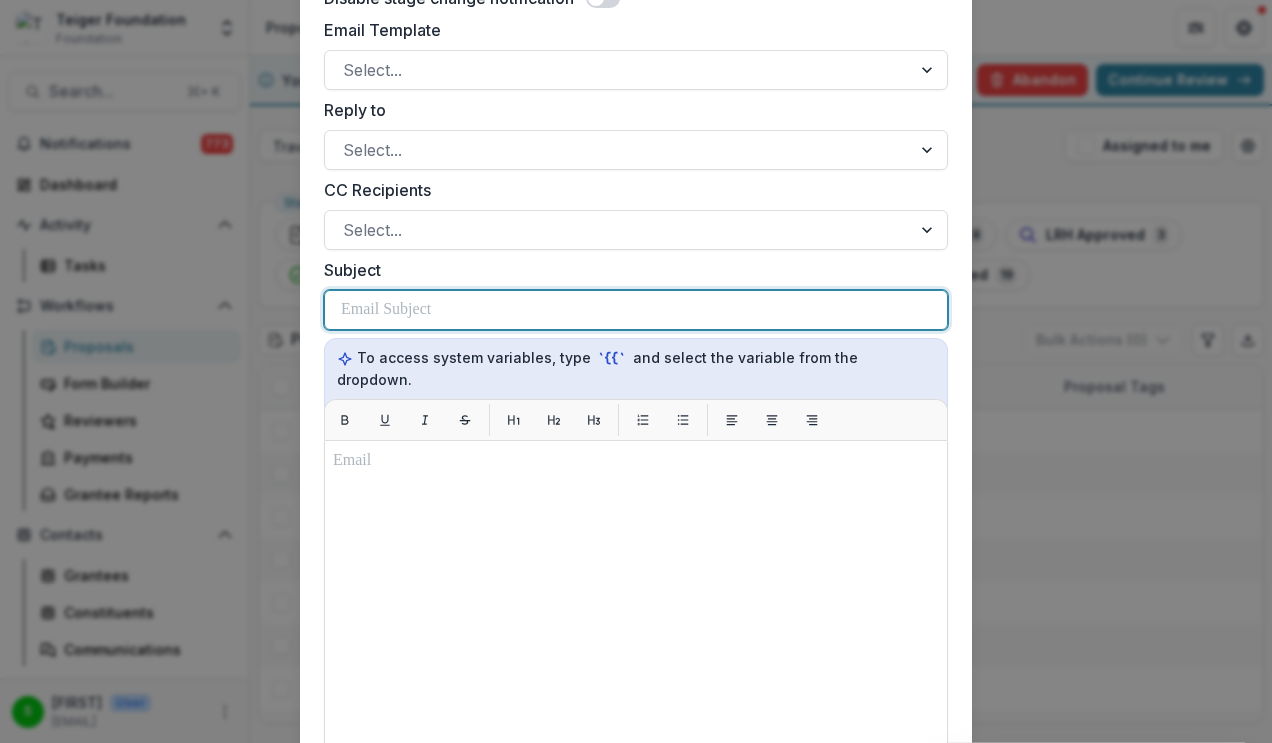 click at bounding box center [636, 310] 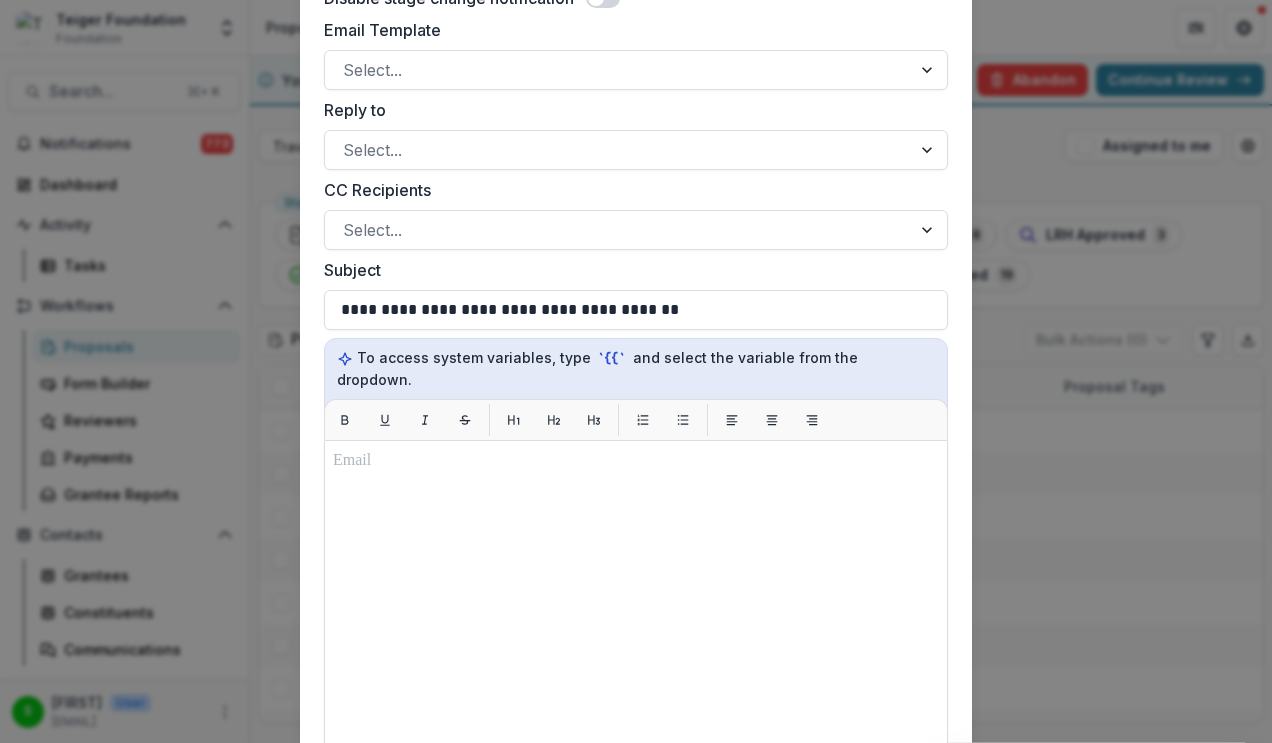 type 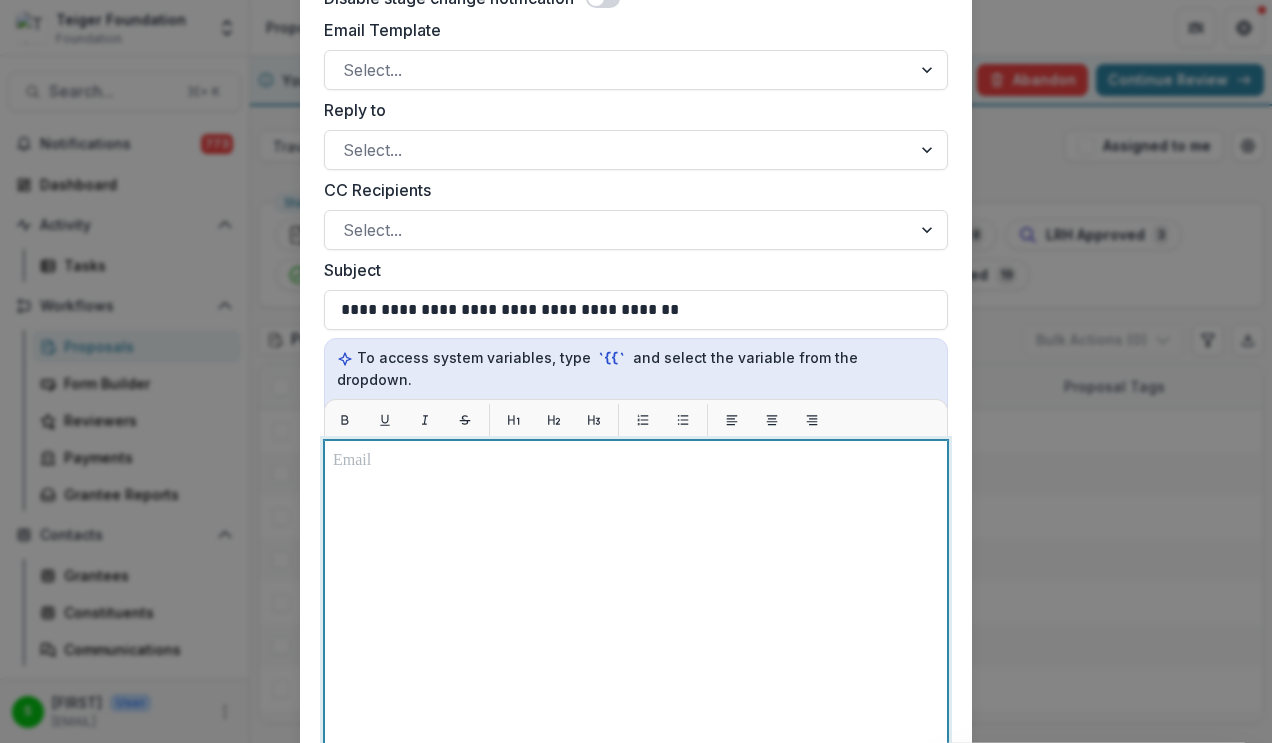 click at bounding box center [636, 690] 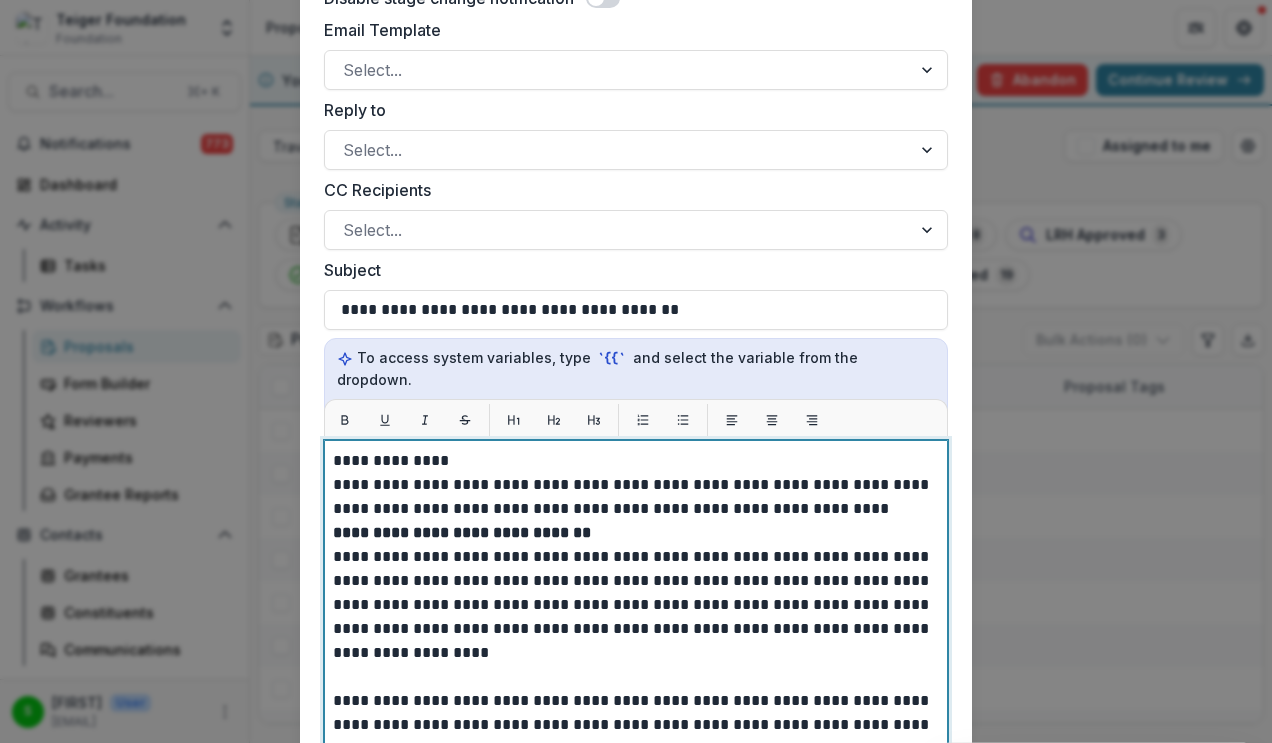 scroll, scrollTop: 737, scrollLeft: 0, axis: vertical 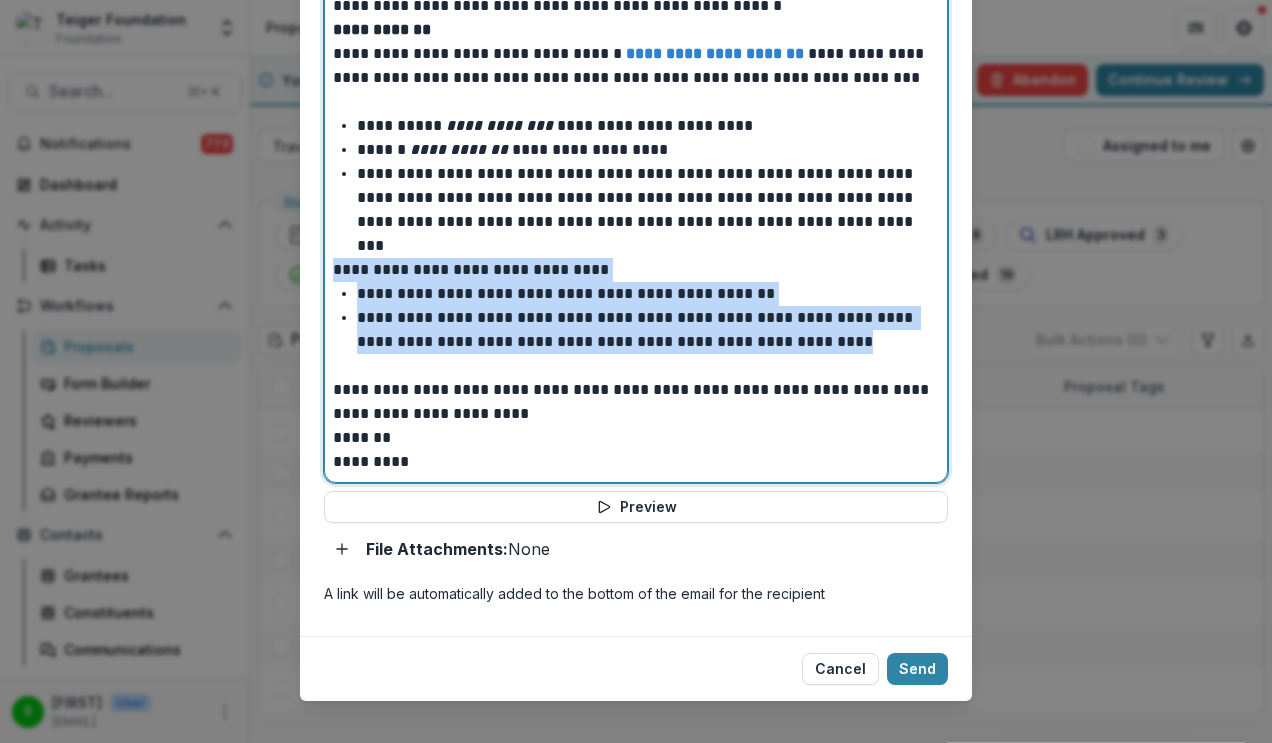 drag, startPoint x: 877, startPoint y: 326, endPoint x: 266, endPoint y: 242, distance: 616.74713 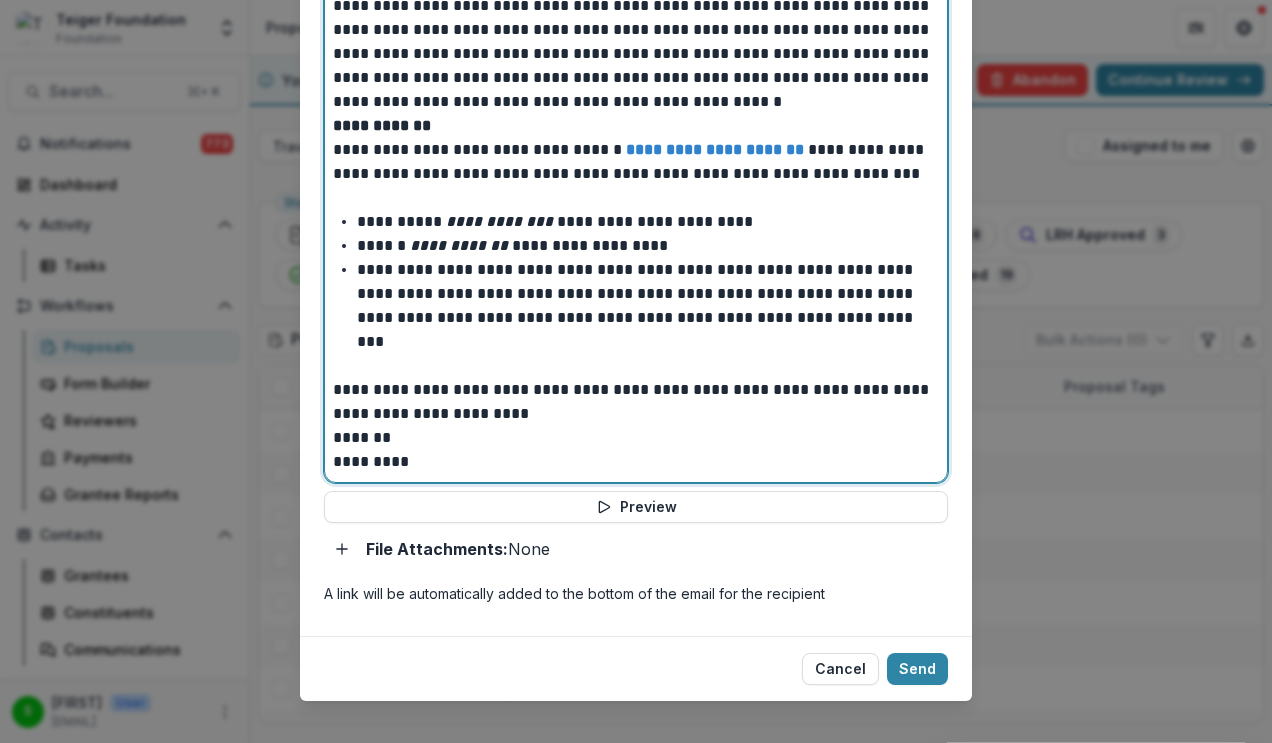 scroll, scrollTop: 646, scrollLeft: 0, axis: vertical 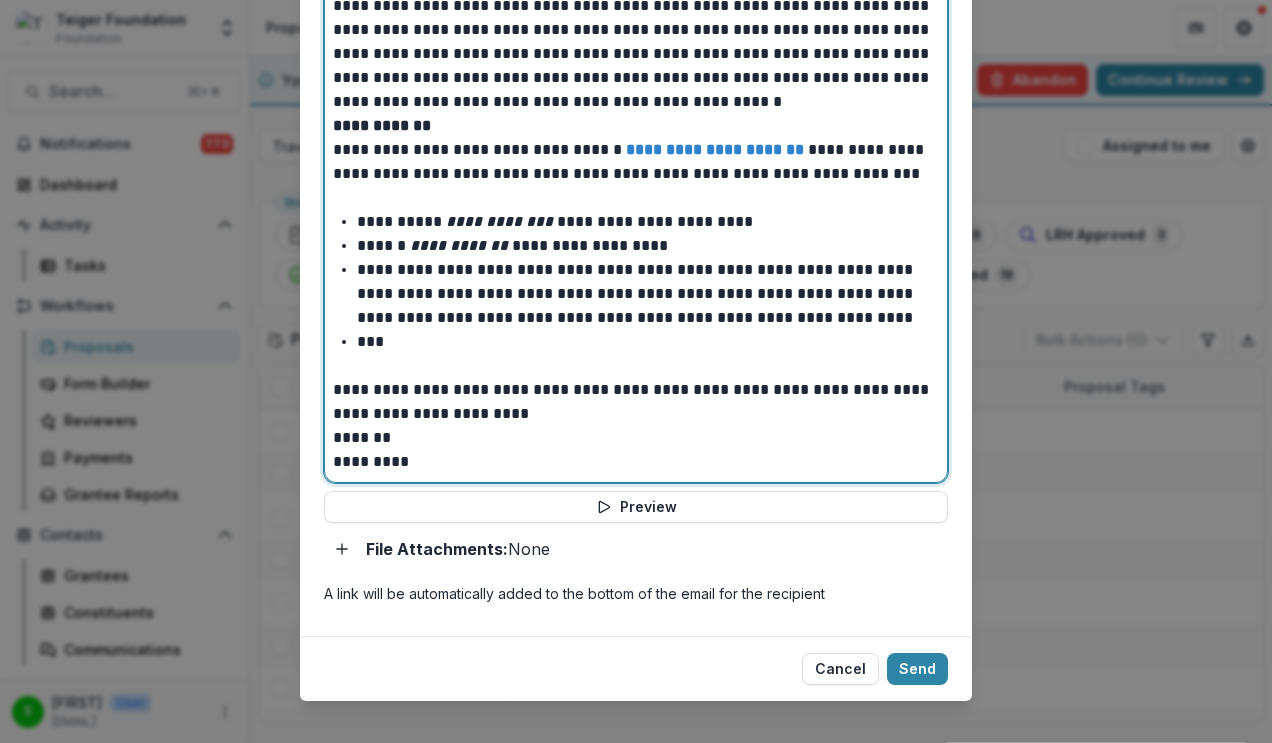 click at bounding box center (648, 342) 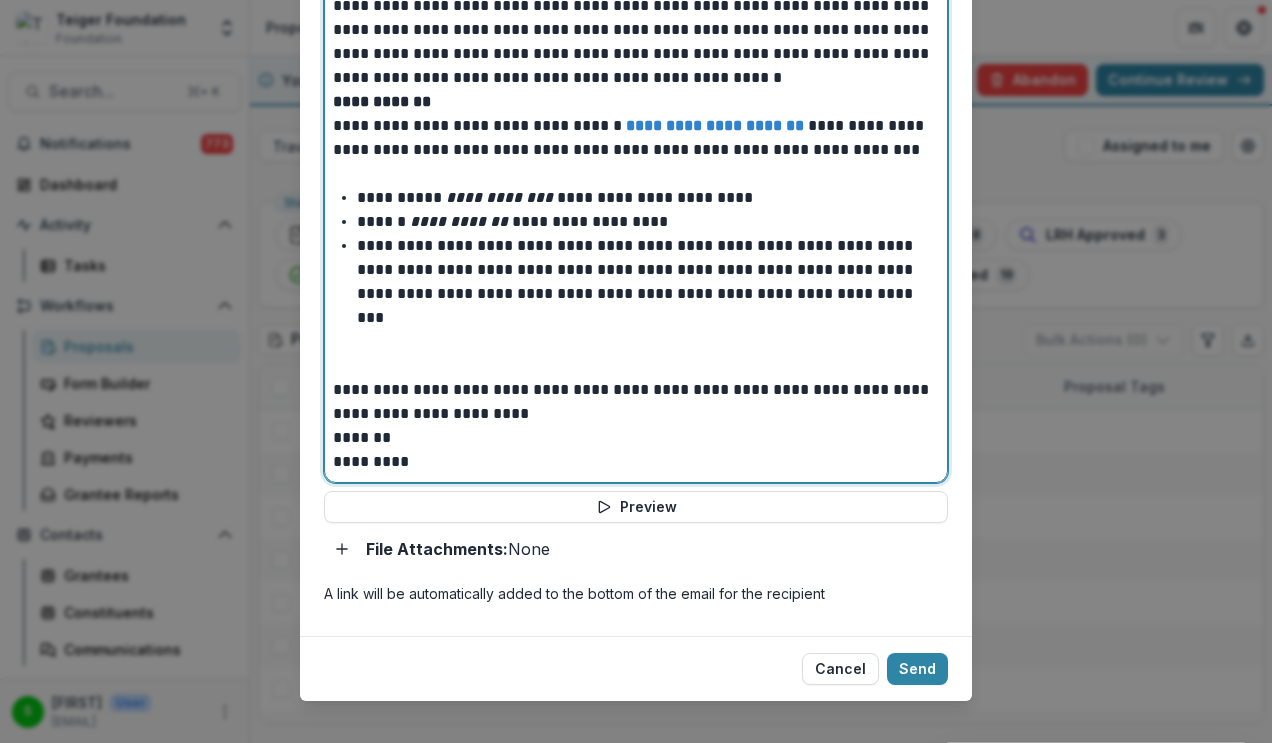 scroll, scrollTop: 670, scrollLeft: 0, axis: vertical 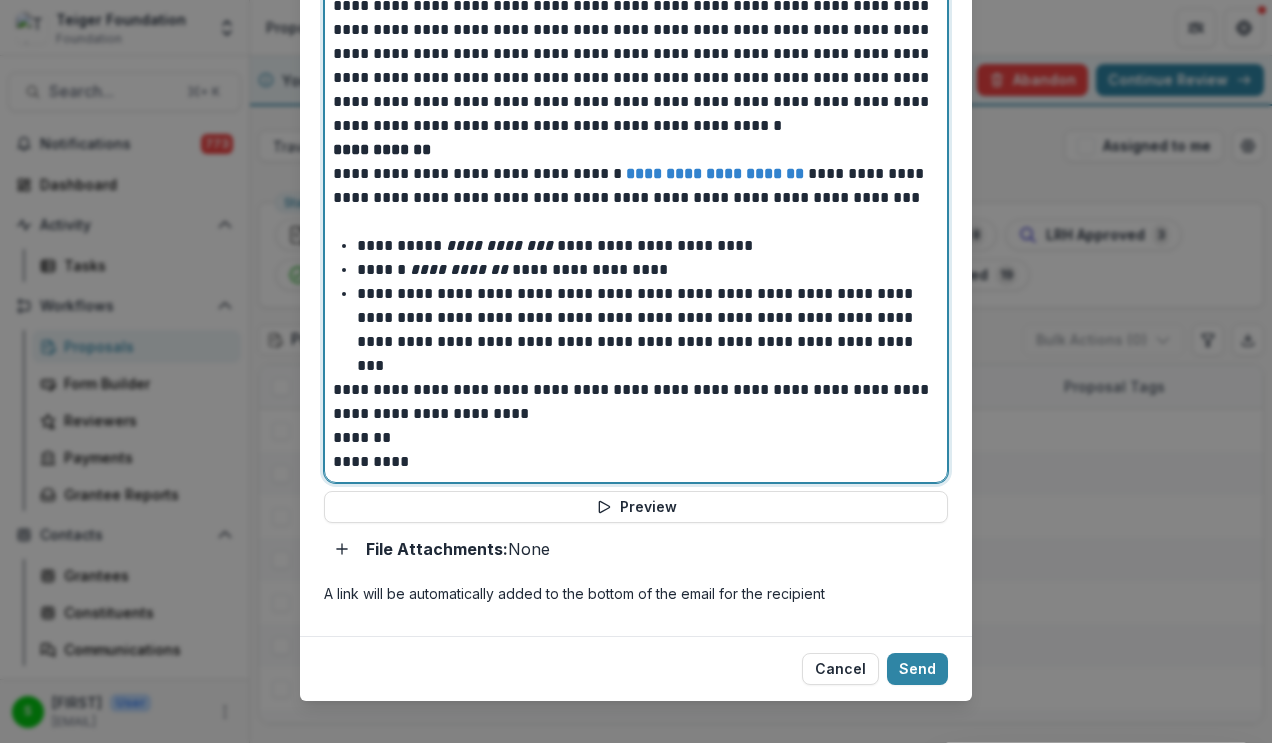 click on "**********" at bounding box center [633, 402] 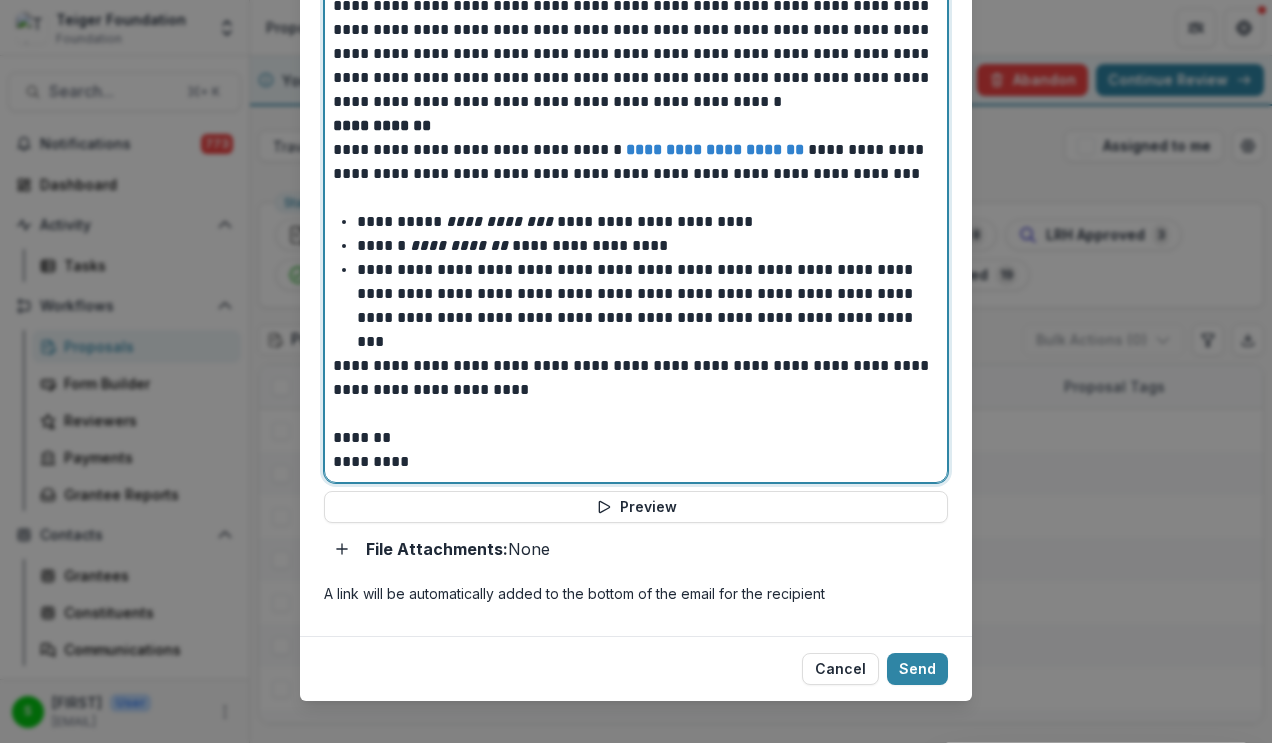 scroll, scrollTop: 480, scrollLeft: 0, axis: vertical 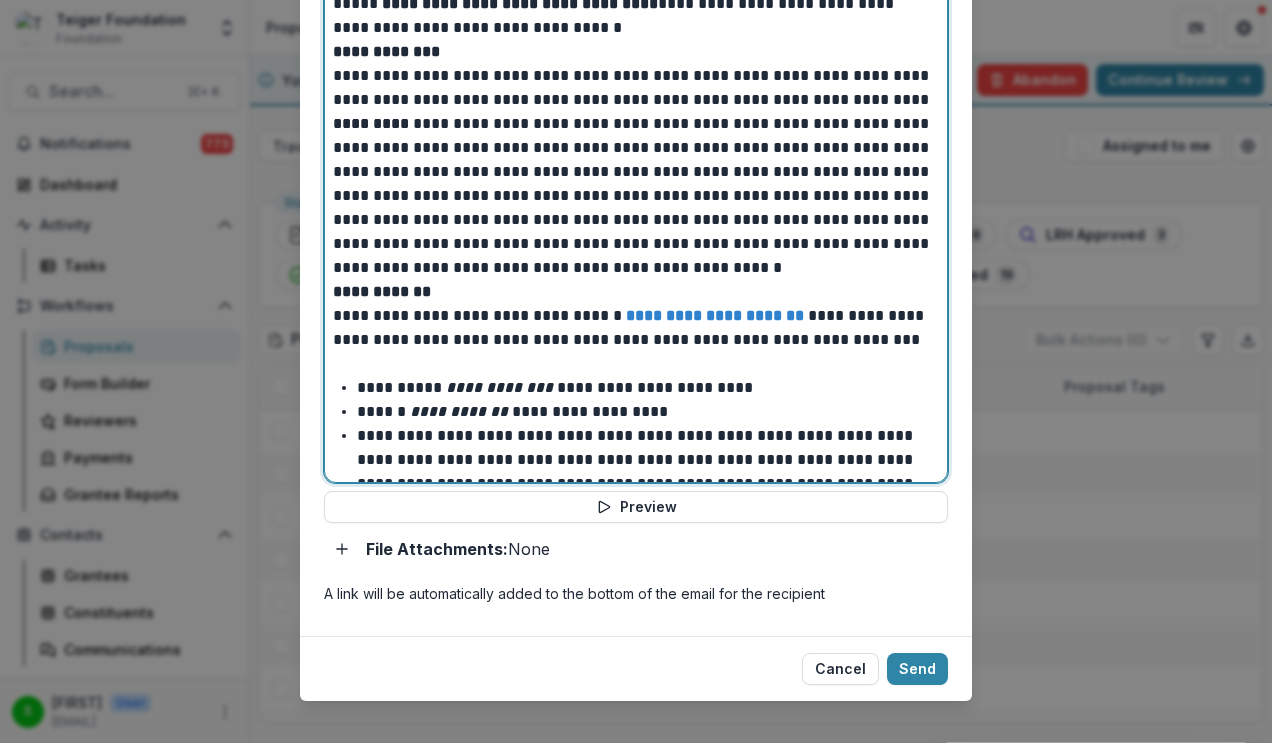 click on "**********" at bounding box center (633, 196) 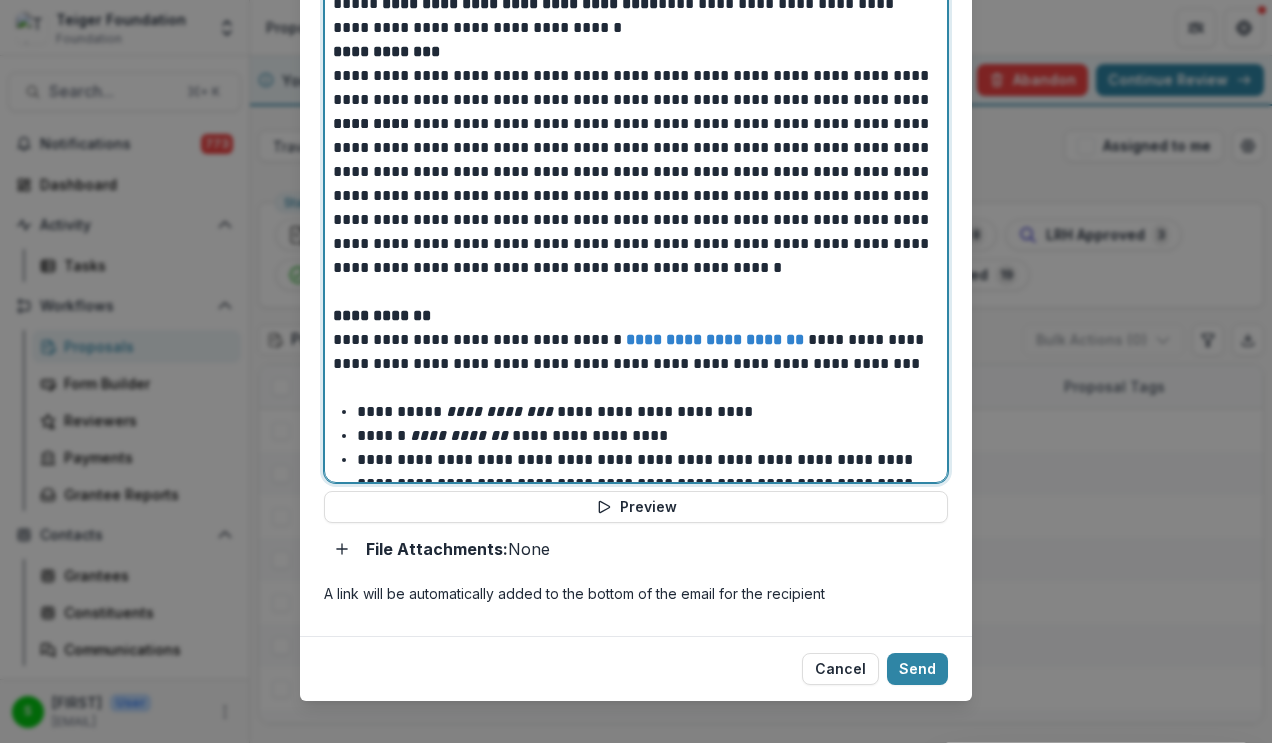 scroll, scrollTop: 385, scrollLeft: 0, axis: vertical 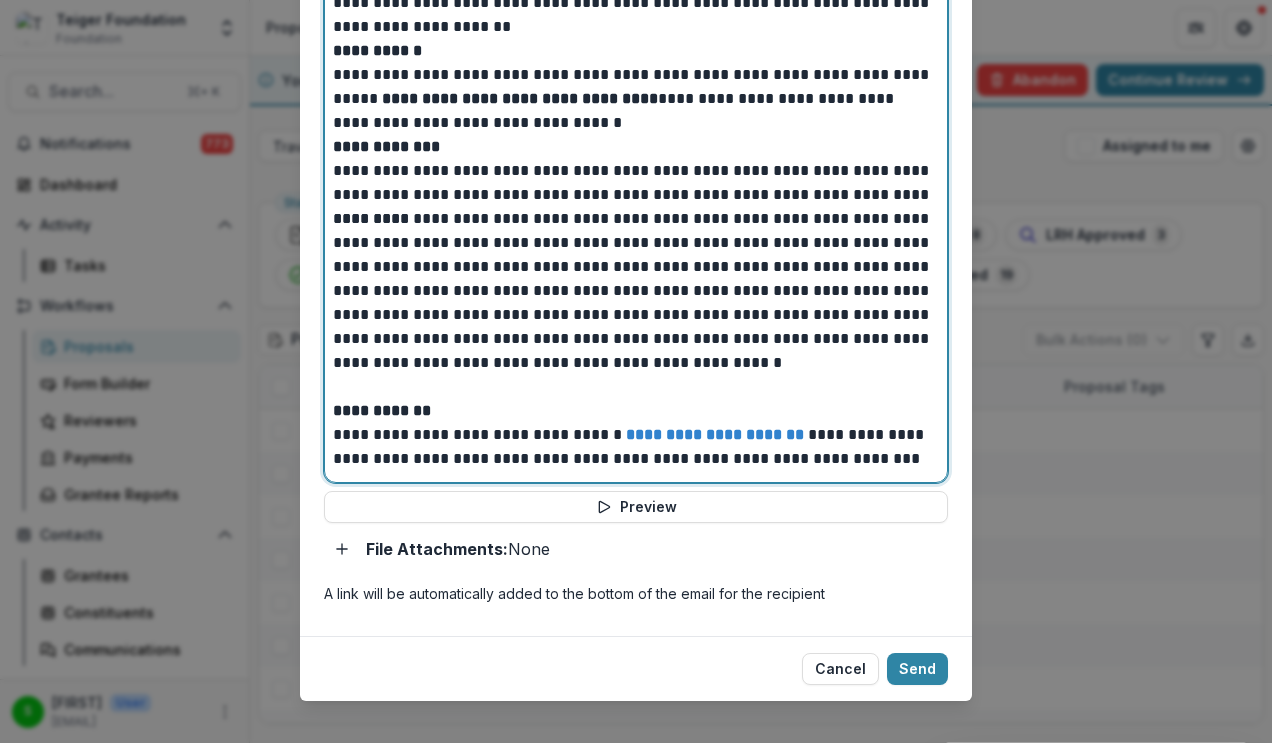 click on "**********" at bounding box center (633, 87) 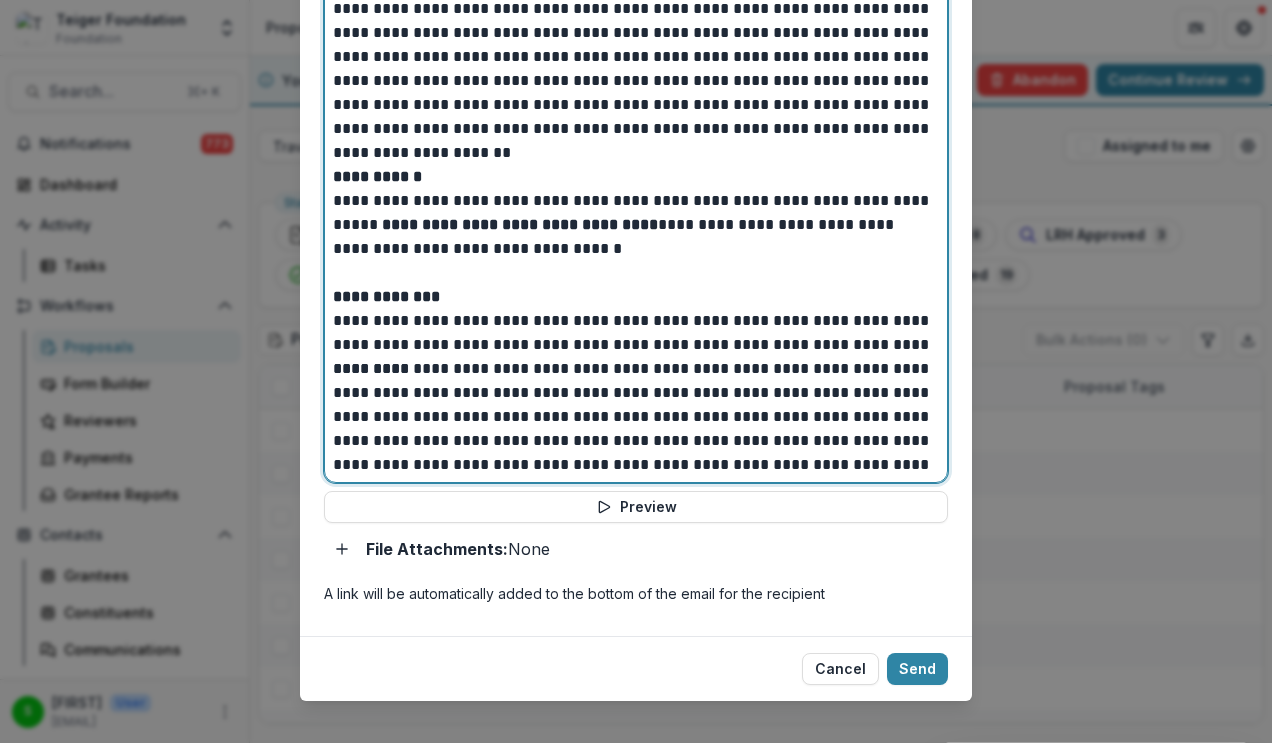 scroll, scrollTop: 257, scrollLeft: 0, axis: vertical 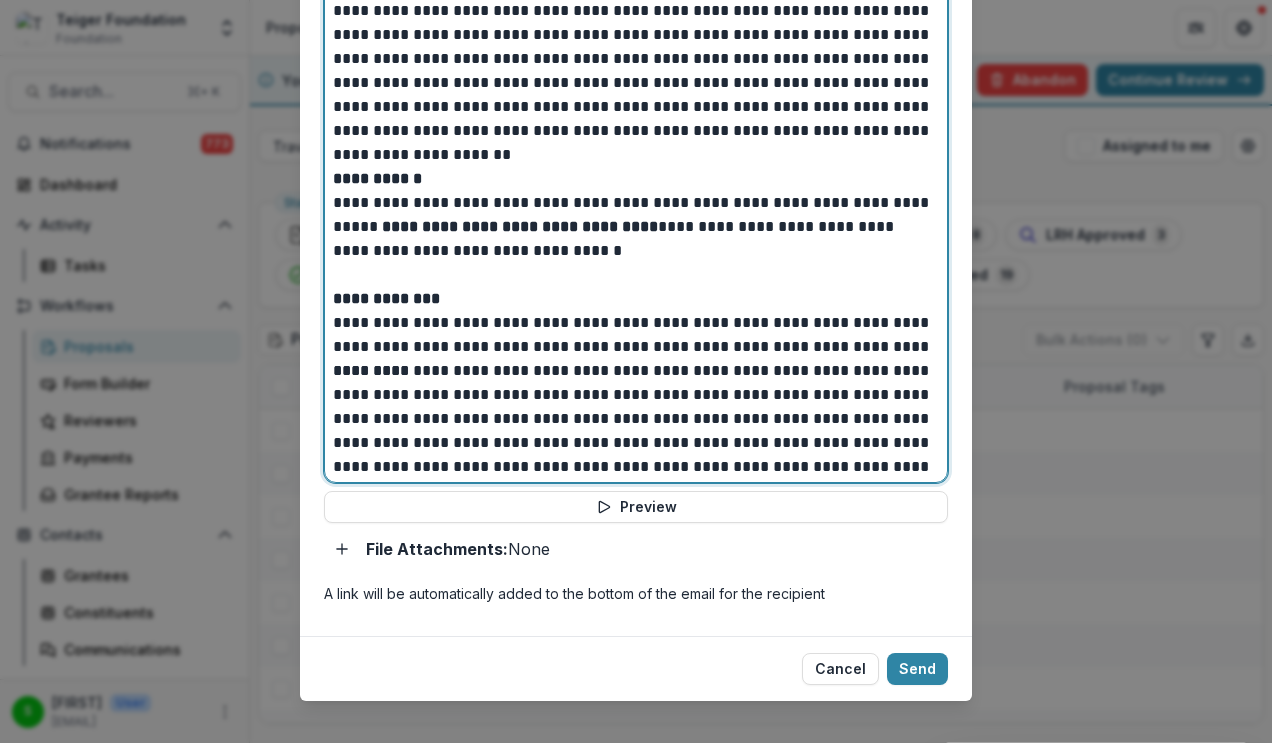 click on "**********" at bounding box center (633, -13) 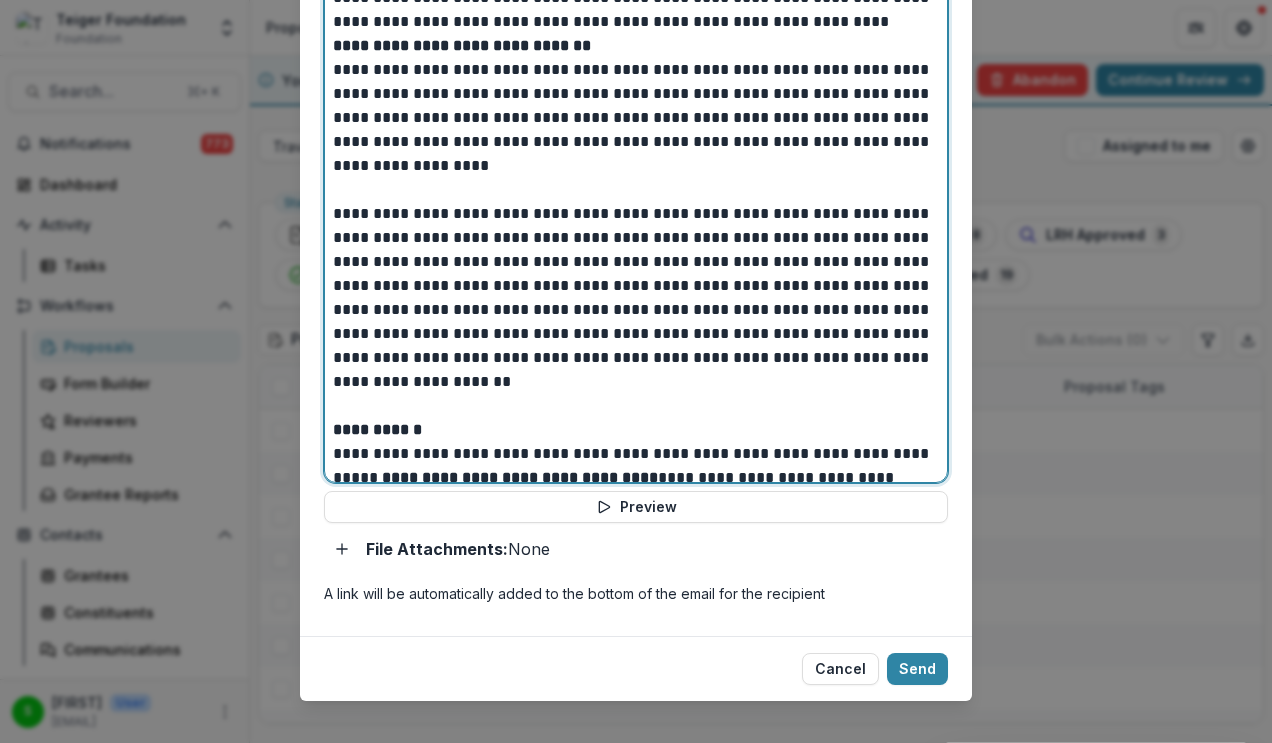 scroll, scrollTop: 0, scrollLeft: 0, axis: both 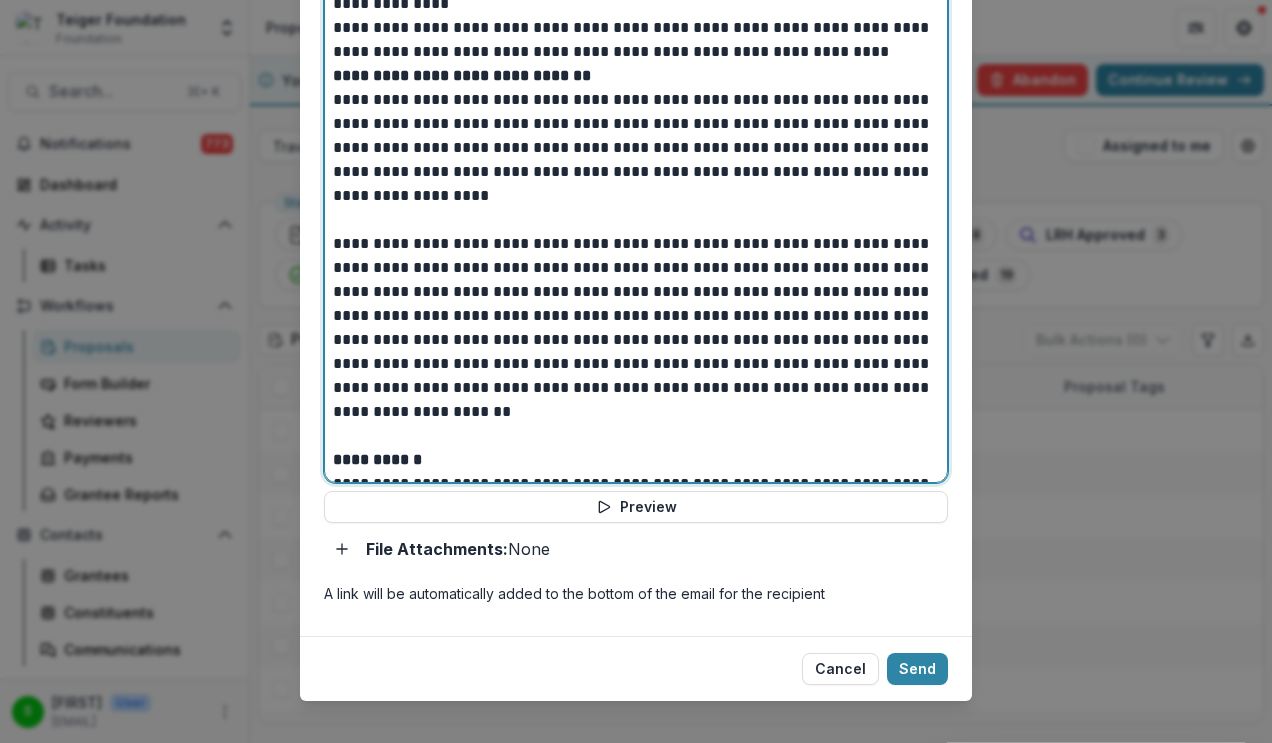 click on "**********" at bounding box center (633, 40) 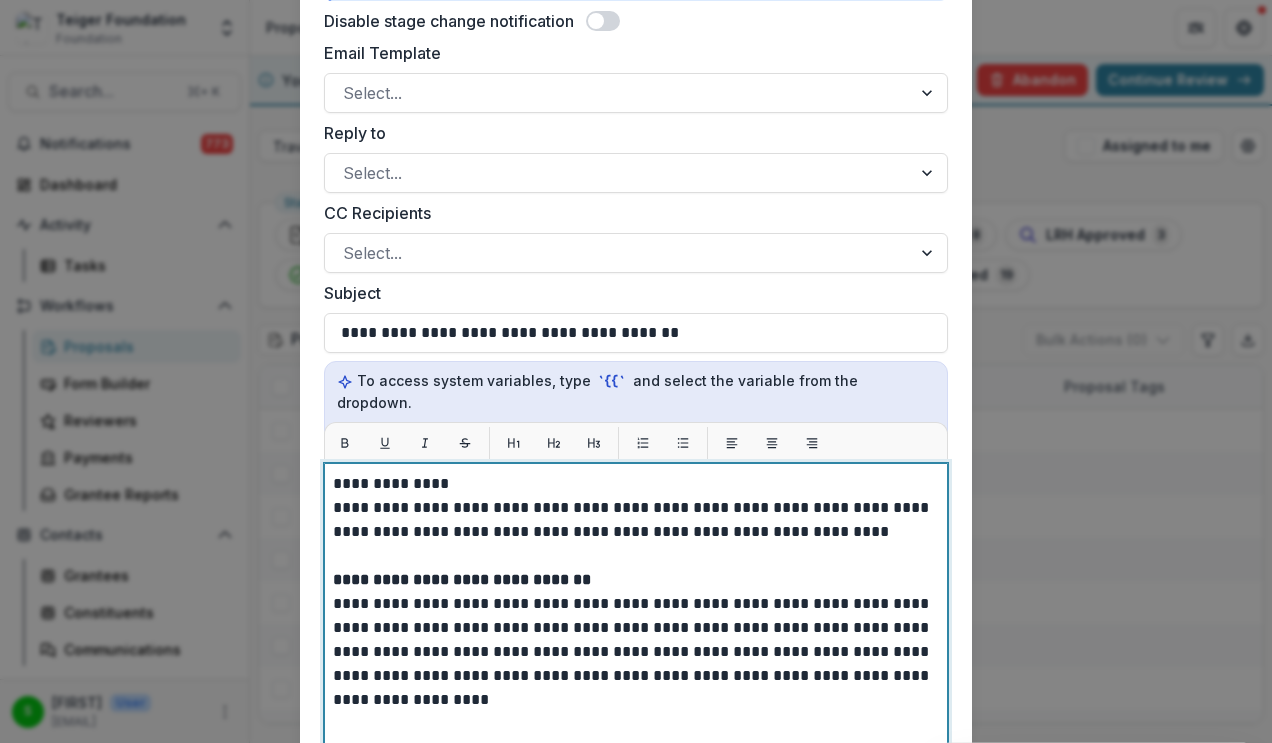 scroll, scrollTop: 1095, scrollLeft: 0, axis: vertical 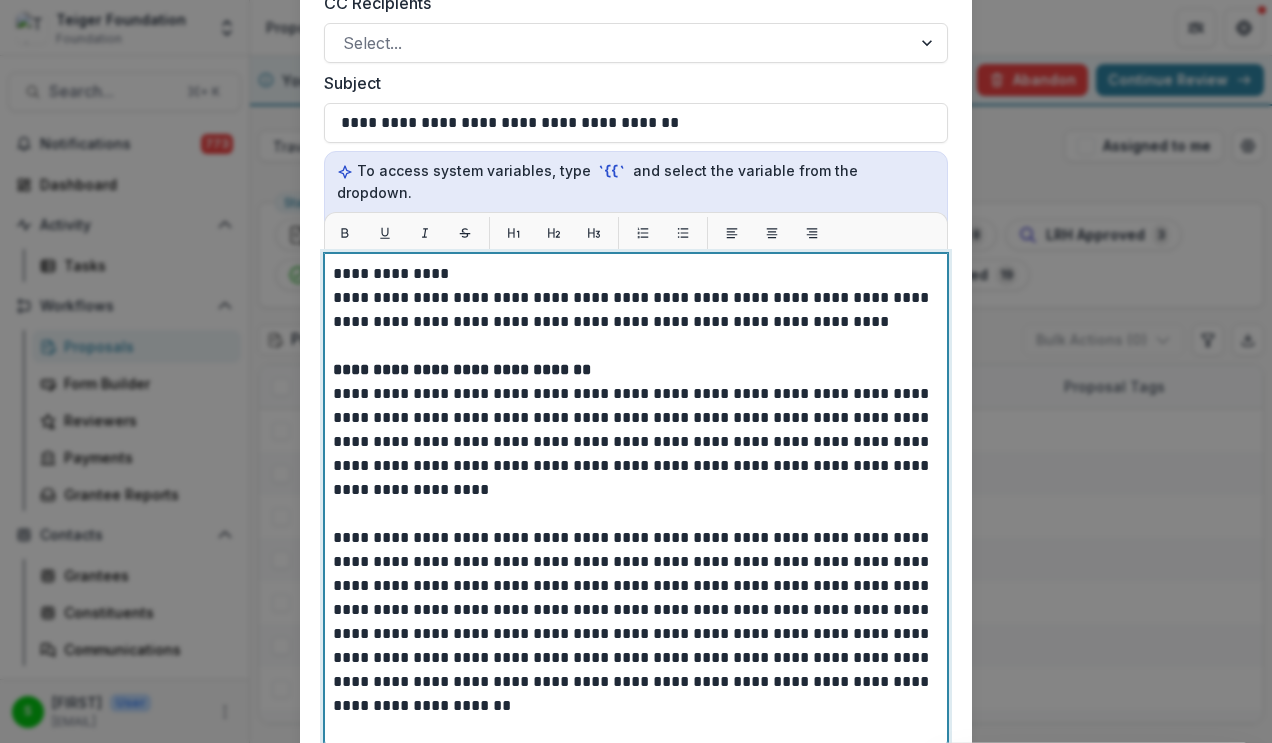 click on "**********" at bounding box center (633, 274) 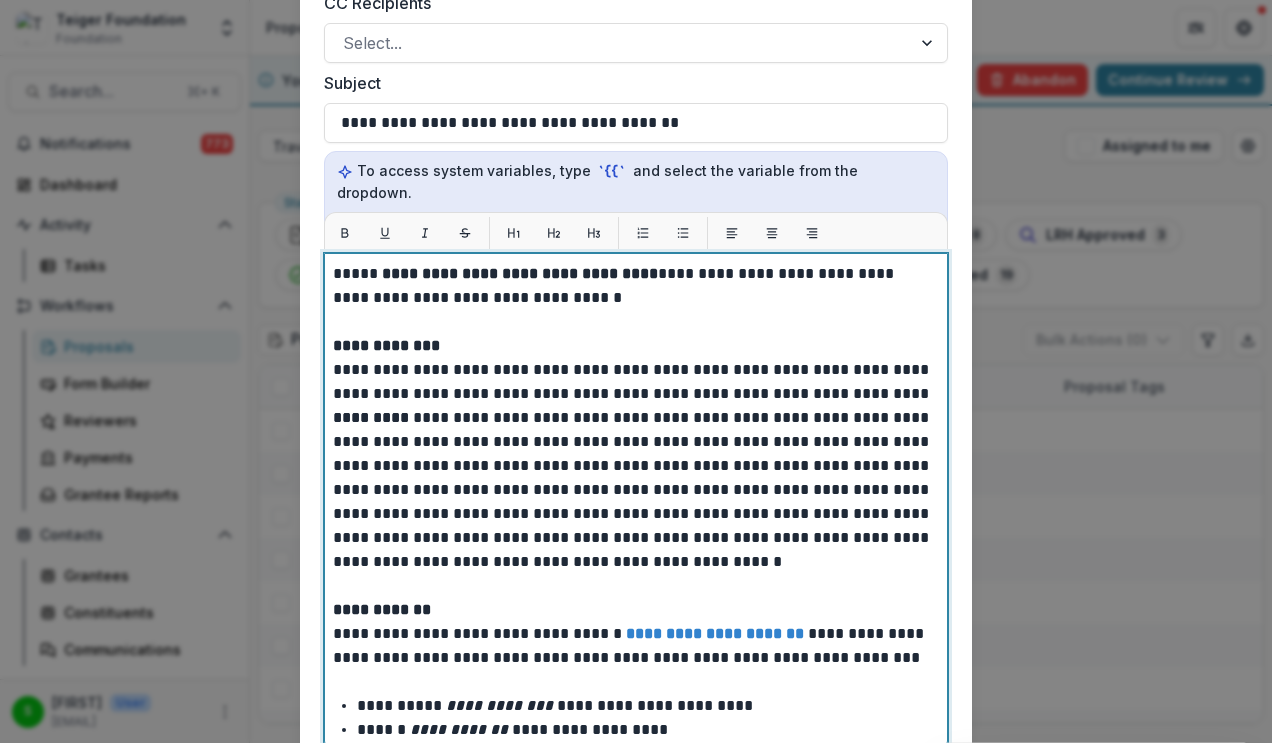 scroll, scrollTop: 766, scrollLeft: 0, axis: vertical 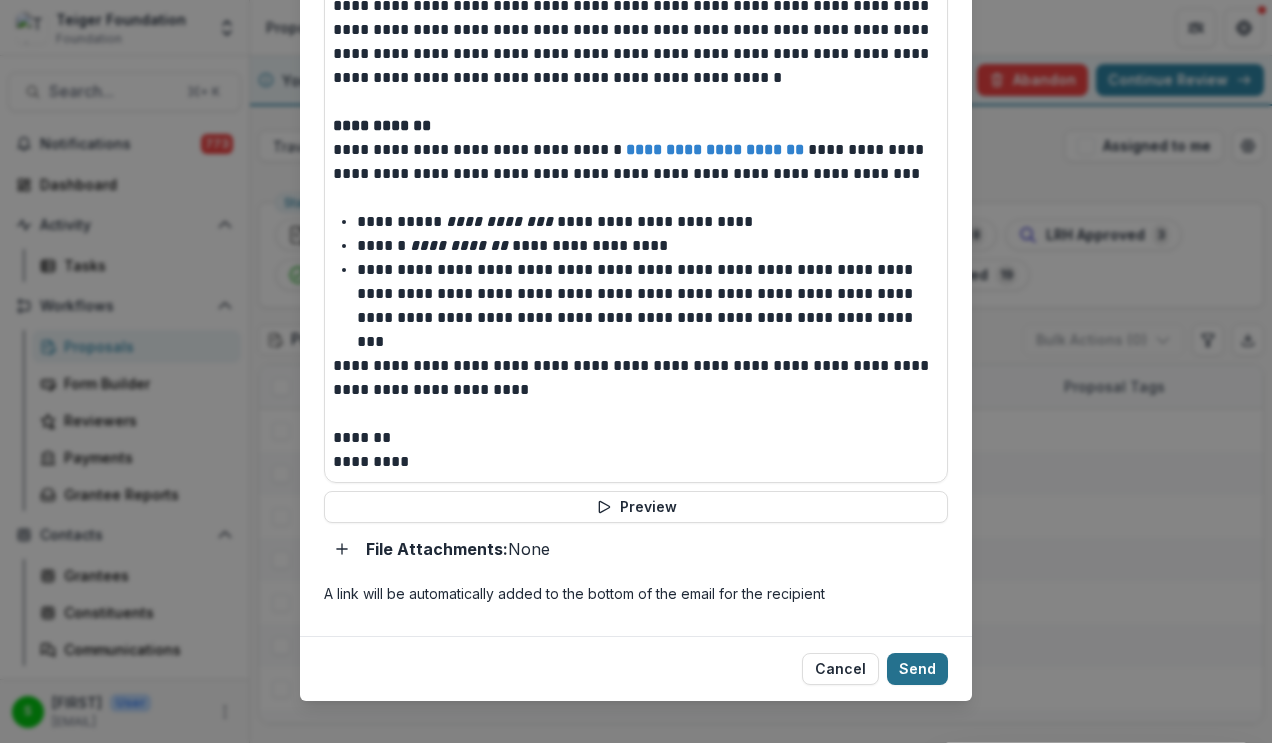 click on "Send" at bounding box center (917, 669) 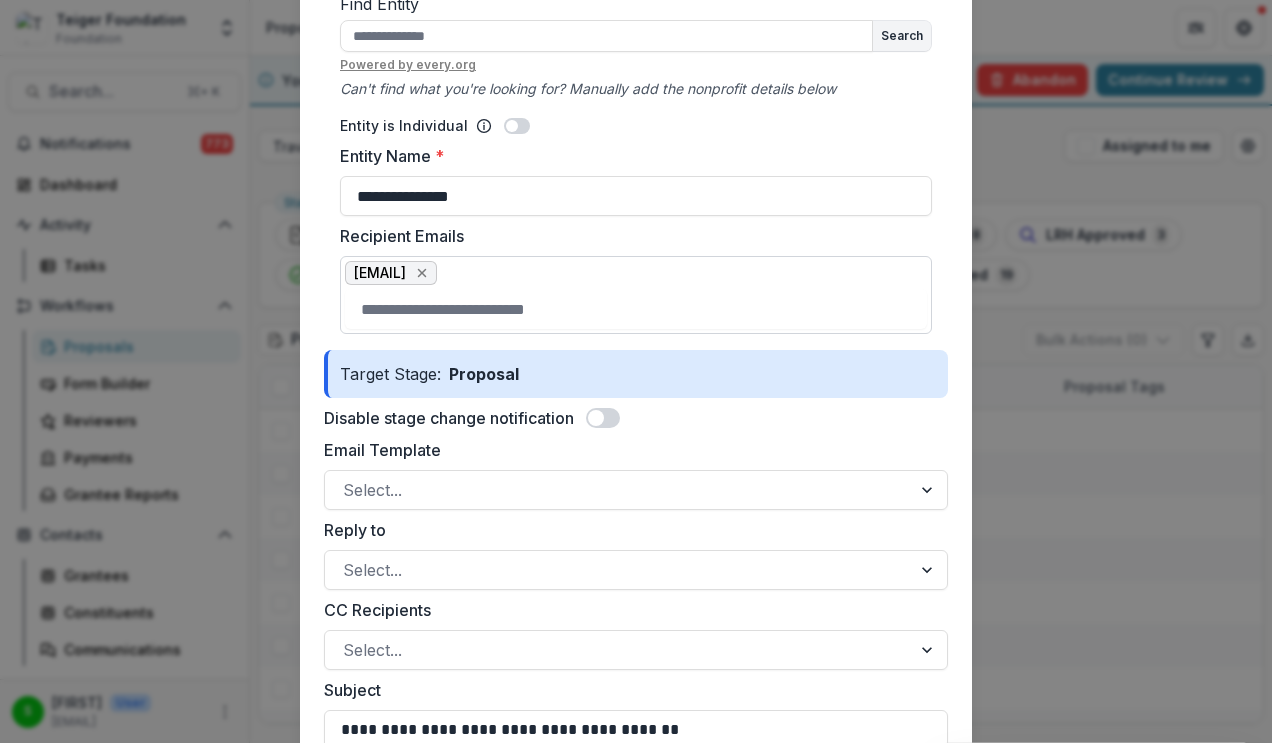 scroll, scrollTop: 430, scrollLeft: 0, axis: vertical 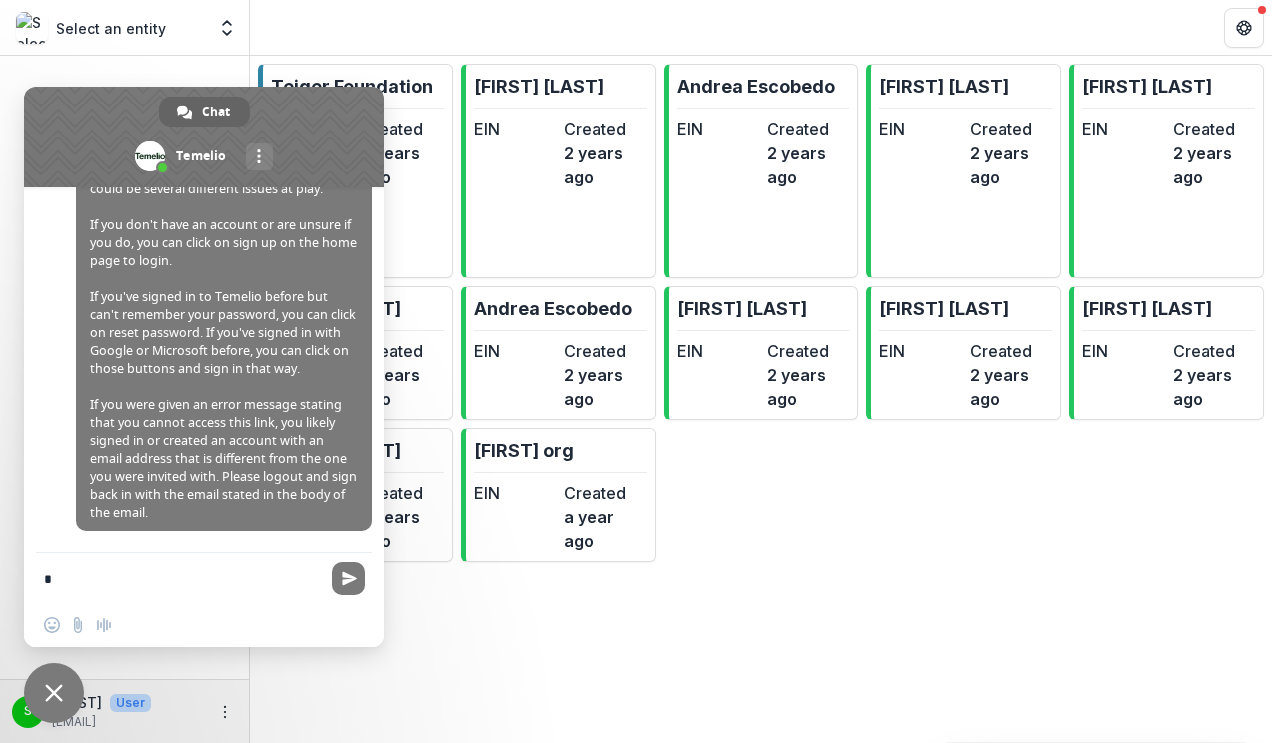 type 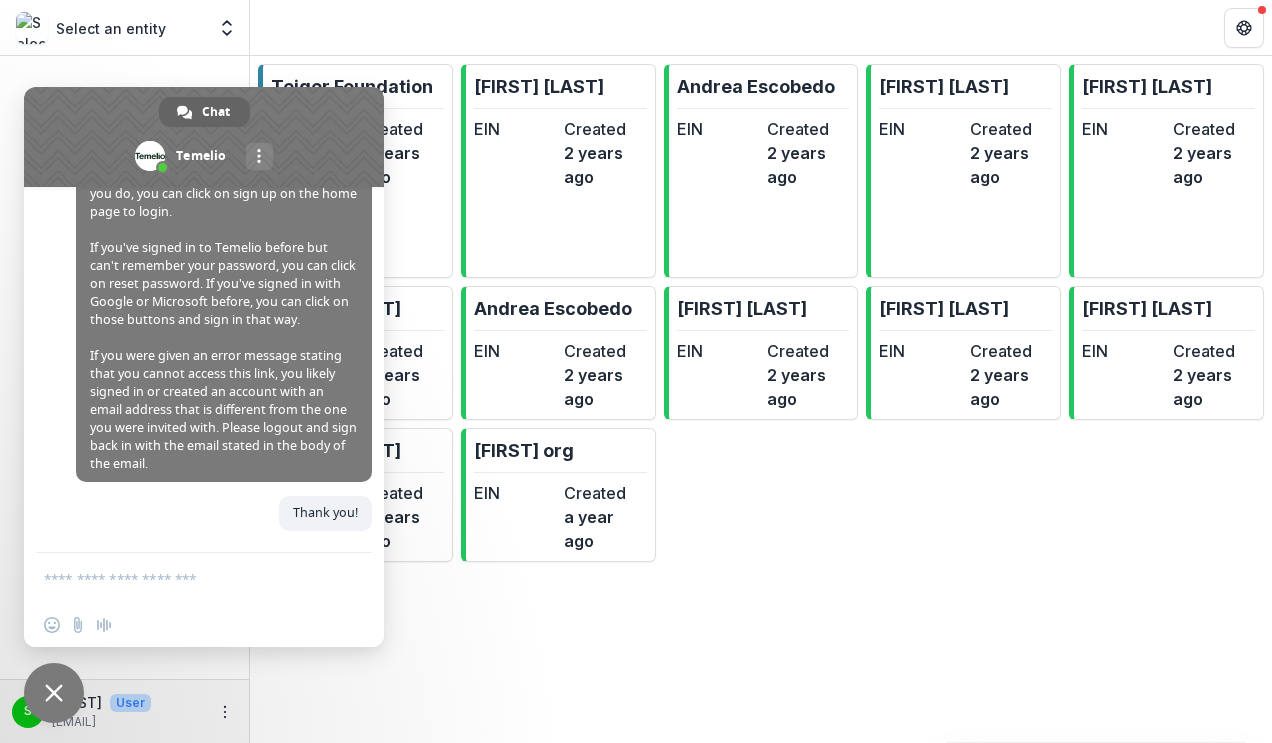 scroll, scrollTop: 473, scrollLeft: 0, axis: vertical 